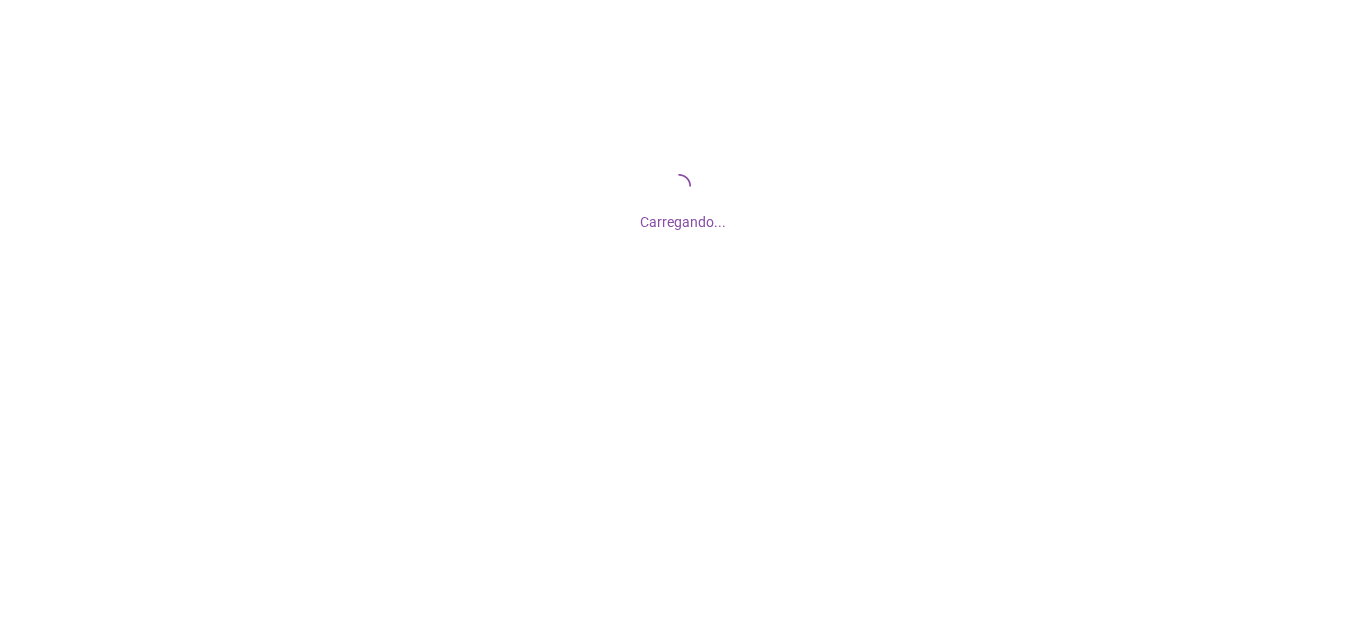 scroll, scrollTop: 0, scrollLeft: 0, axis: both 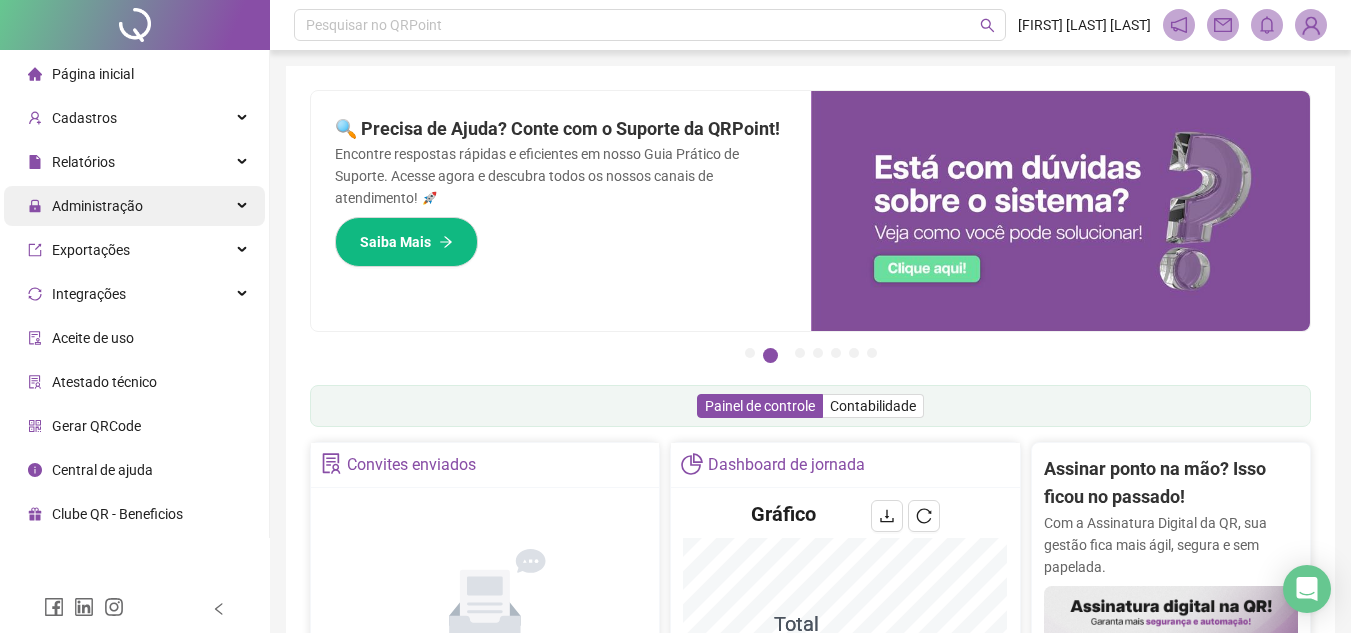 click on "Administração" at bounding box center [97, 206] 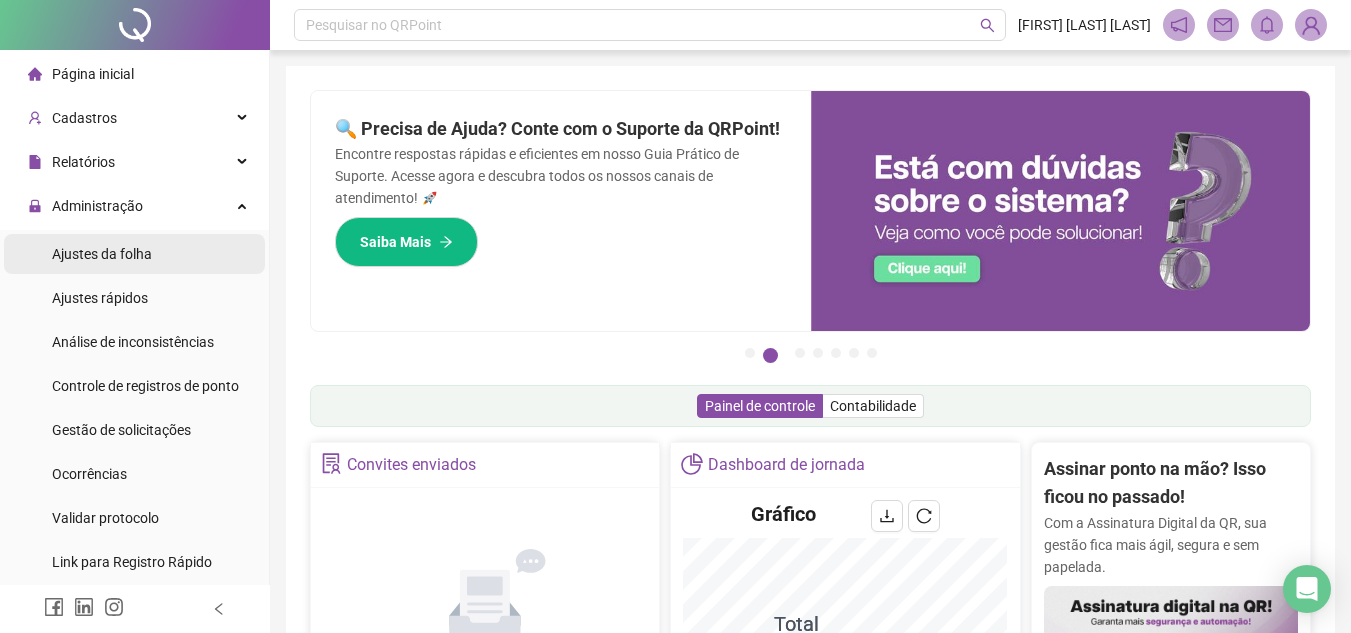 click on "Ajustes da folha" at bounding box center (102, 254) 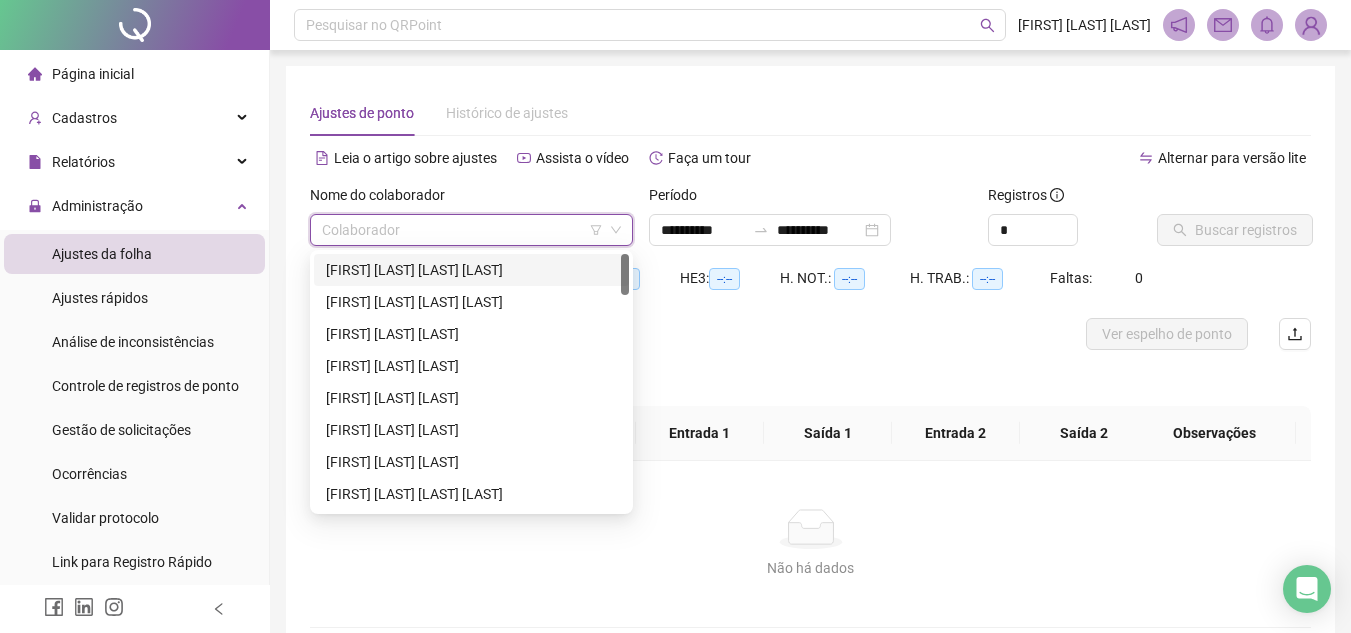click at bounding box center (462, 230) 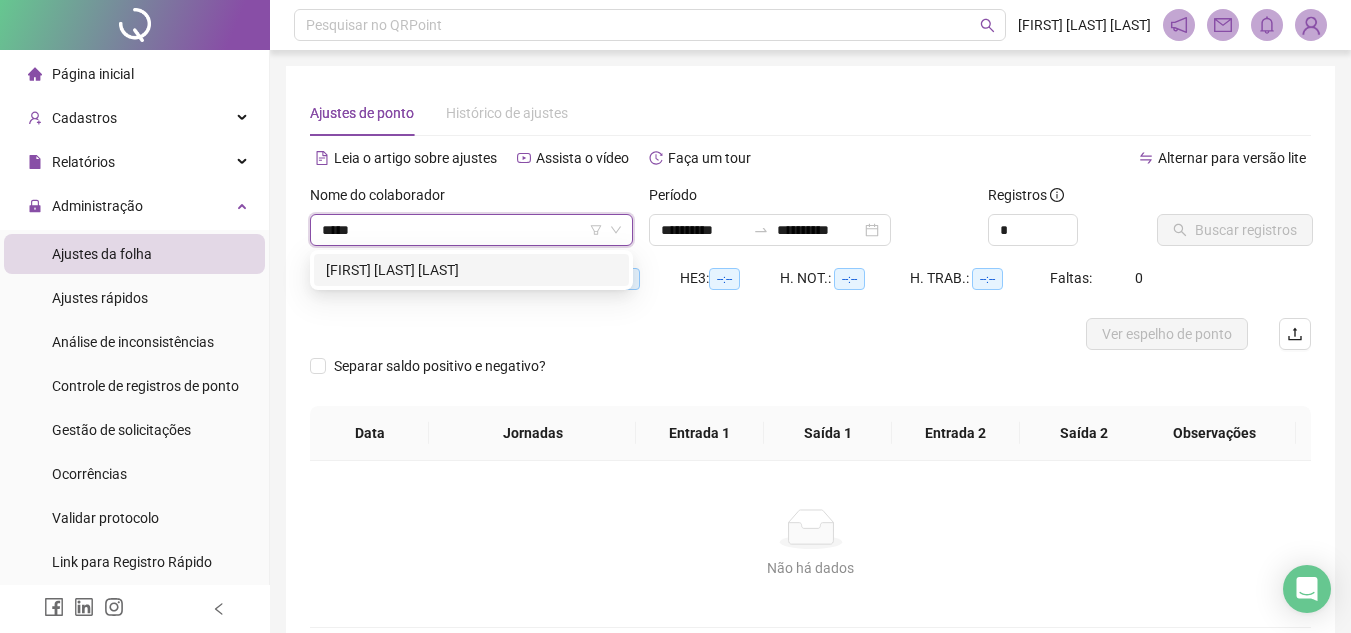 type on "******" 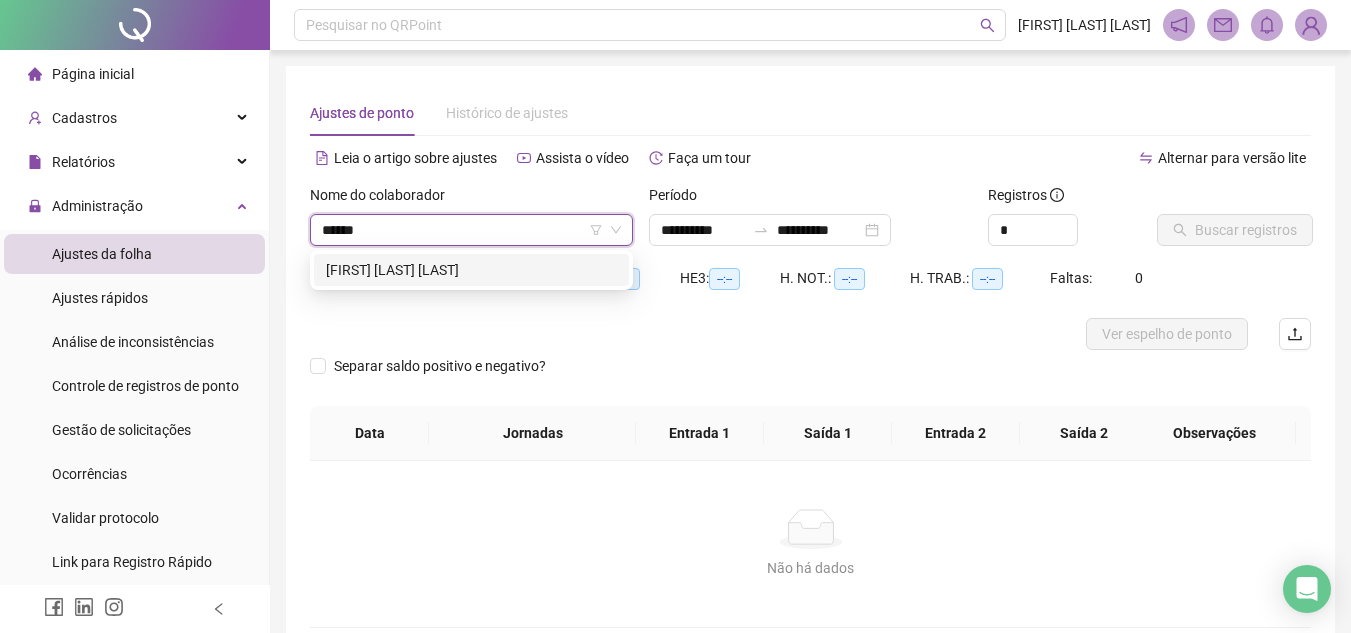 click on "[FIRST] [LAST] [LAST]" at bounding box center [471, 270] 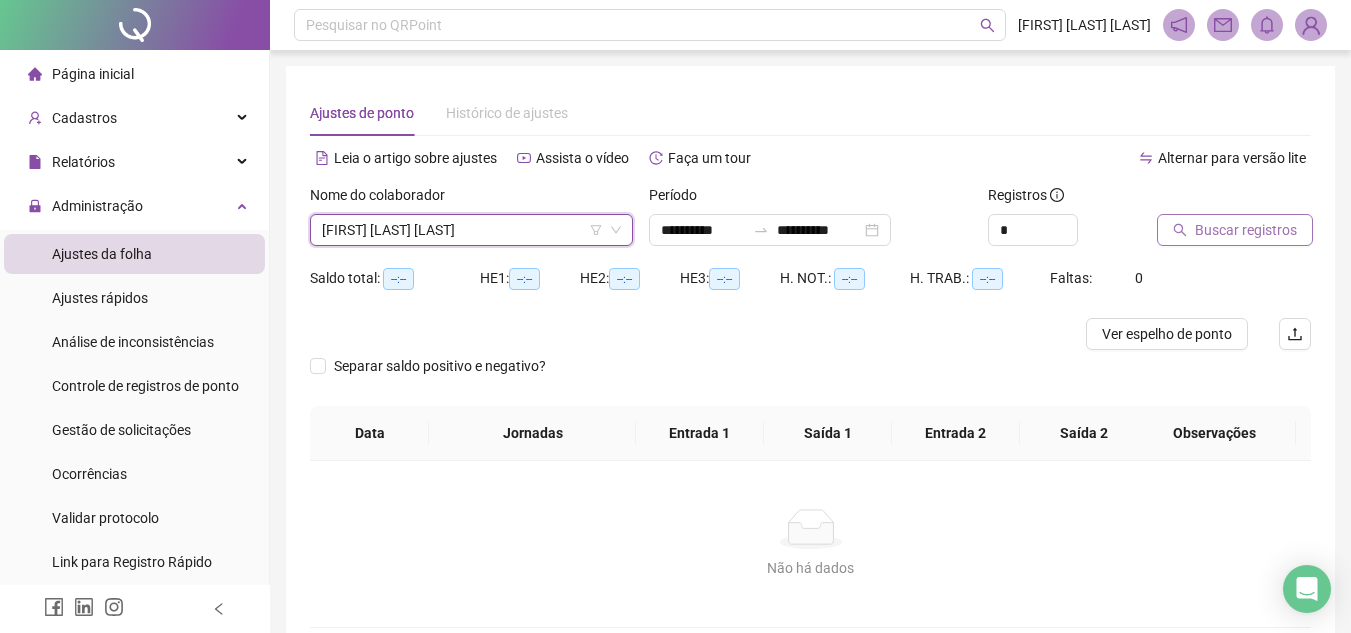 click on "Buscar registros" at bounding box center (1235, 230) 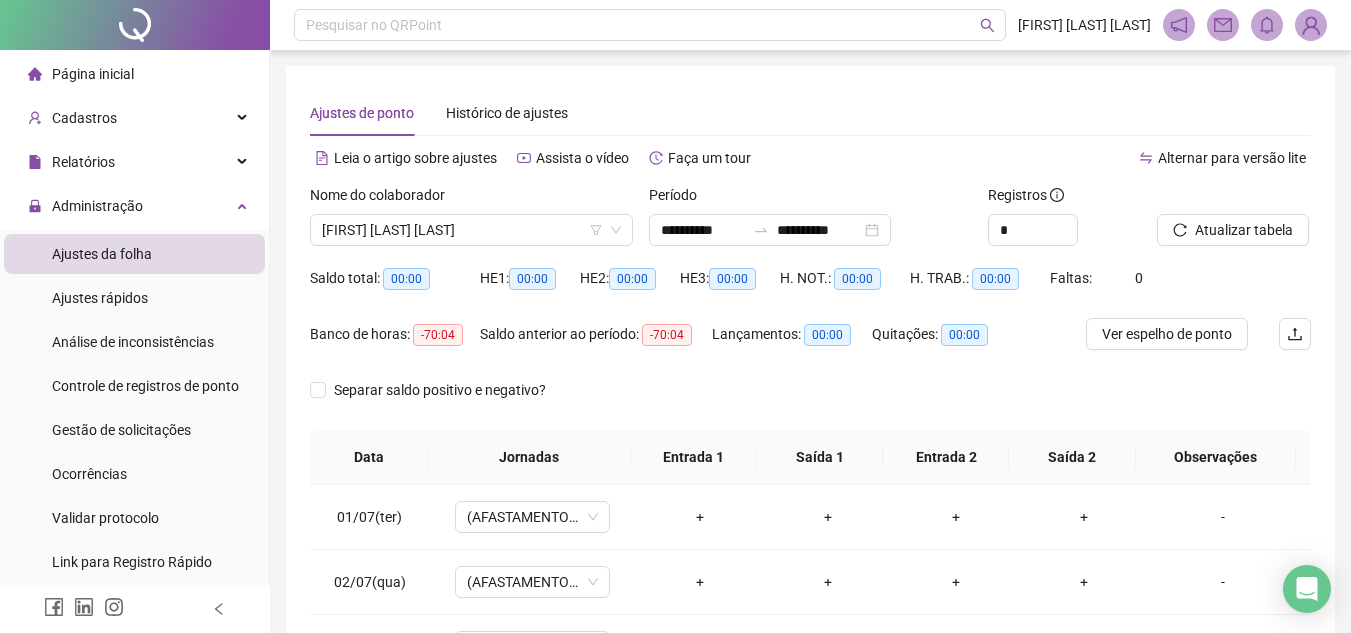 click on "Atualizar tabela" at bounding box center (1244, 230) 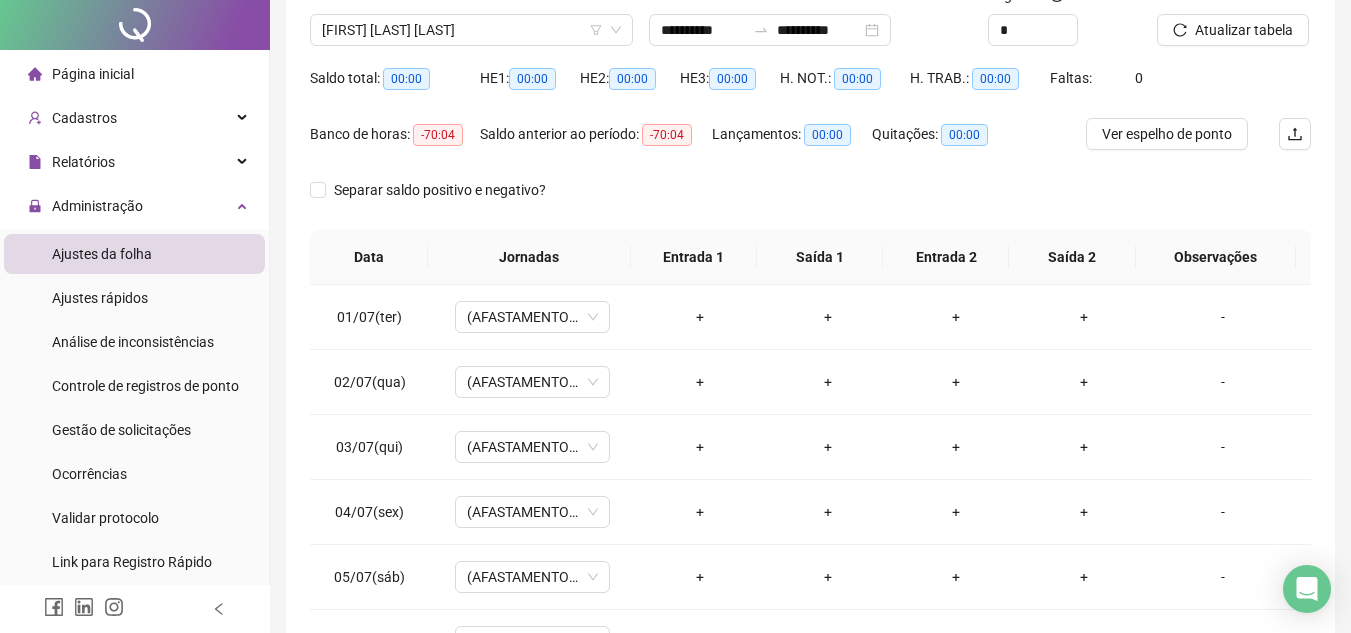 scroll, scrollTop: 0, scrollLeft: 0, axis: both 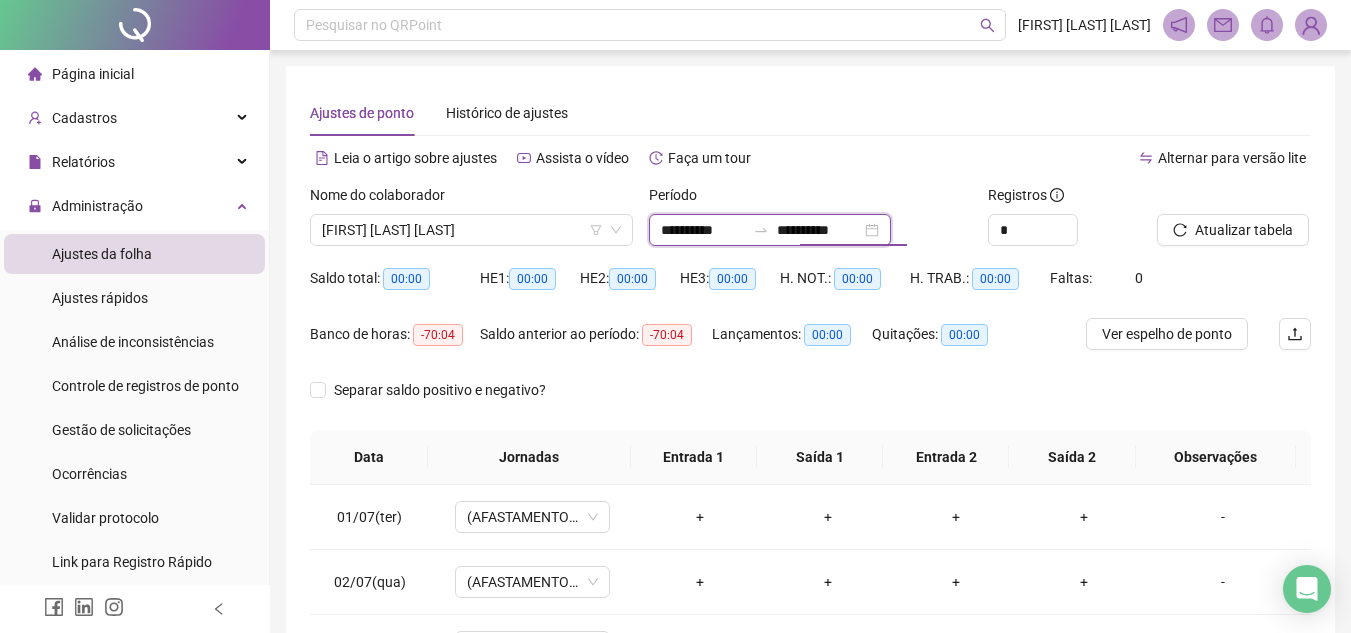 click on "**********" at bounding box center (819, 230) 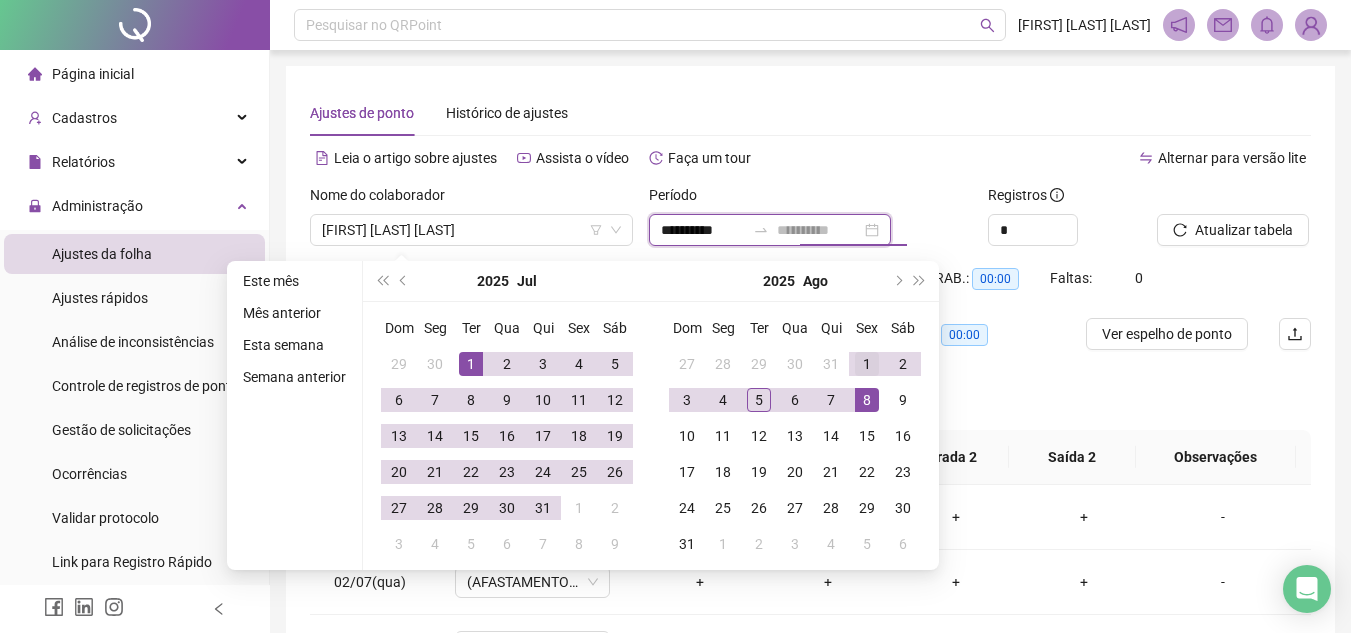 type on "**********" 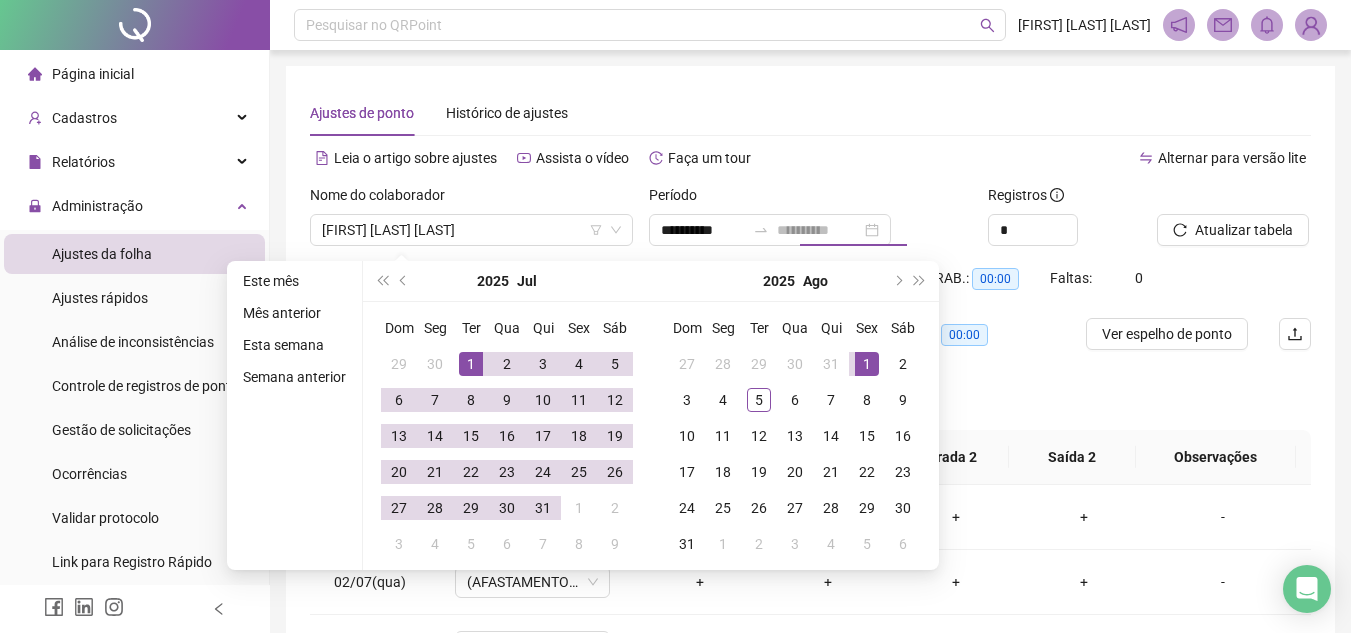 click on "1" at bounding box center [867, 364] 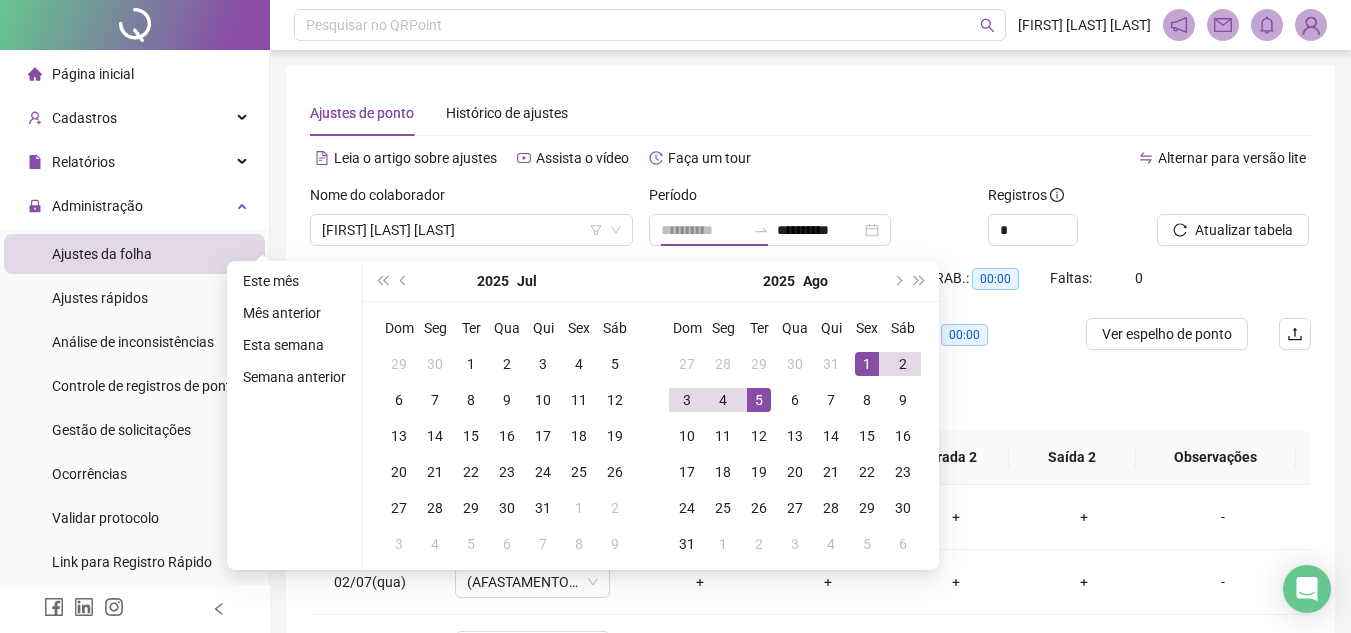 click on "5" at bounding box center (759, 400) 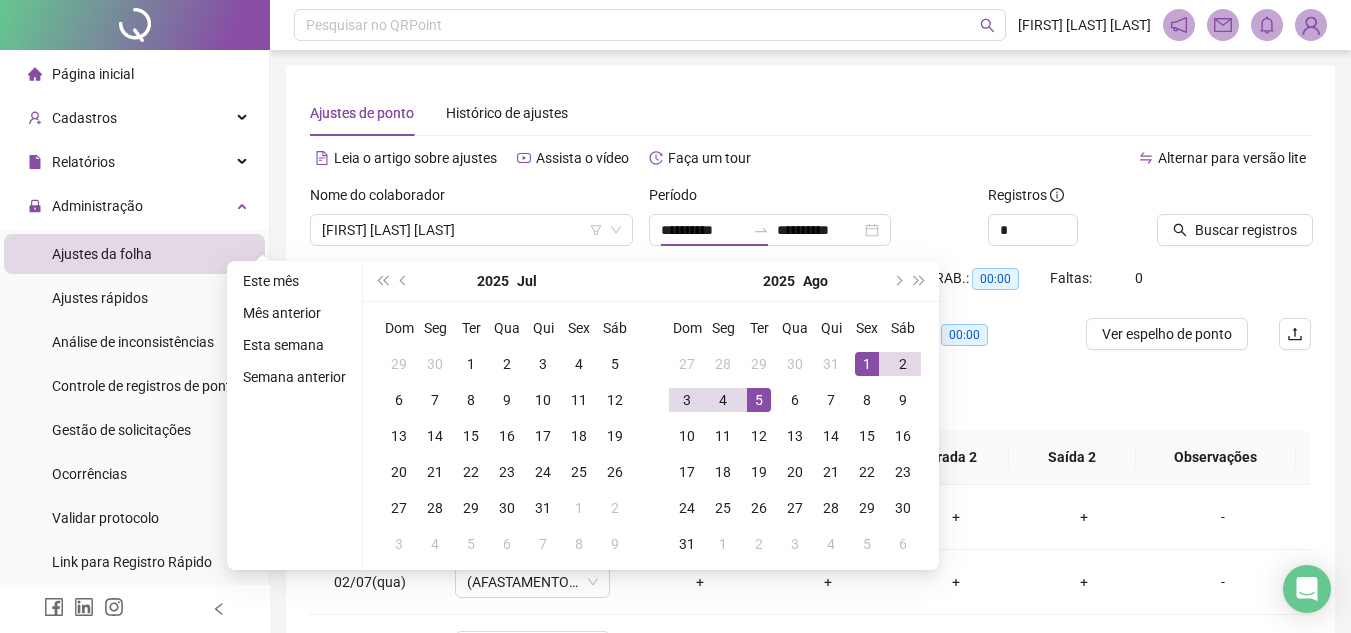 type on "**********" 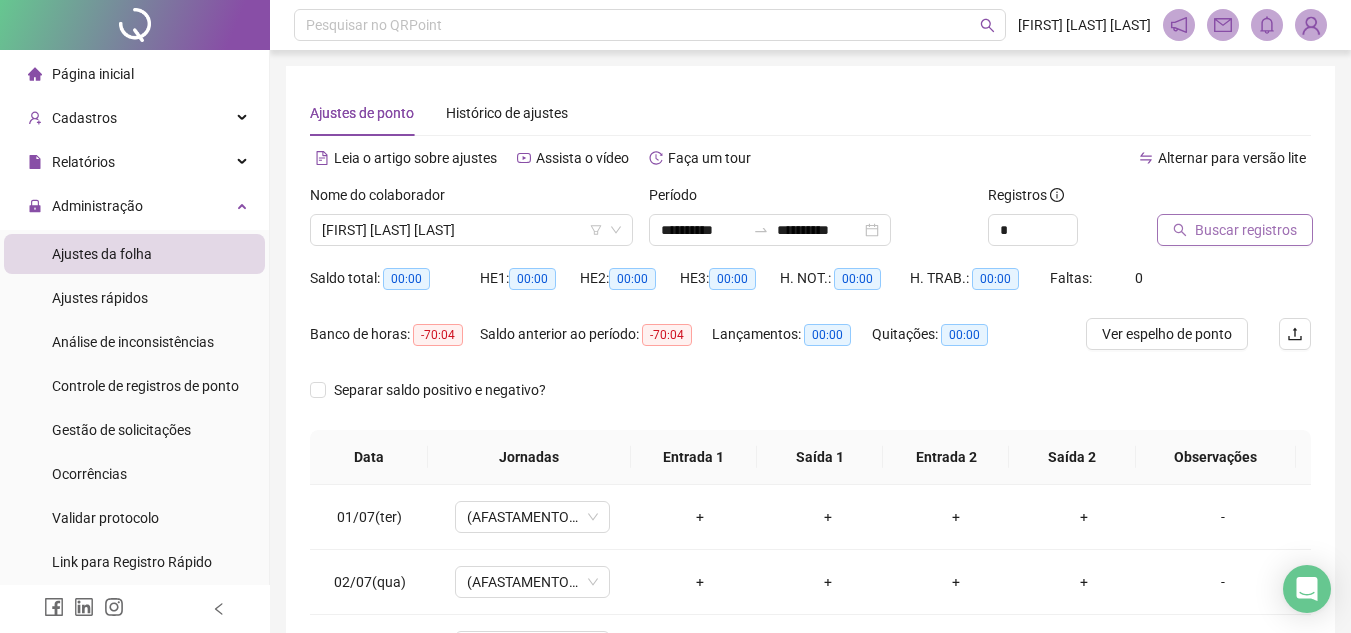 click on "Buscar registros" at bounding box center [1246, 230] 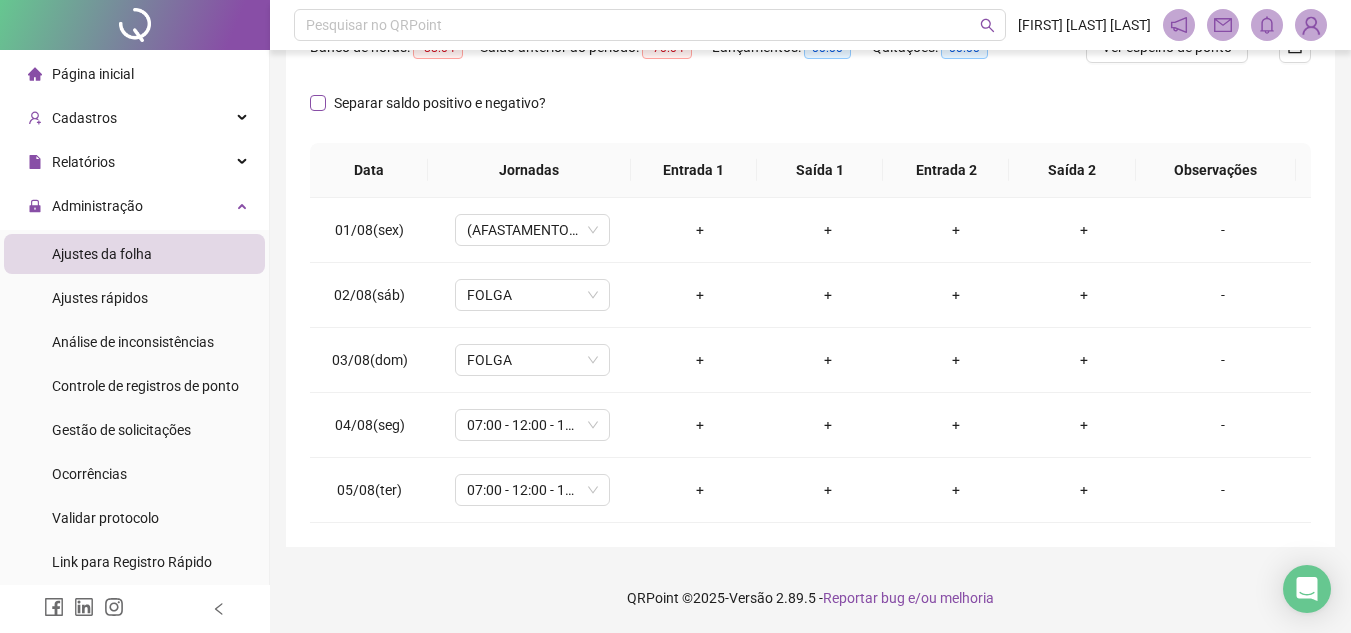 scroll, scrollTop: 0, scrollLeft: 0, axis: both 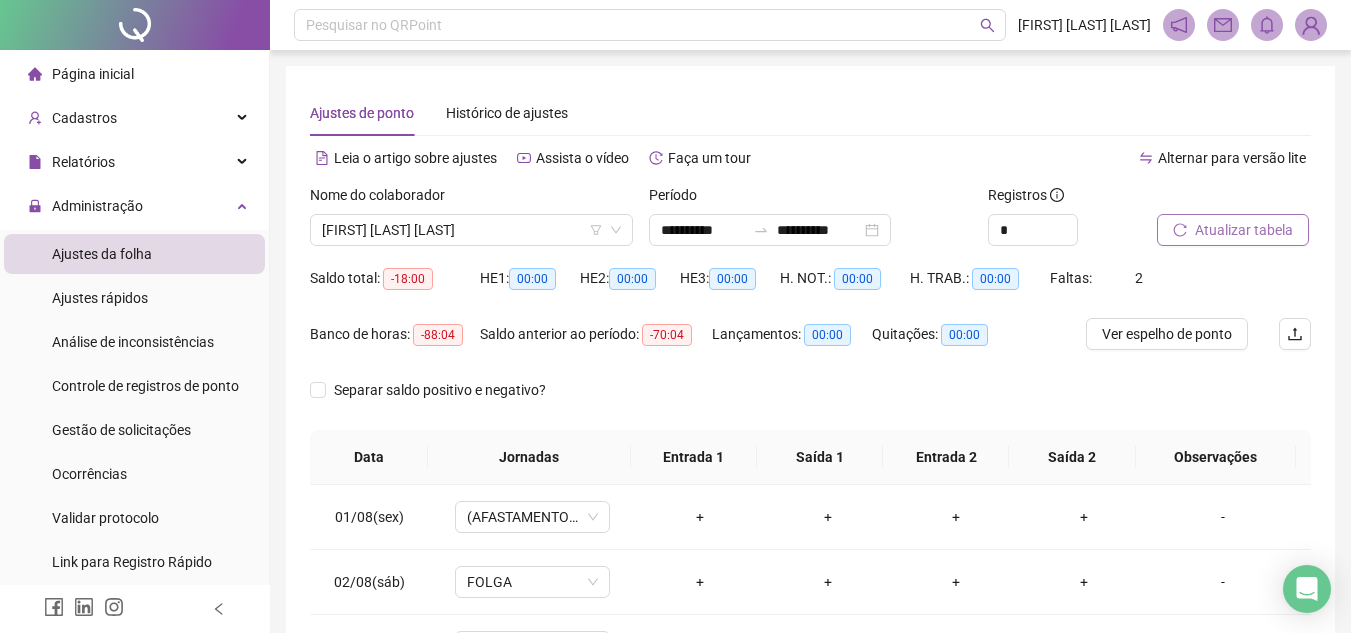 click on "Atualizar tabela" at bounding box center (1233, 230) 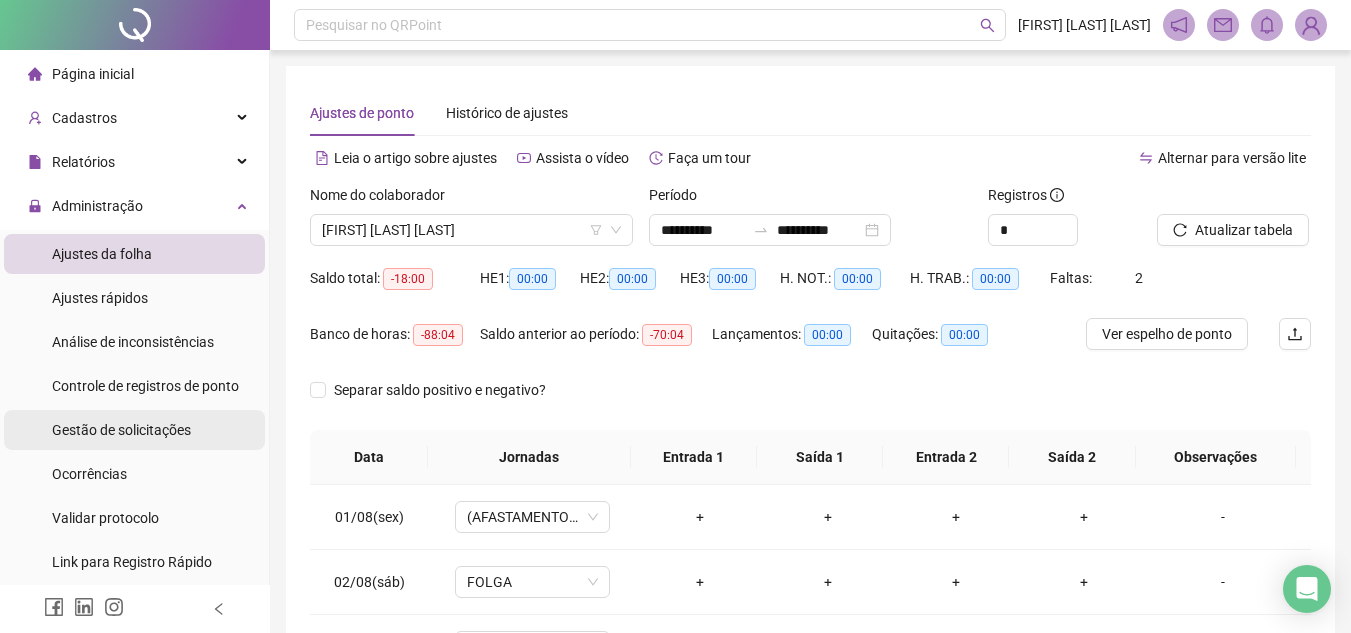 click on "Gestão de solicitações" at bounding box center (121, 430) 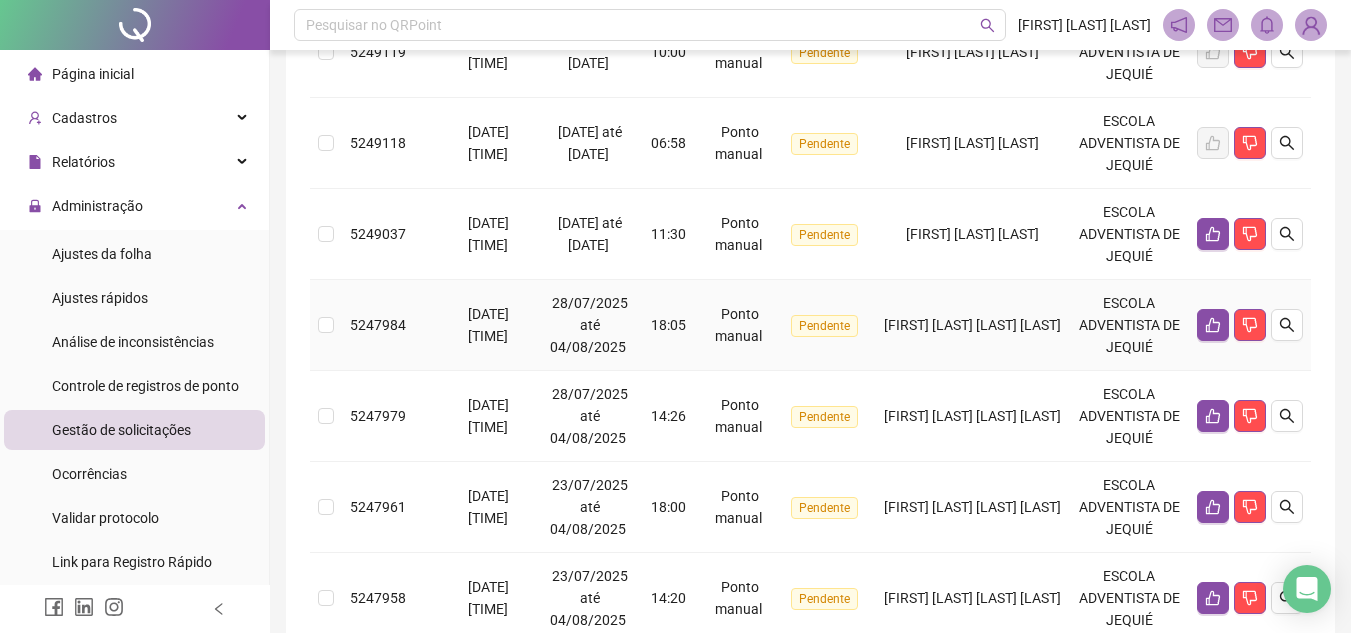 scroll, scrollTop: 968, scrollLeft: 0, axis: vertical 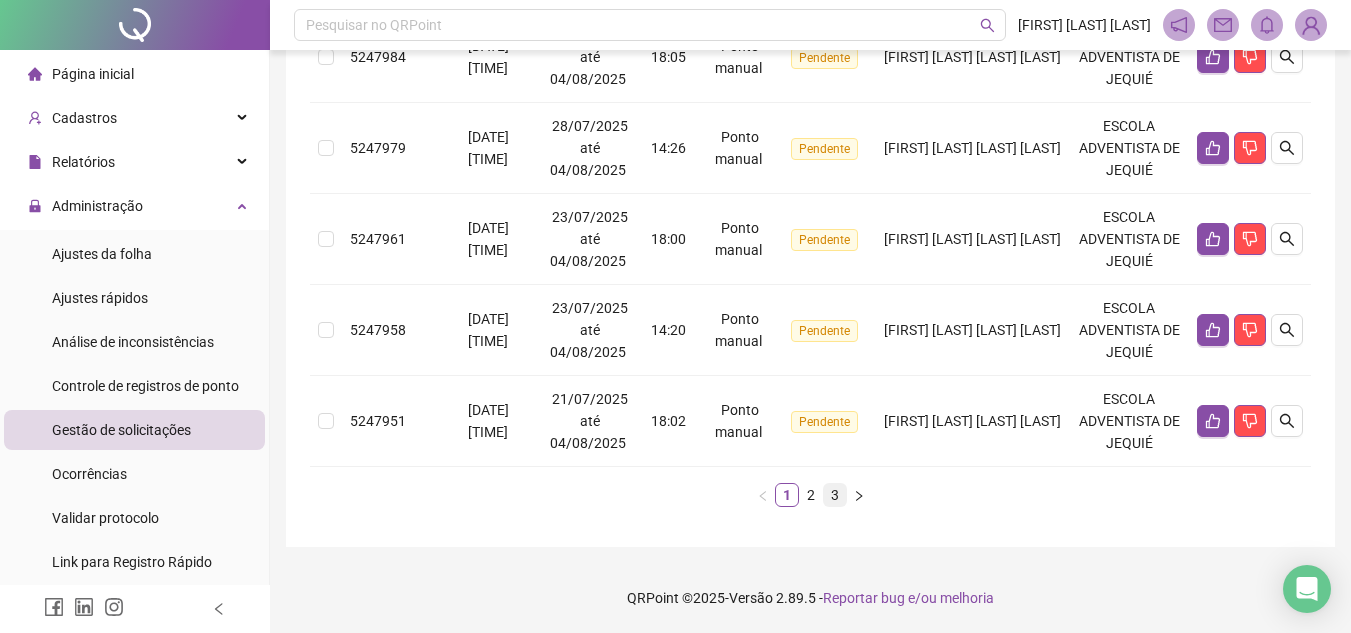 click on "3" at bounding box center (835, 495) 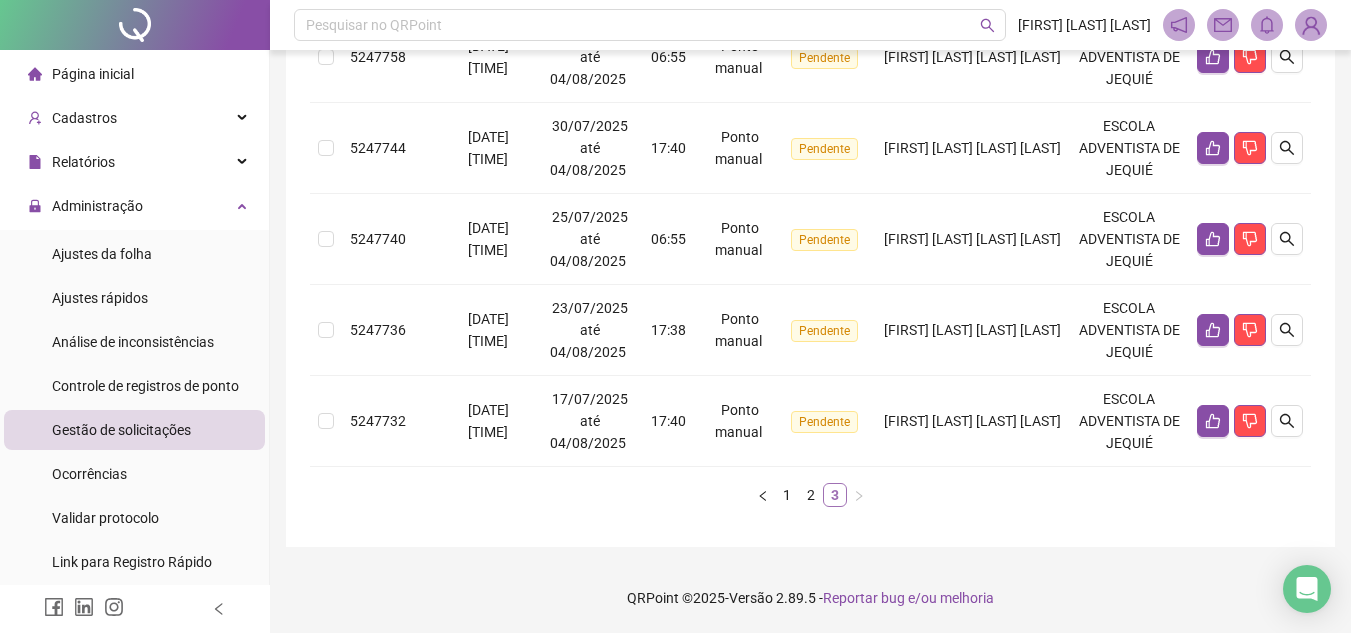 scroll, scrollTop: 786, scrollLeft: 0, axis: vertical 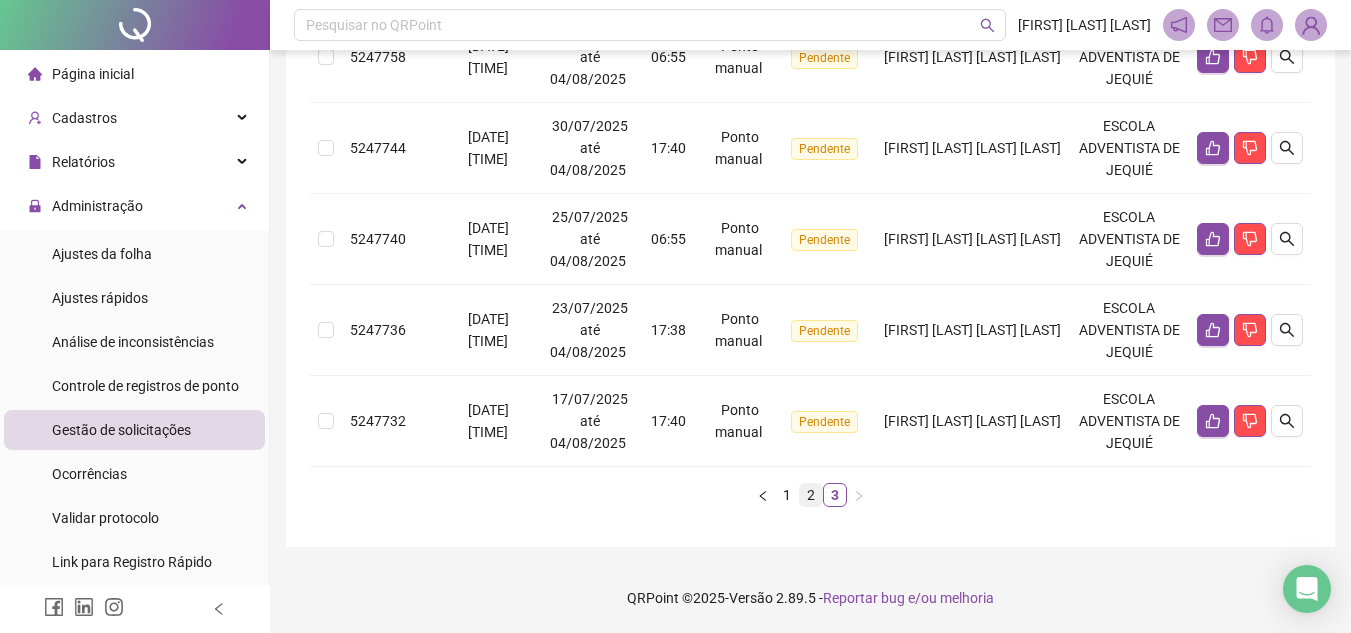 click on "2" at bounding box center (811, 495) 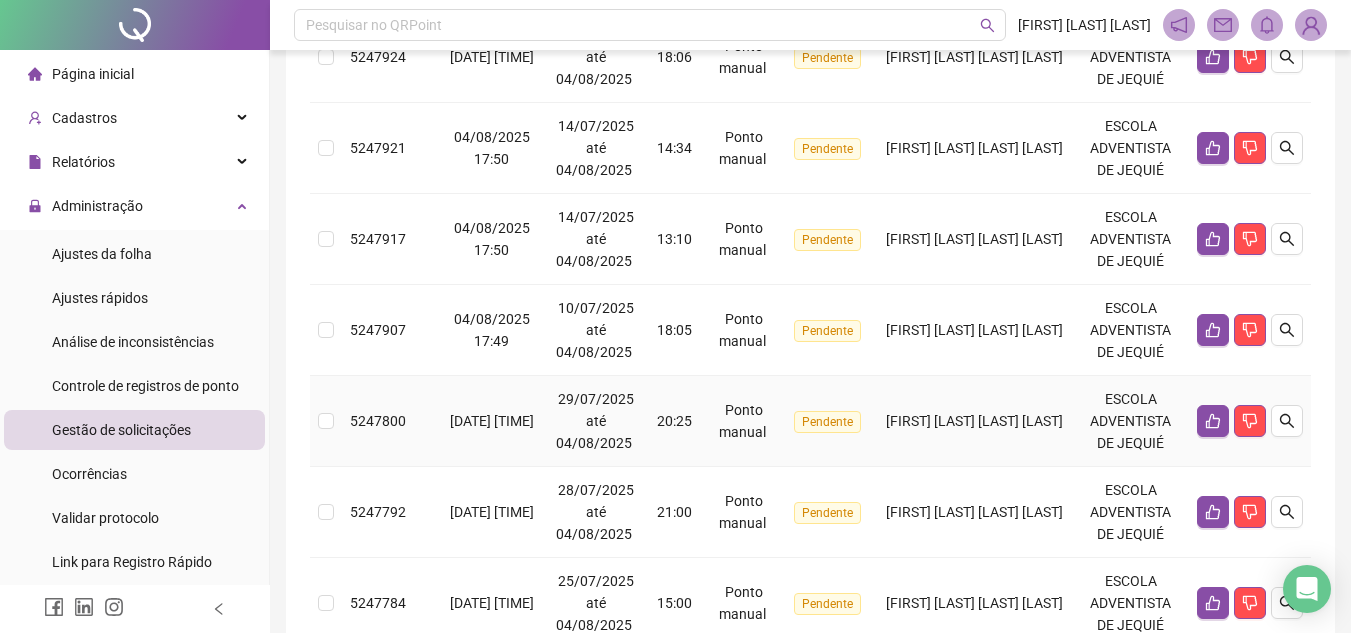 scroll, scrollTop: 968, scrollLeft: 0, axis: vertical 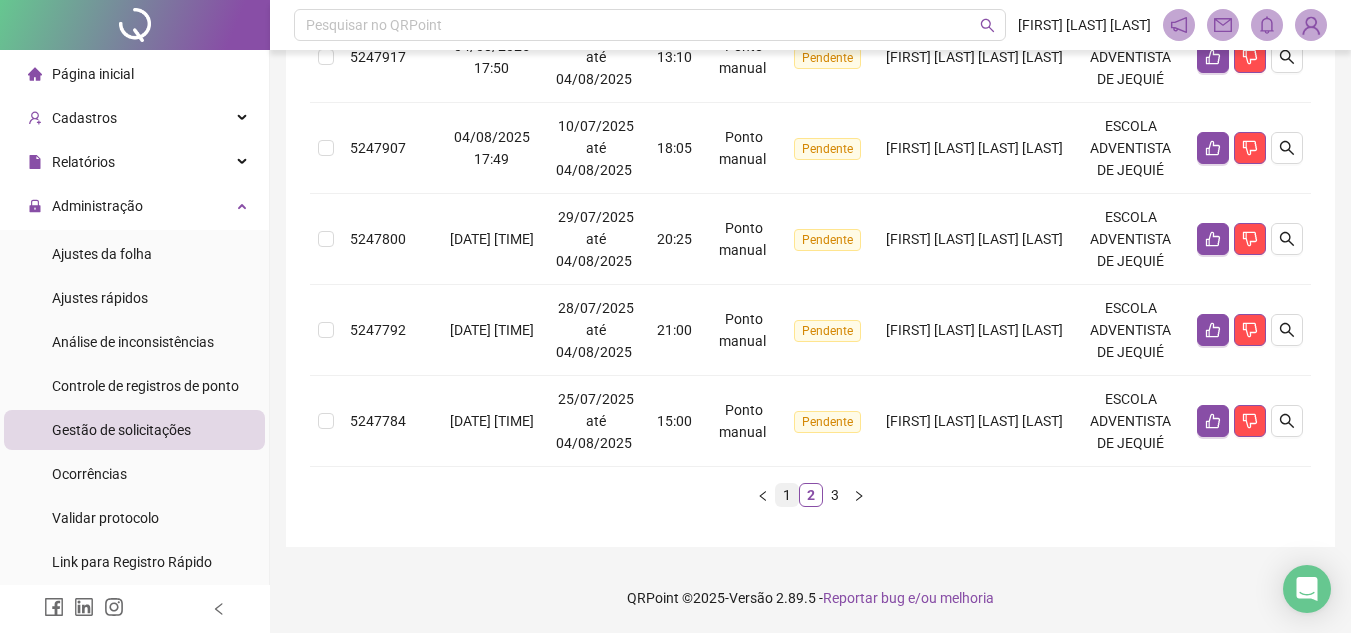 click on "1" at bounding box center (787, 495) 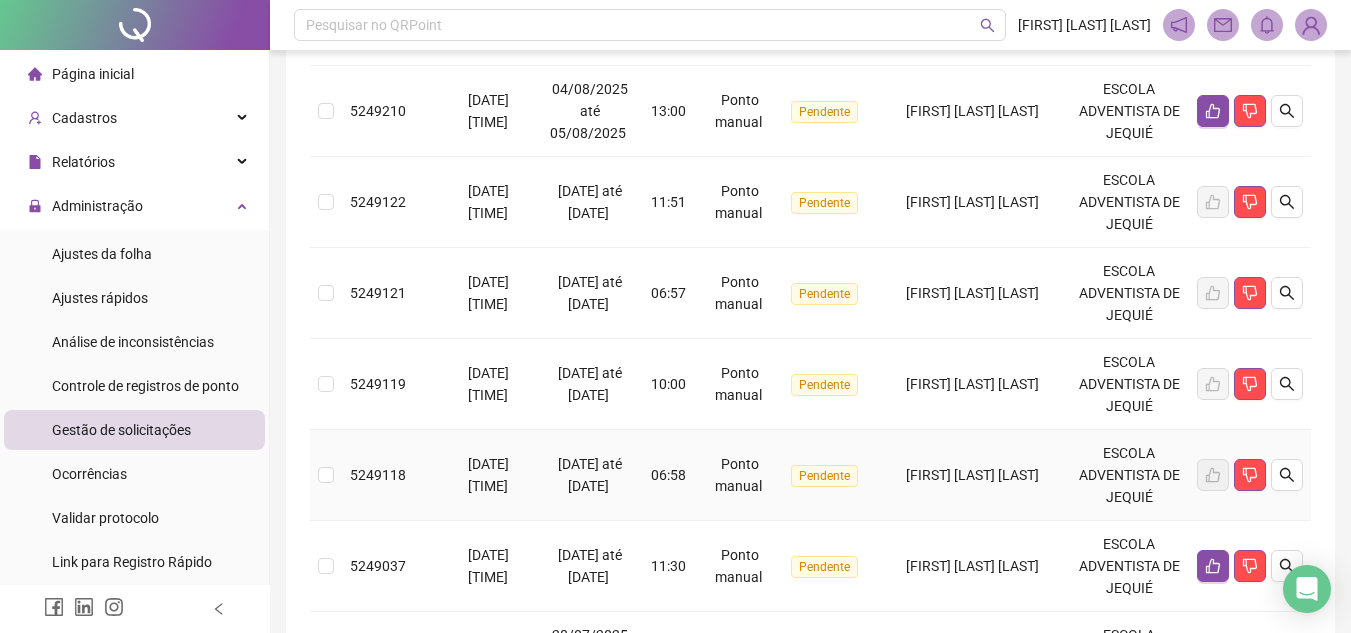 scroll, scrollTop: 268, scrollLeft: 0, axis: vertical 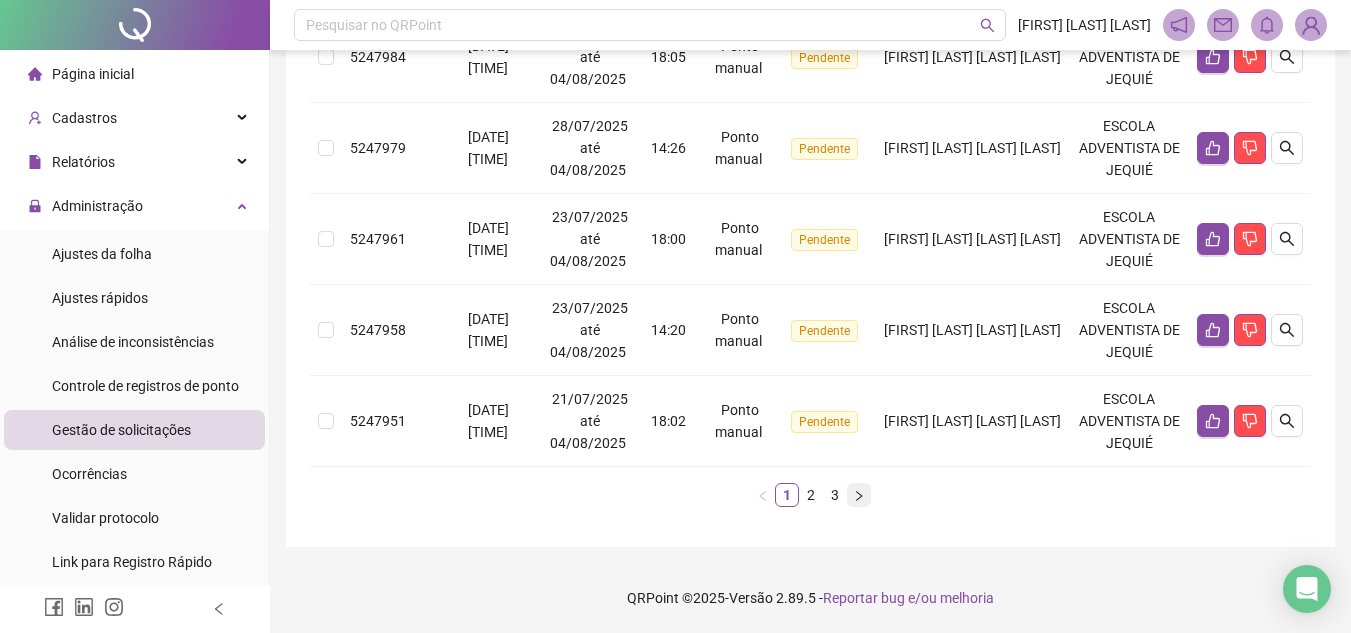 click 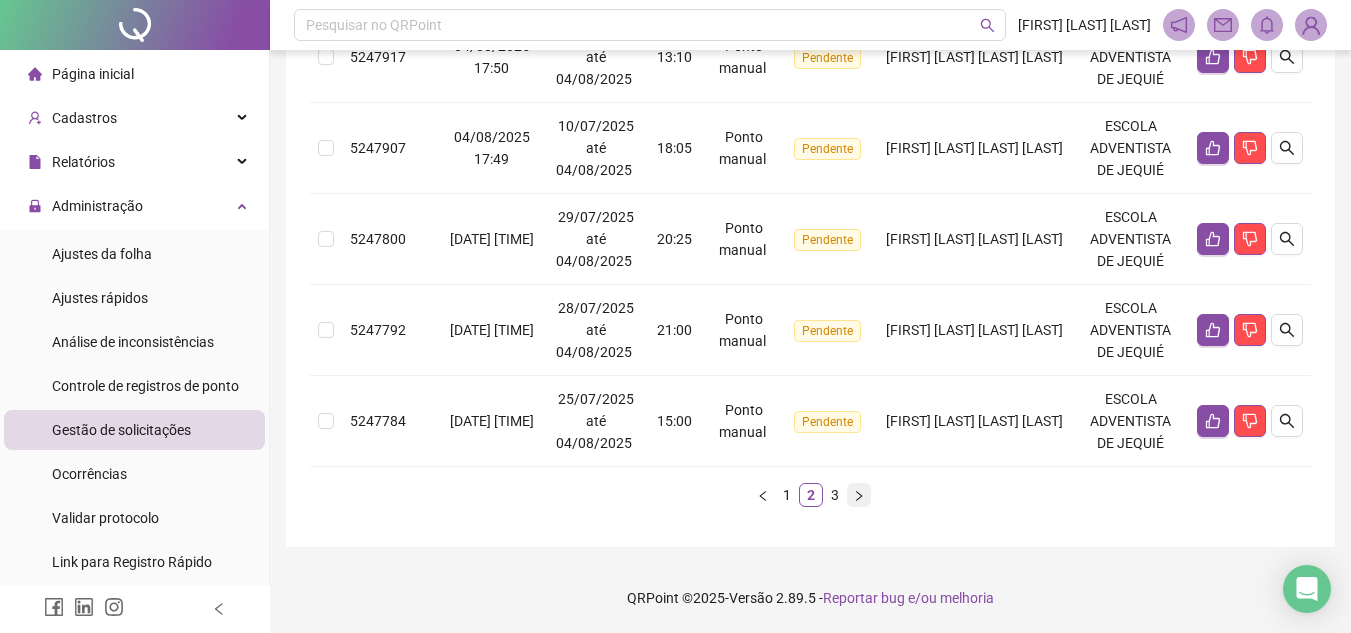 click 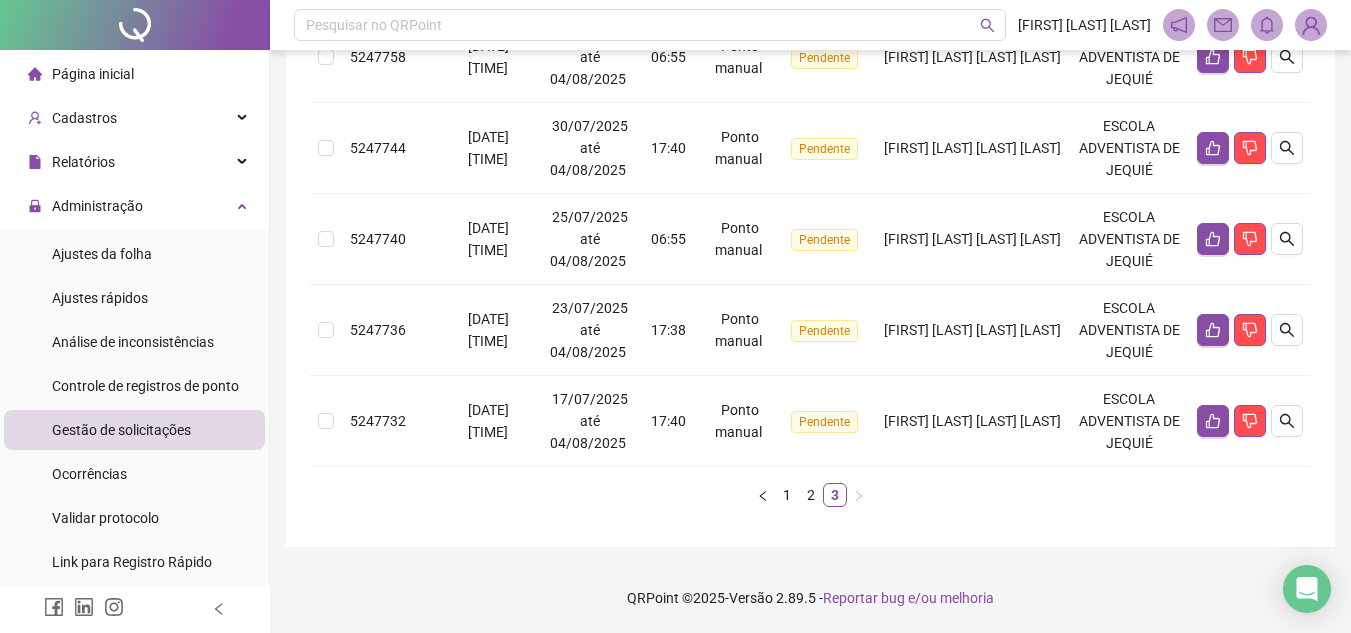 scroll, scrollTop: 786, scrollLeft: 0, axis: vertical 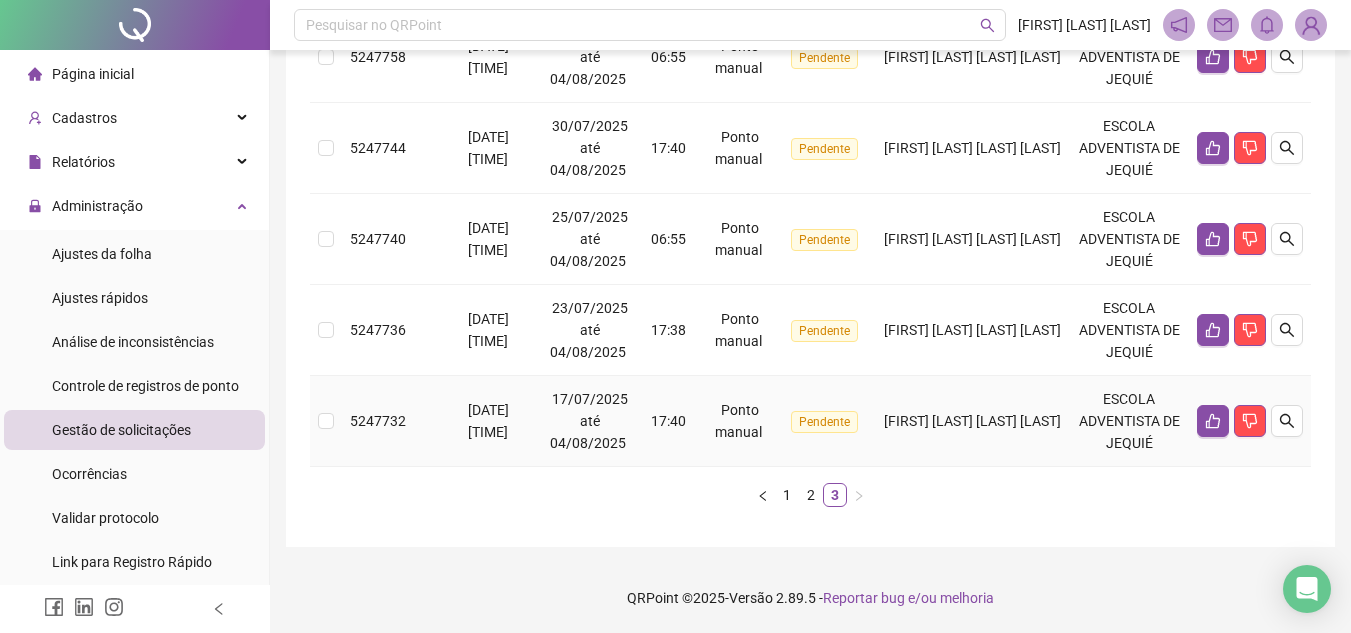 click on "ESCOLA ADVENTISTA DE JEQUIÉ" at bounding box center (1129, 421) 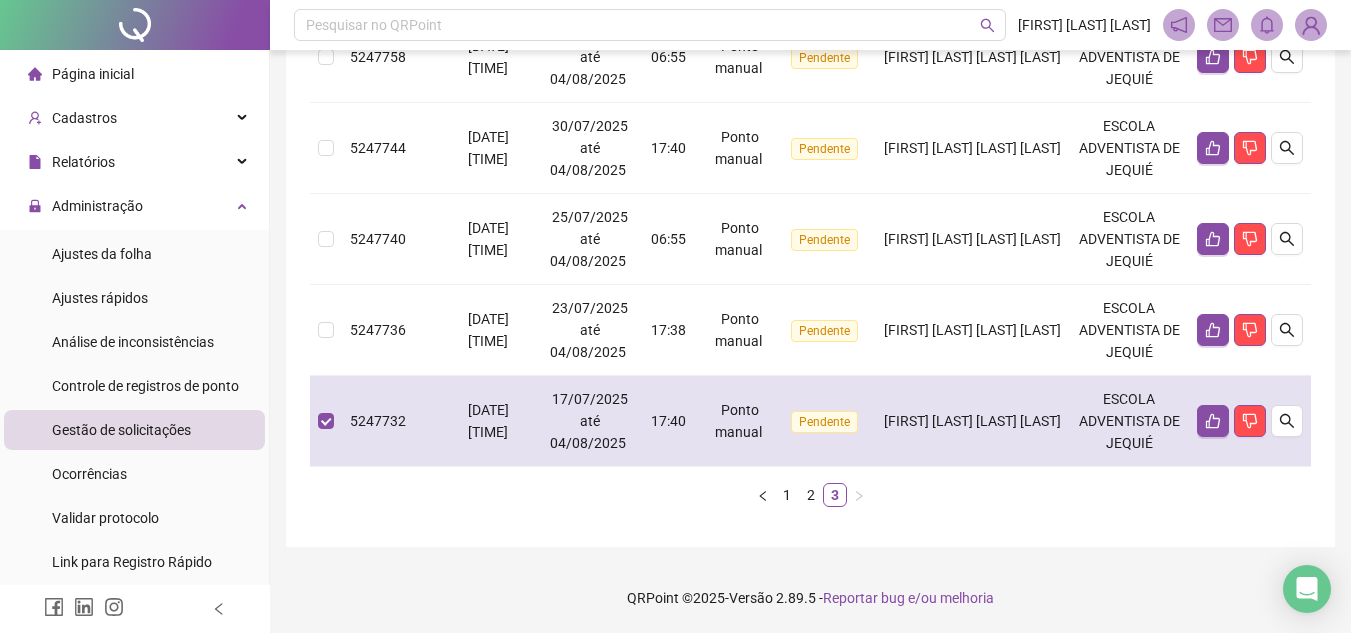 click on "[FIRST] [LAST] [LAST] [LAST]" at bounding box center [972, 421] 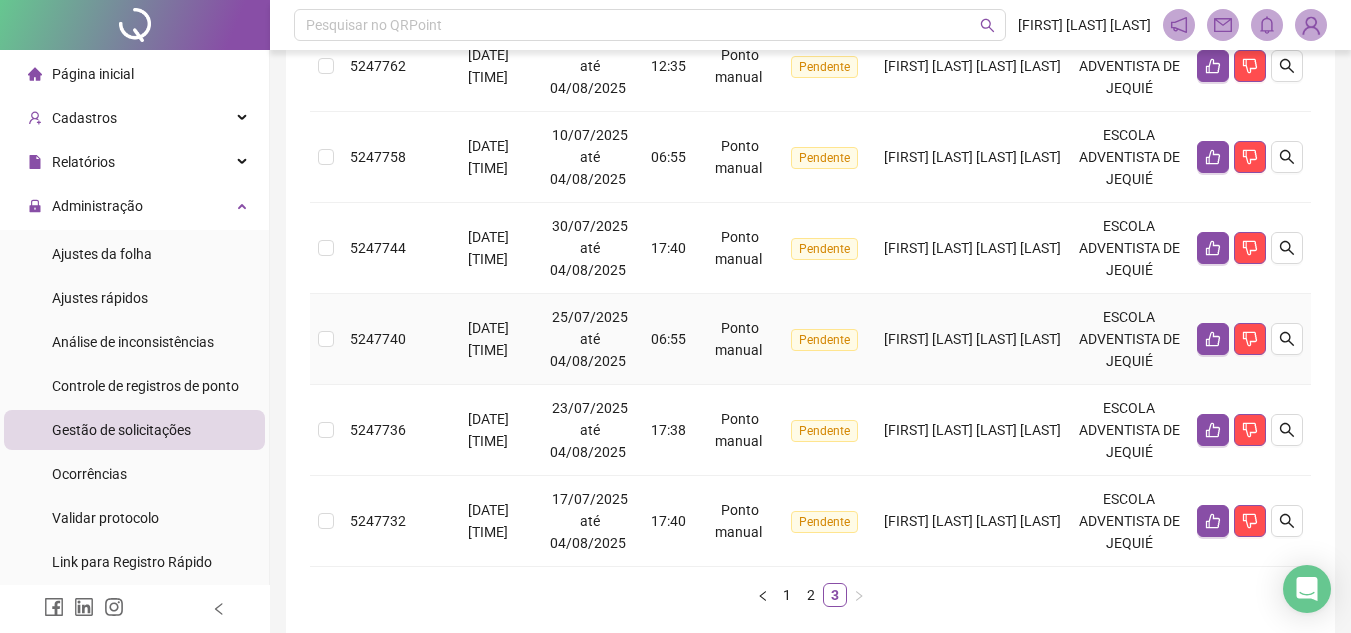 scroll, scrollTop: 786, scrollLeft: 0, axis: vertical 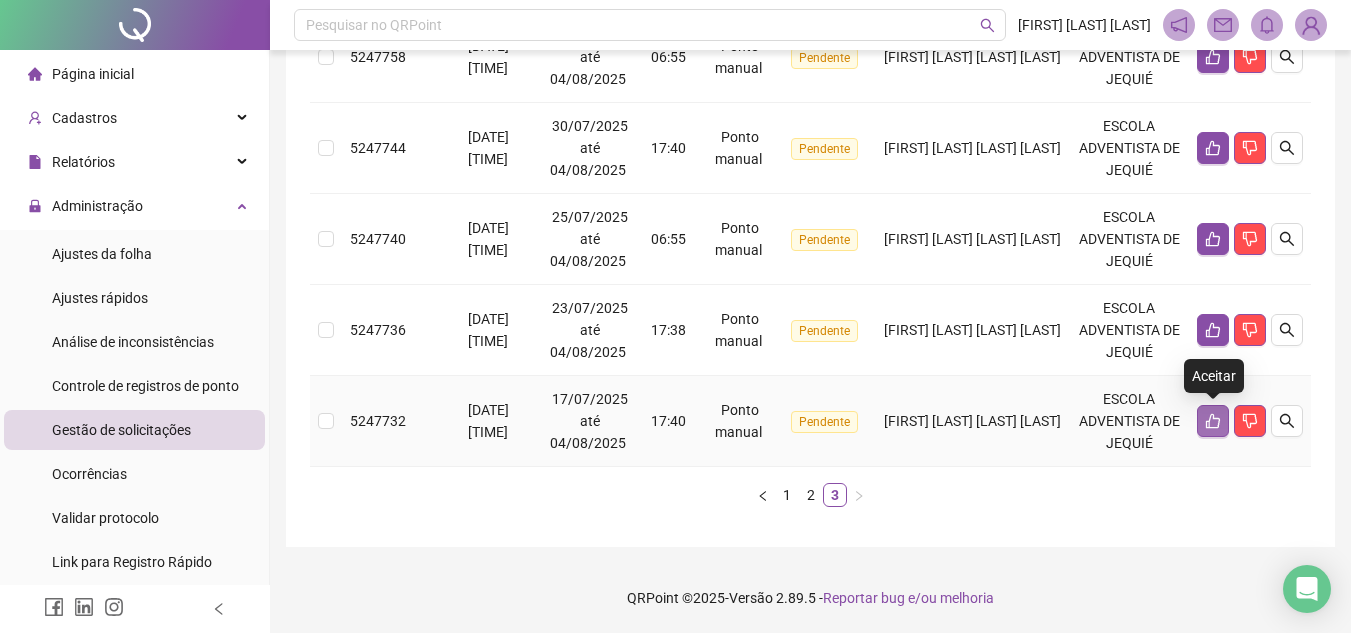 click 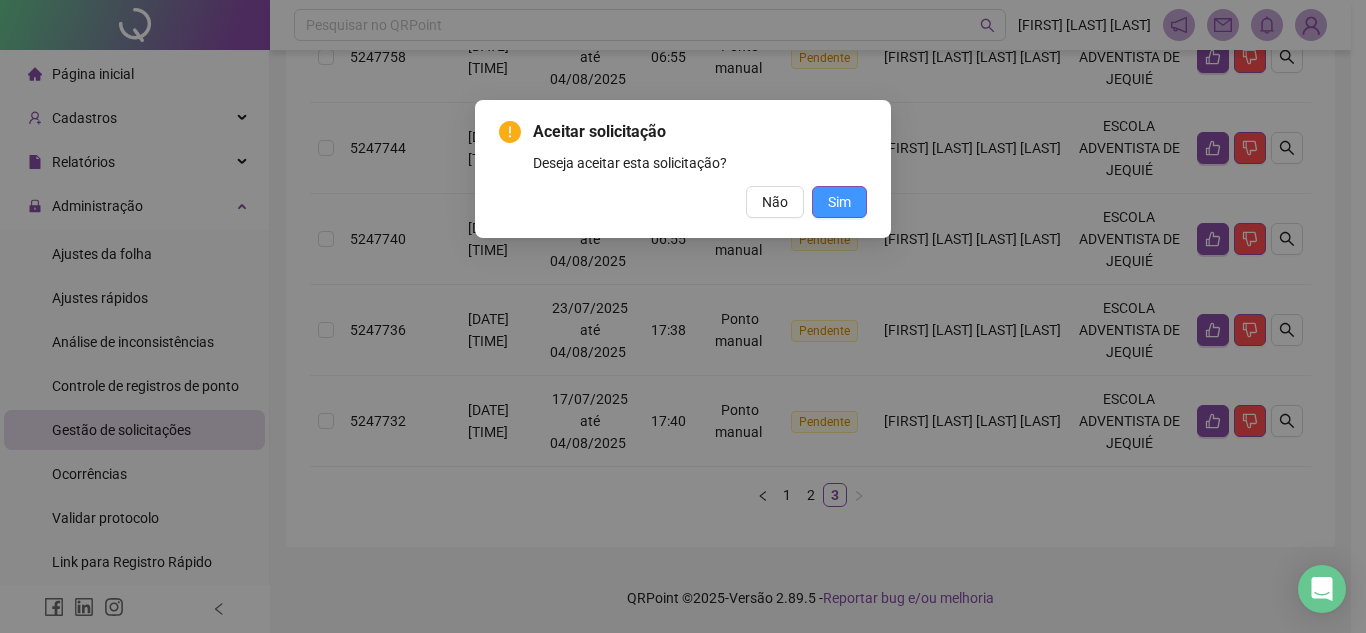 click on "Sim" at bounding box center [839, 202] 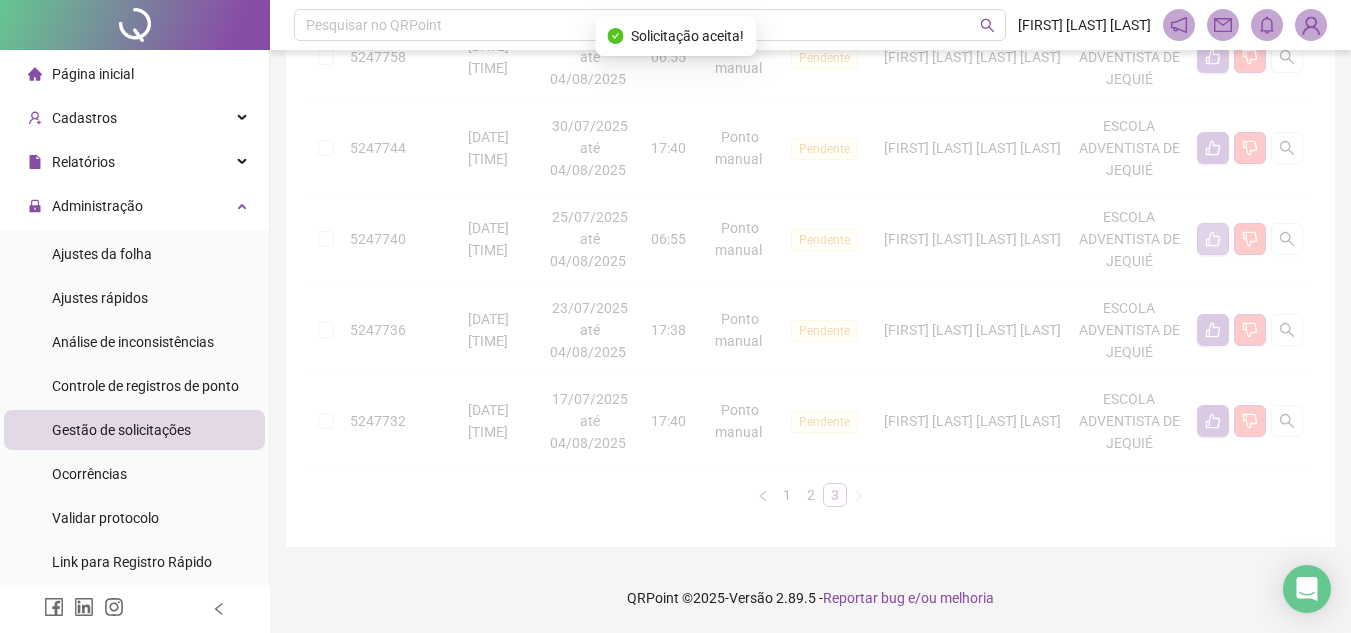 scroll, scrollTop: 695, scrollLeft: 0, axis: vertical 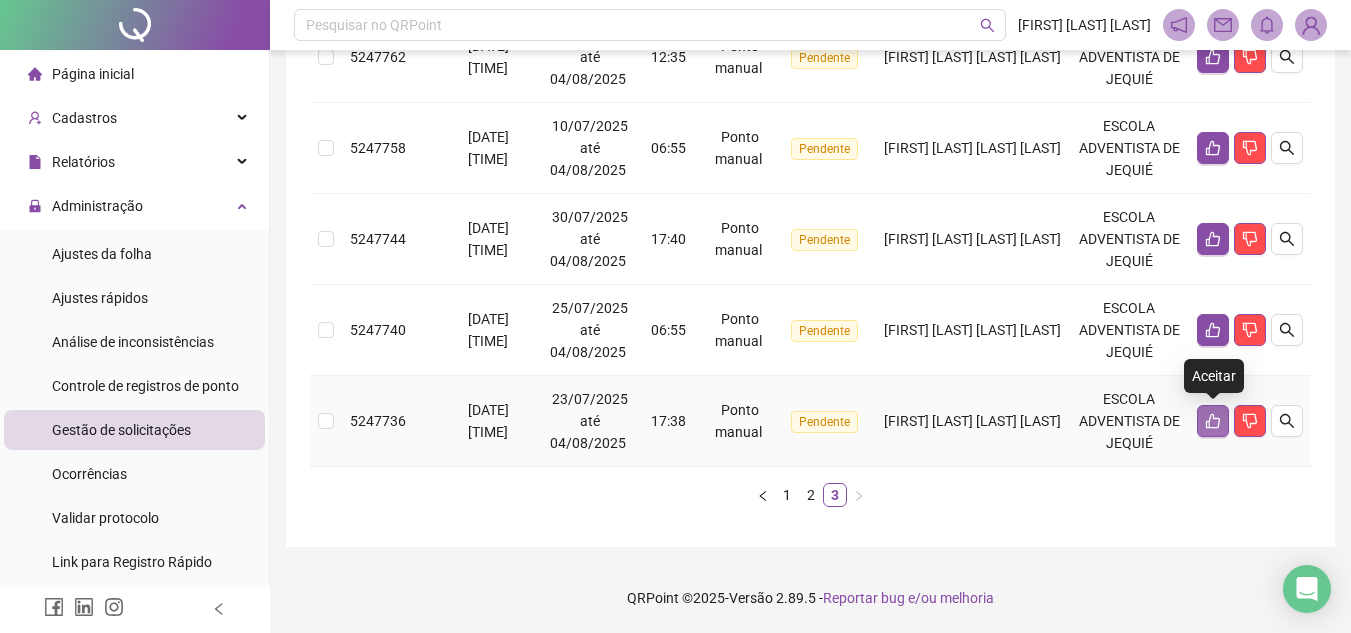 click at bounding box center (1213, 421) 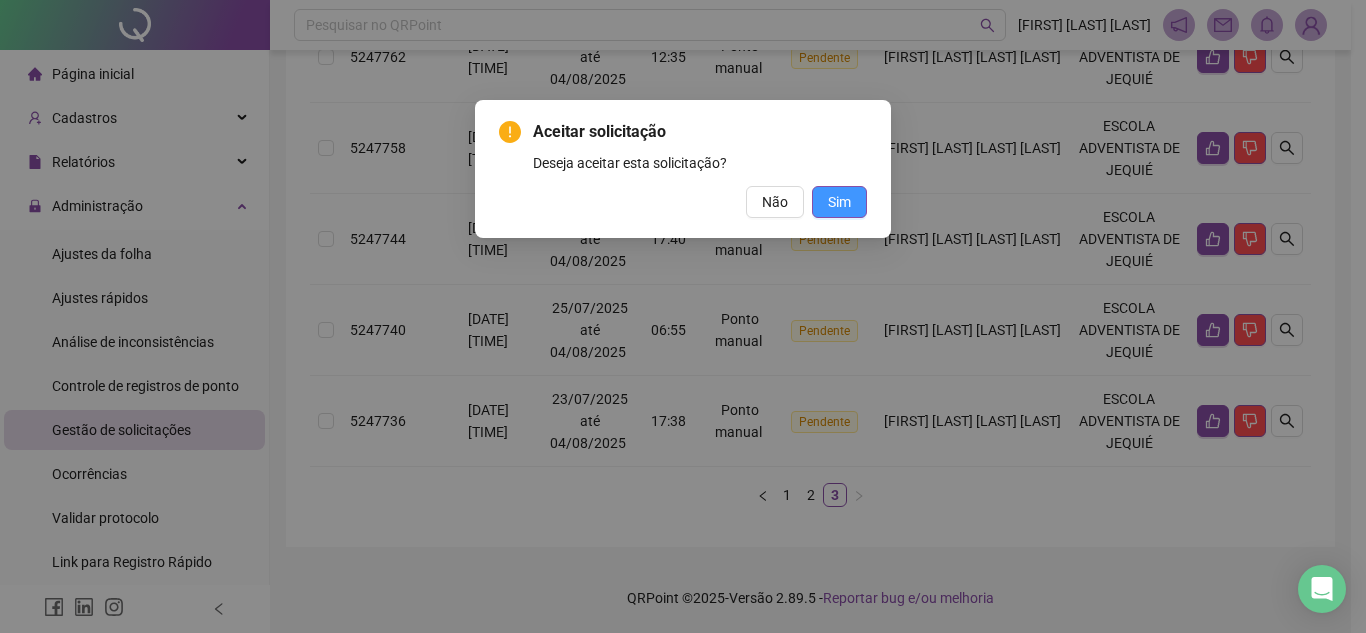 drag, startPoint x: 813, startPoint y: 177, endPoint x: 827, endPoint y: 191, distance: 19.79899 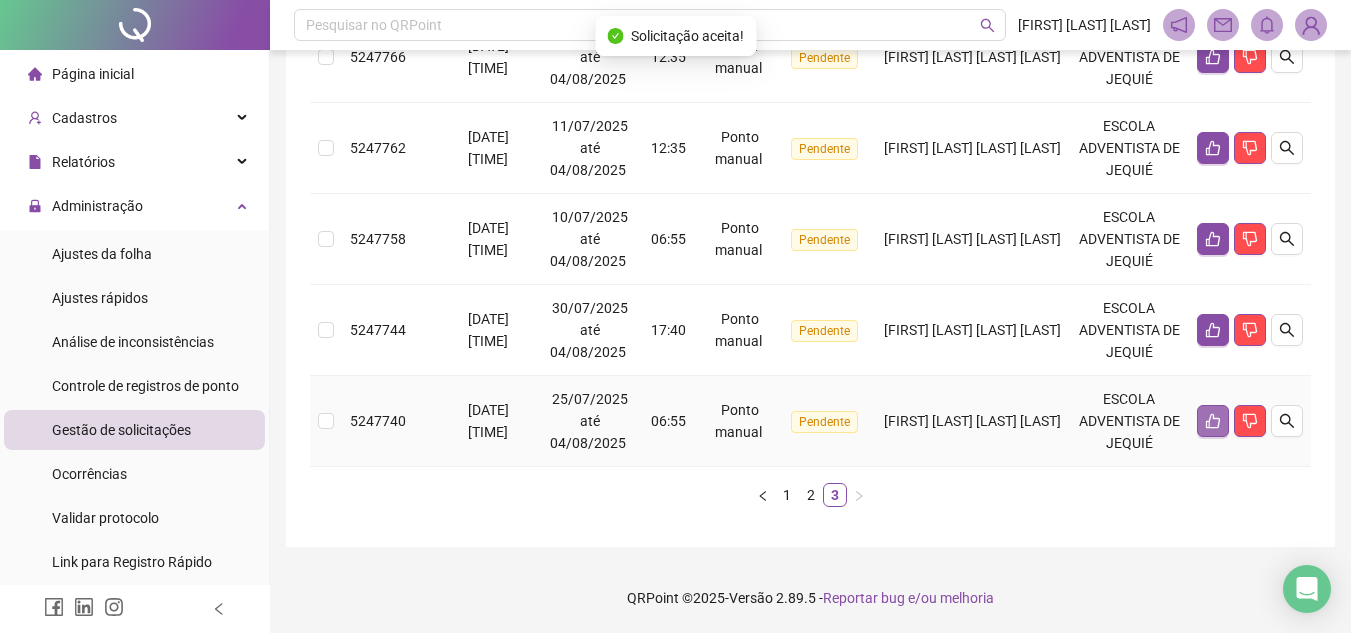 scroll, scrollTop: 604, scrollLeft: 0, axis: vertical 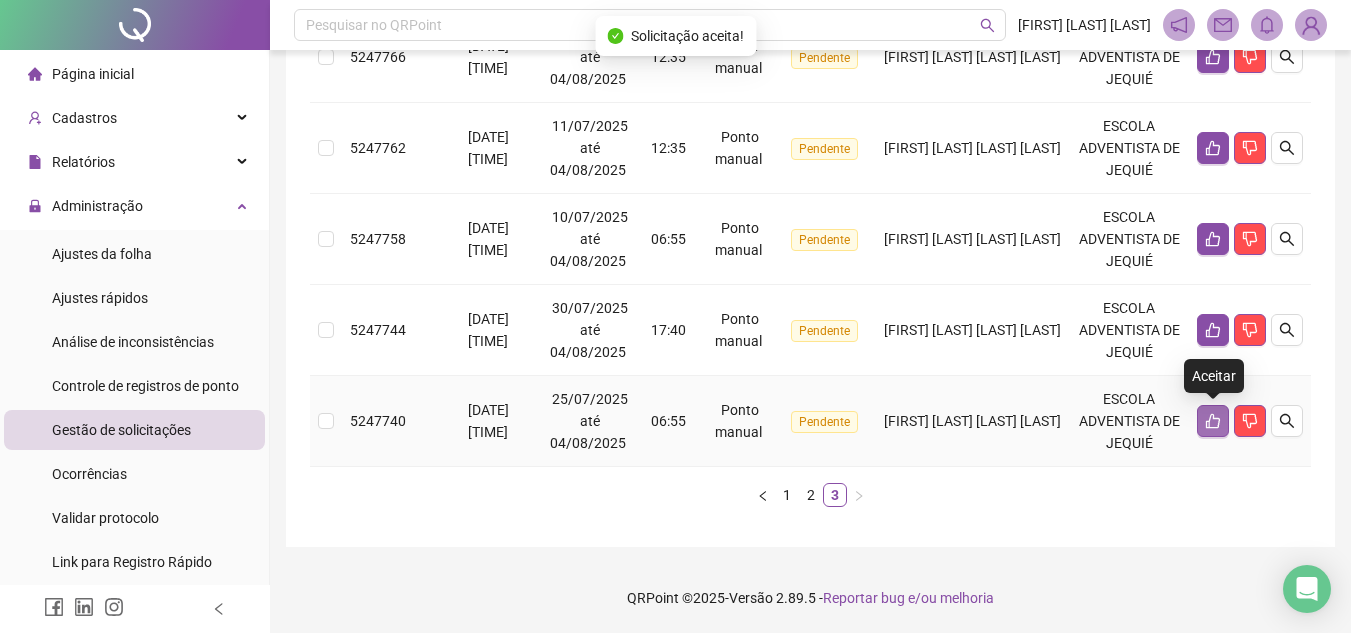click 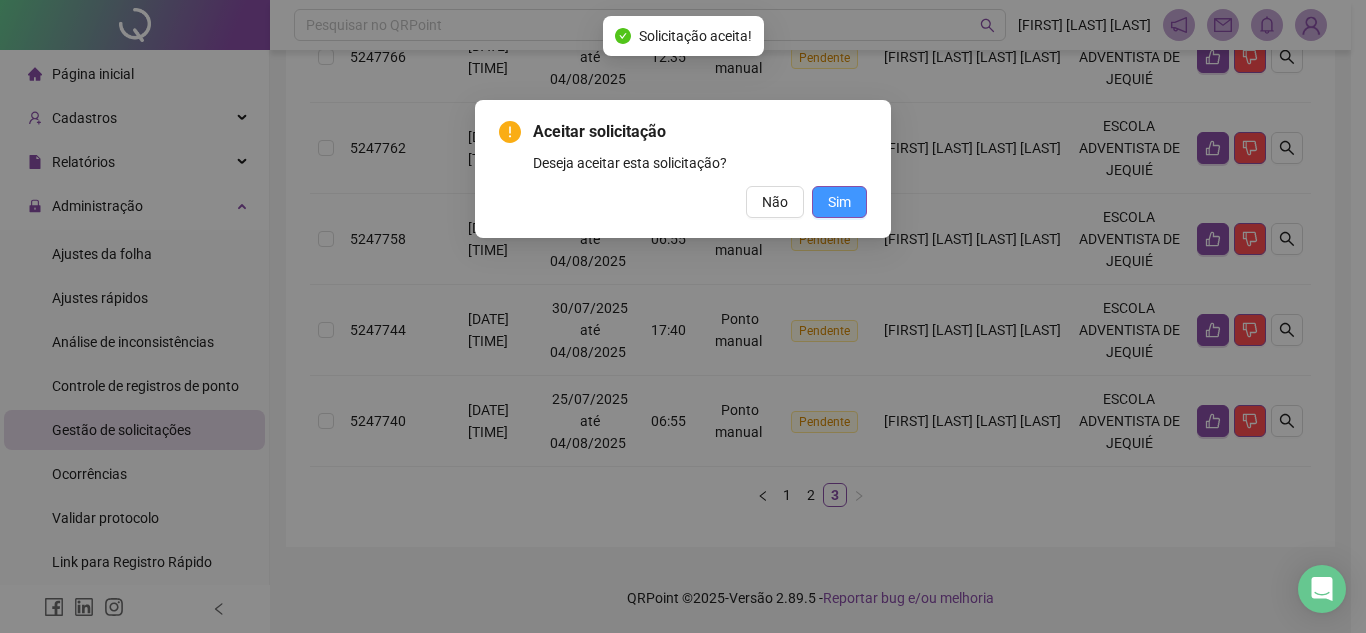 click on "Sim" at bounding box center (839, 202) 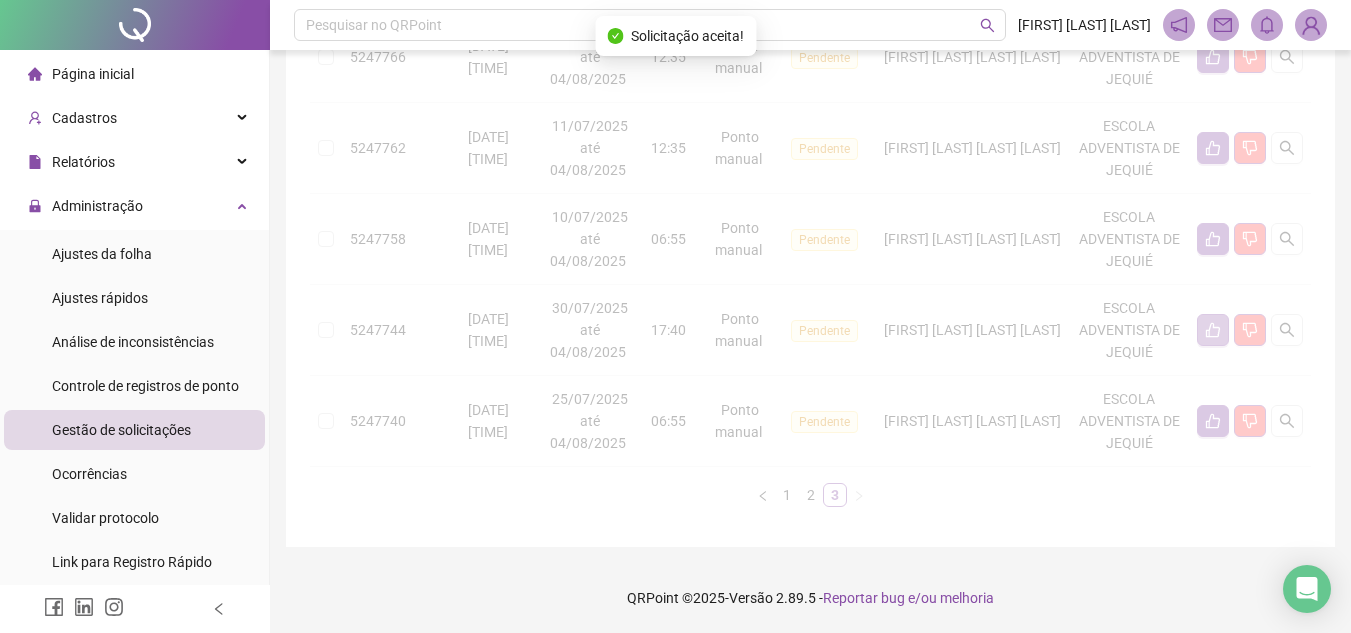 scroll, scrollTop: 513, scrollLeft: 0, axis: vertical 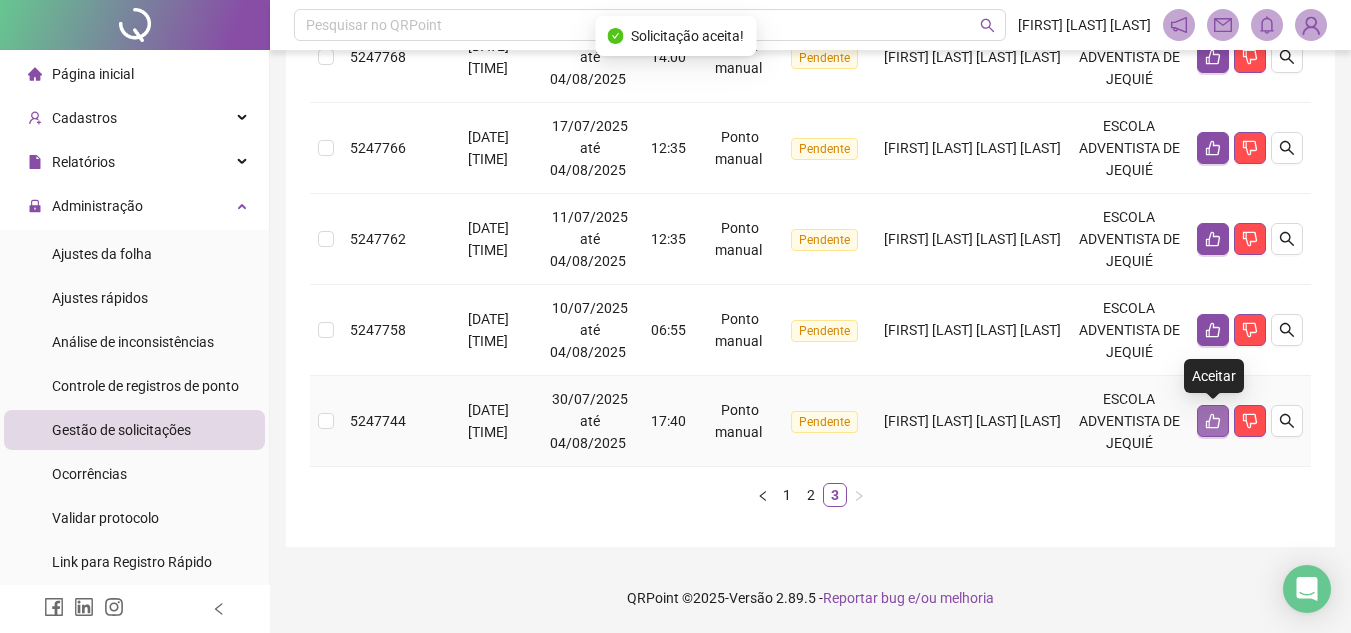 click 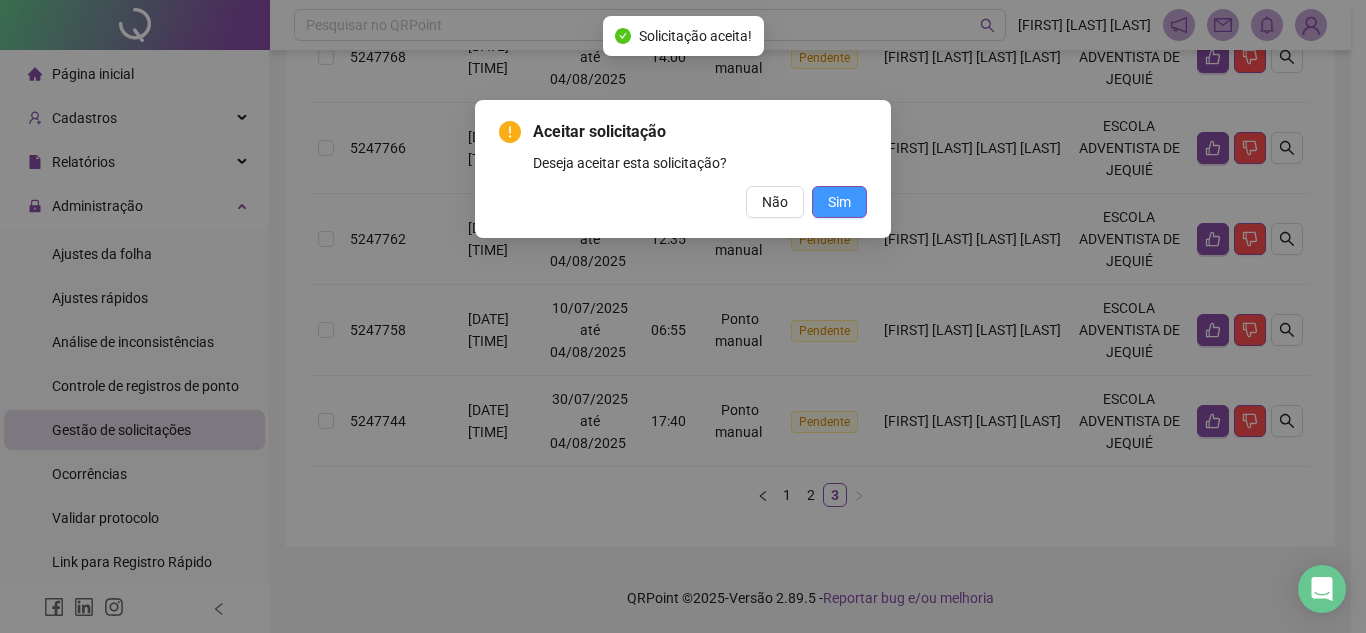click on "Sim" at bounding box center (839, 202) 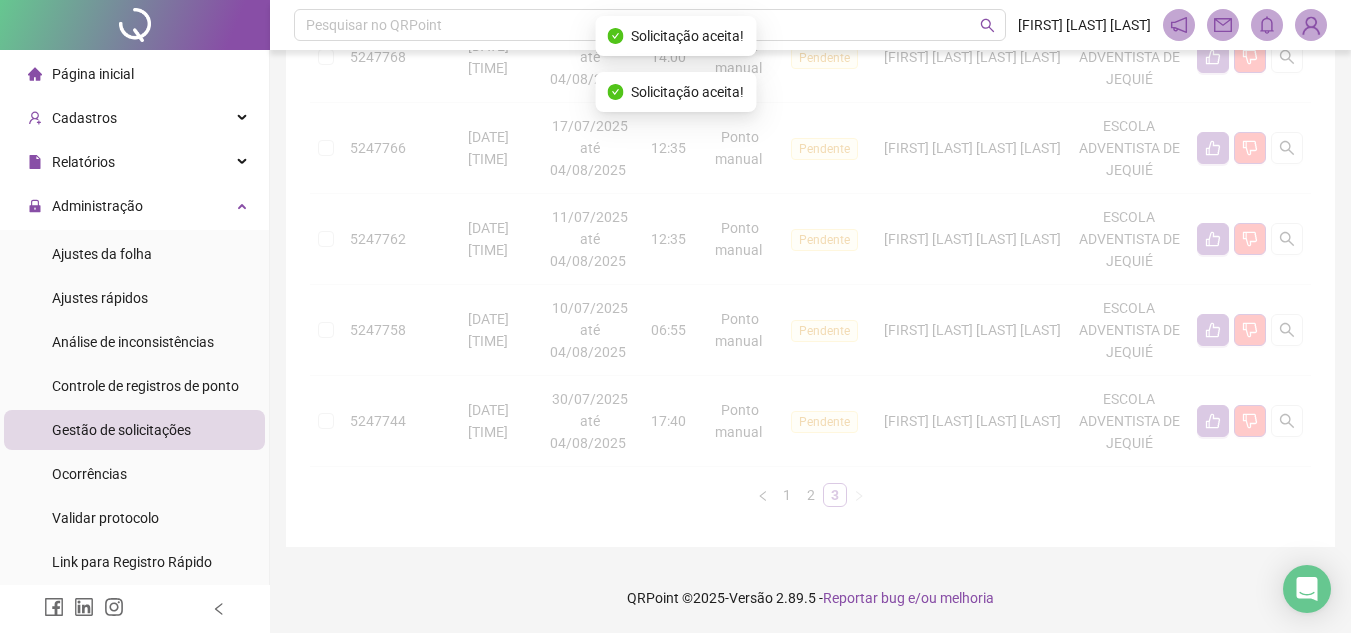 scroll, scrollTop: 422, scrollLeft: 0, axis: vertical 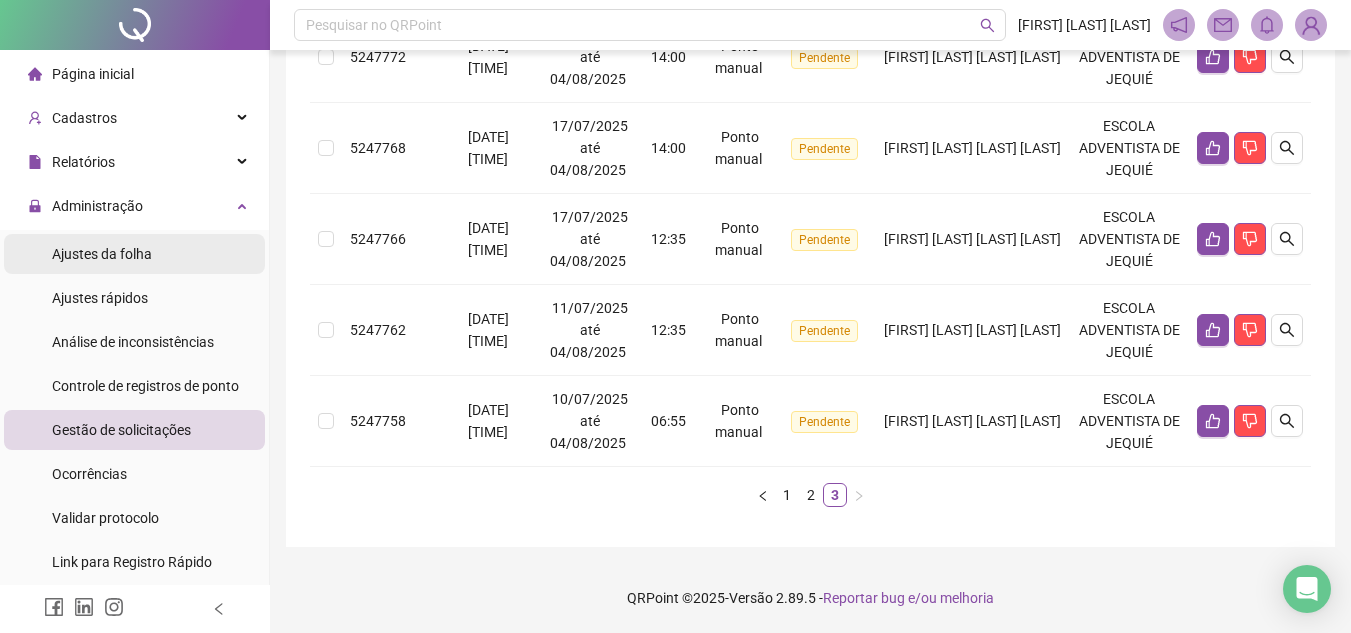 click on "Ajustes da folha" at bounding box center (102, 254) 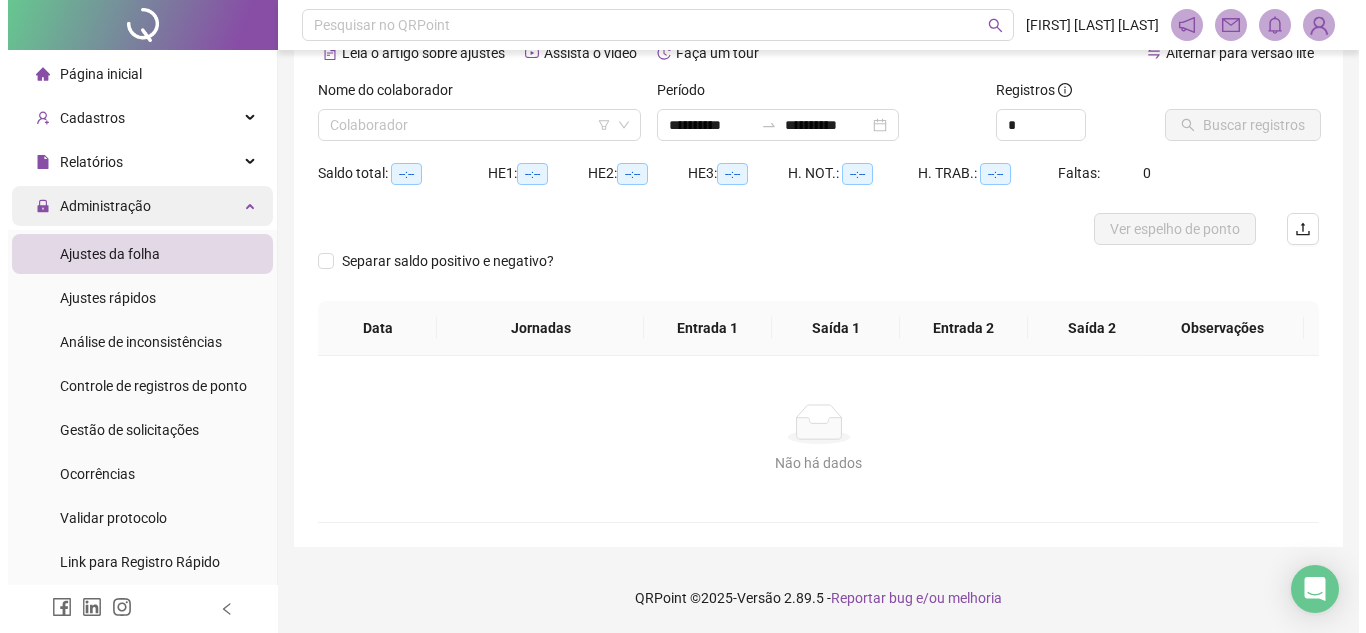 scroll, scrollTop: 105, scrollLeft: 0, axis: vertical 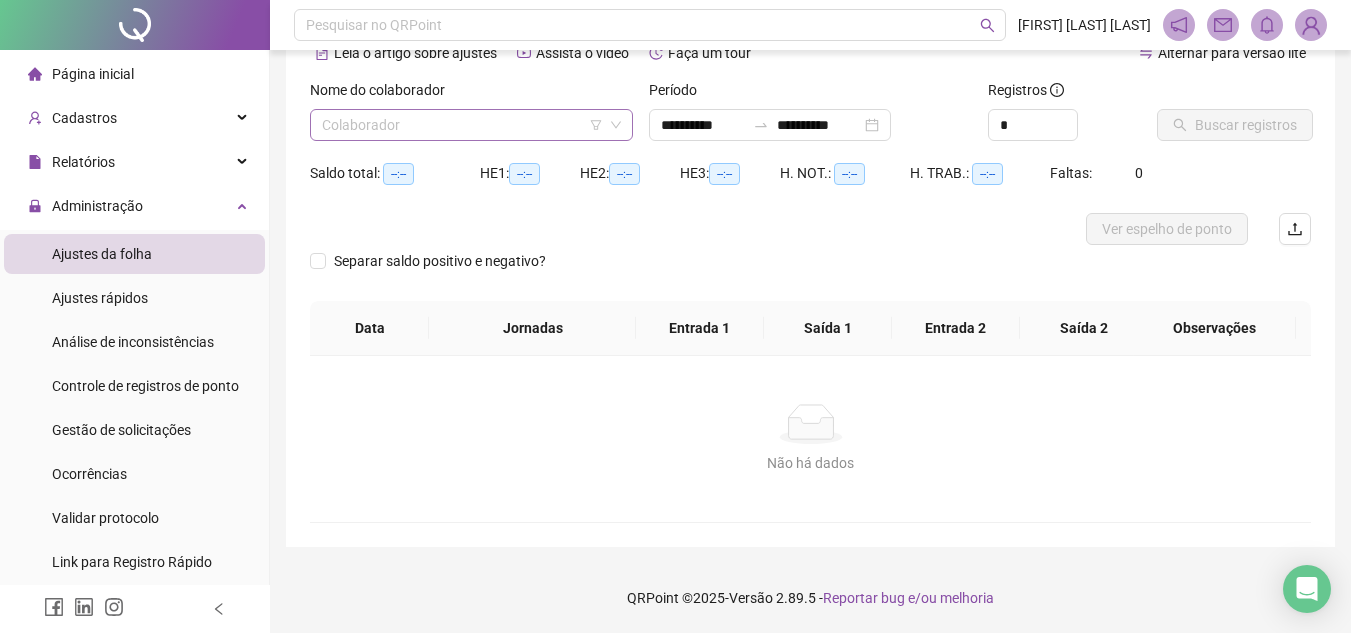 click at bounding box center [462, 125] 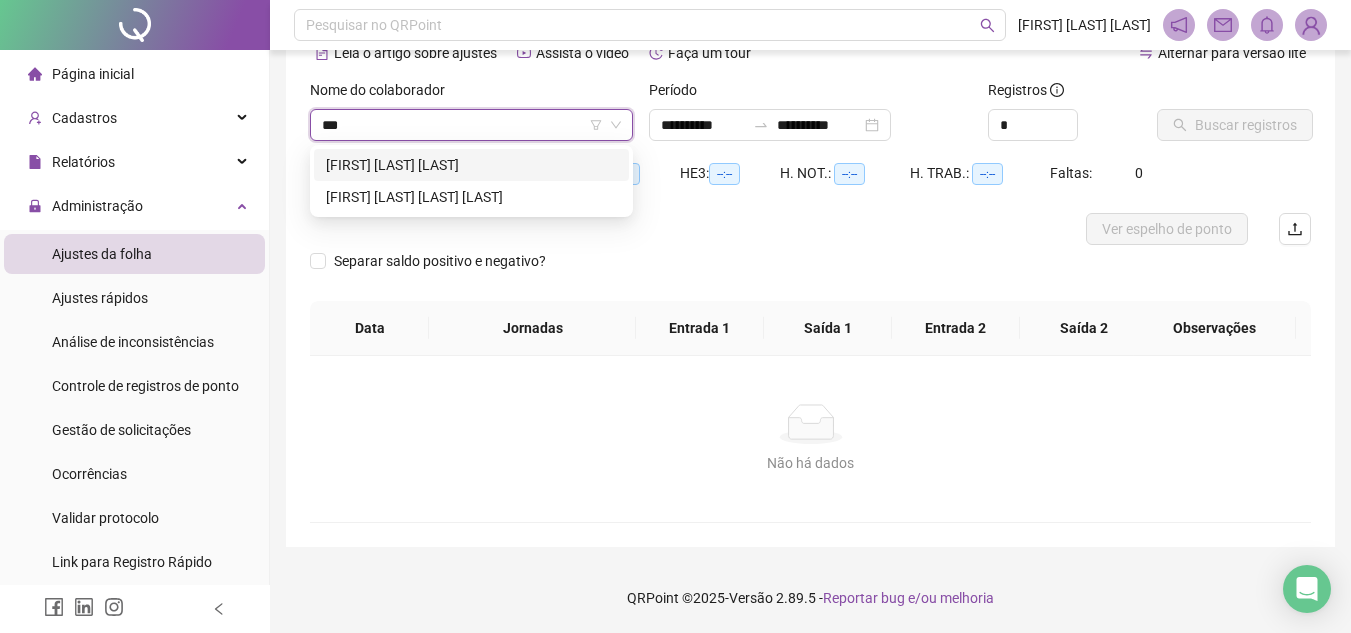 type on "****" 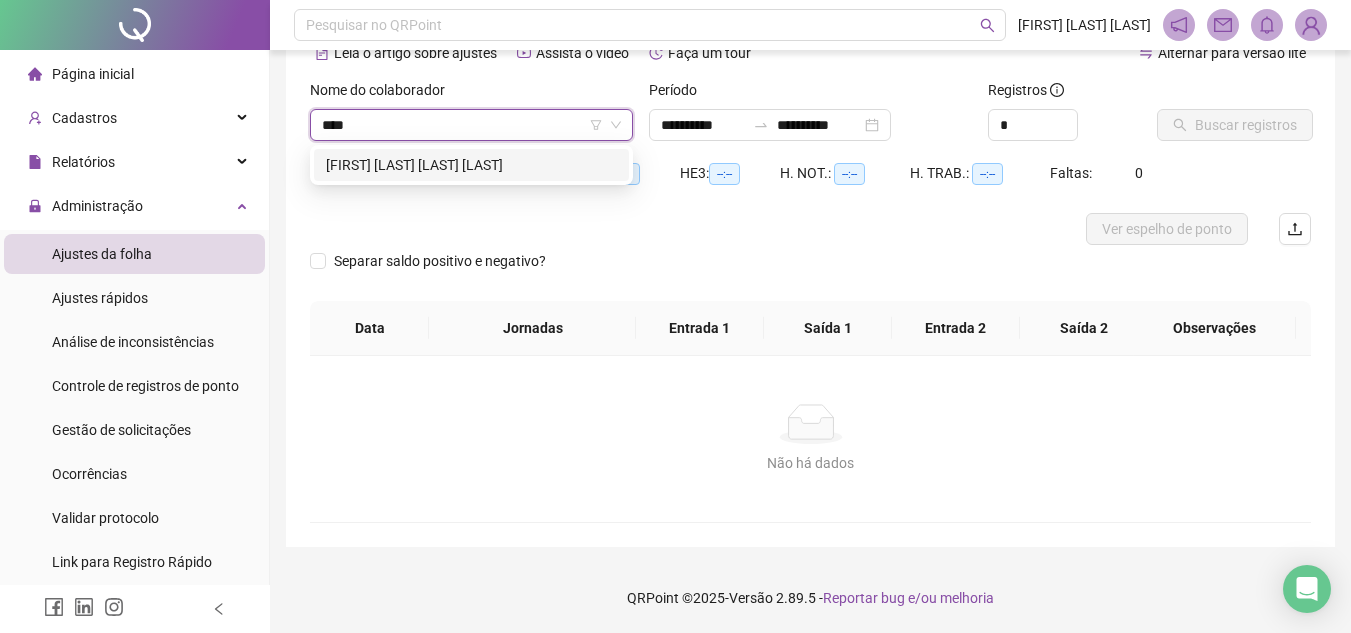 type 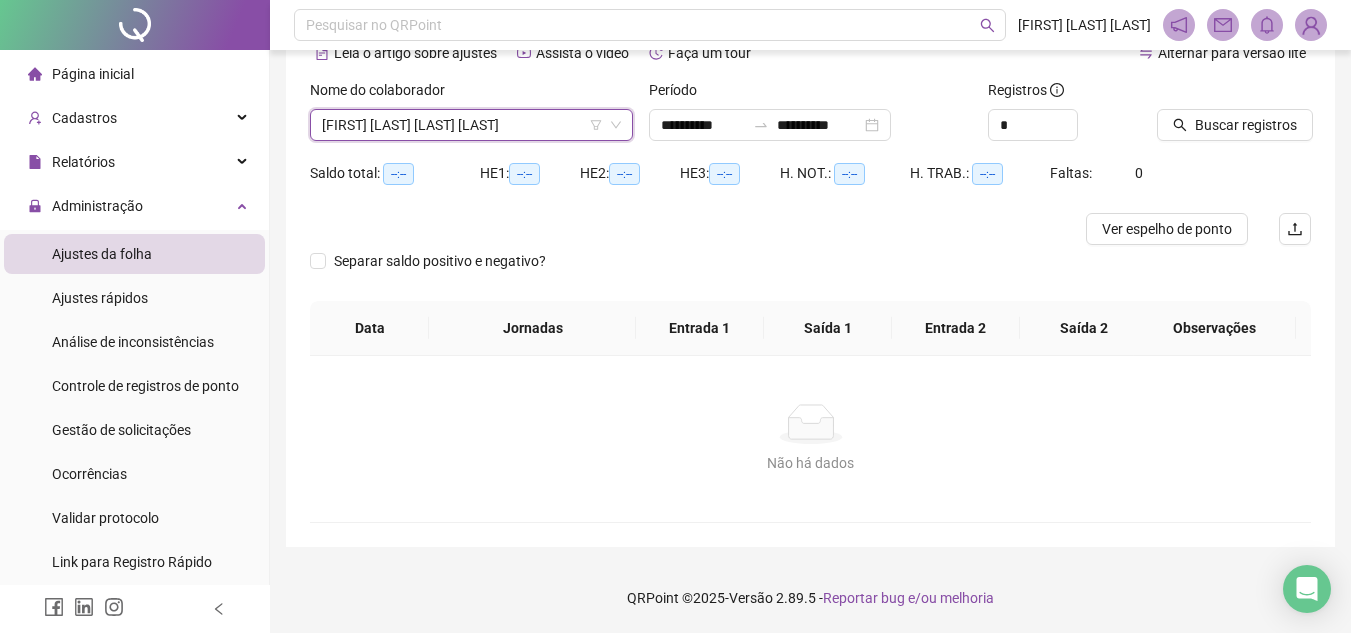 click on "Buscar registros" at bounding box center [1234, 110] 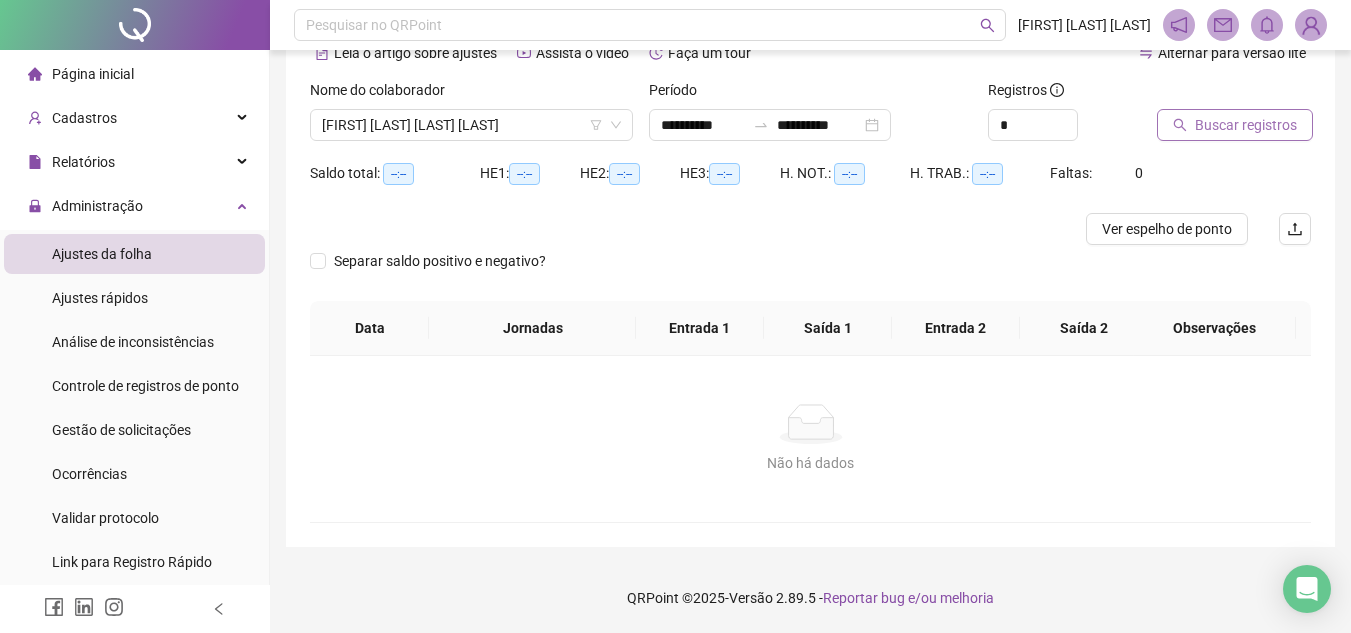 click on "Buscar registros" at bounding box center [1246, 125] 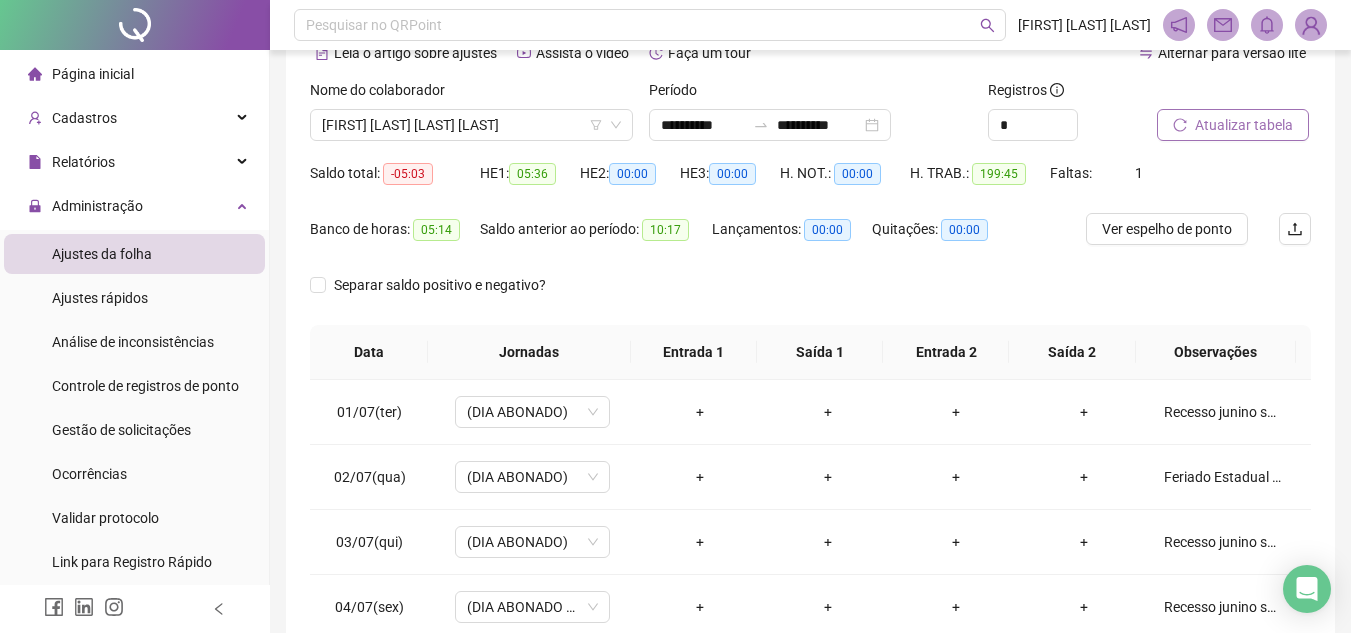 click on "Atualizar tabela" at bounding box center (1244, 125) 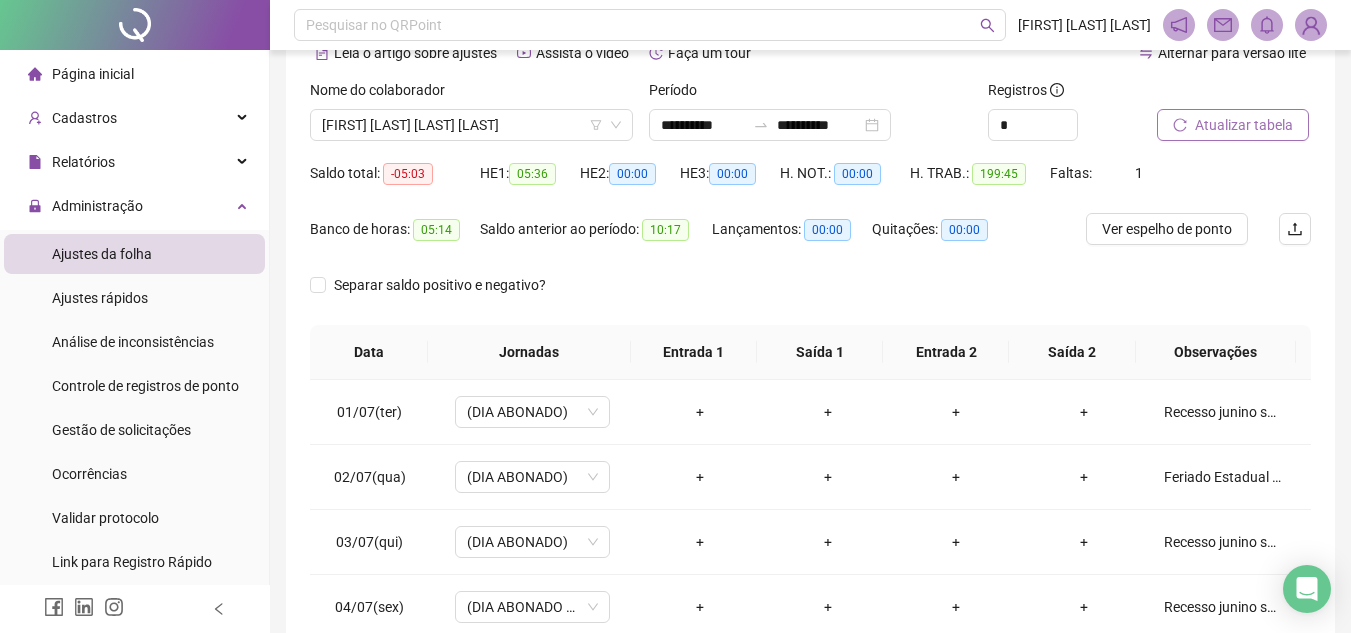 click on "Atualizar tabela" at bounding box center [1244, 125] 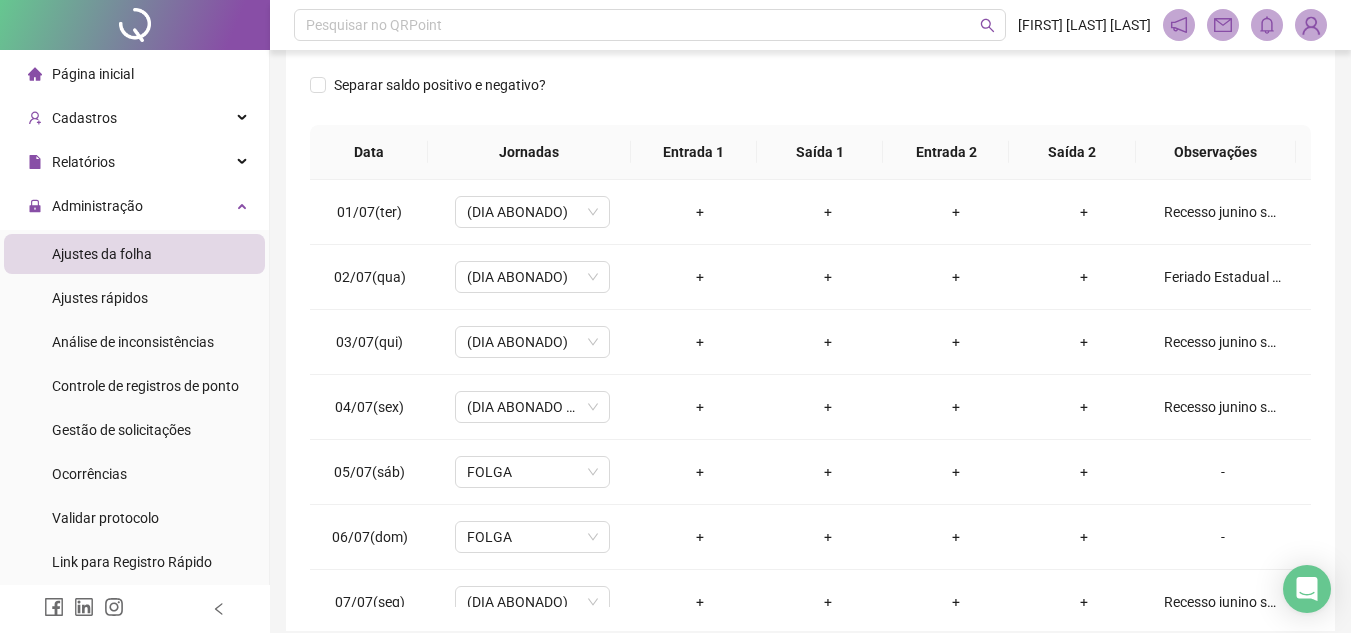 scroll, scrollTop: 389, scrollLeft: 0, axis: vertical 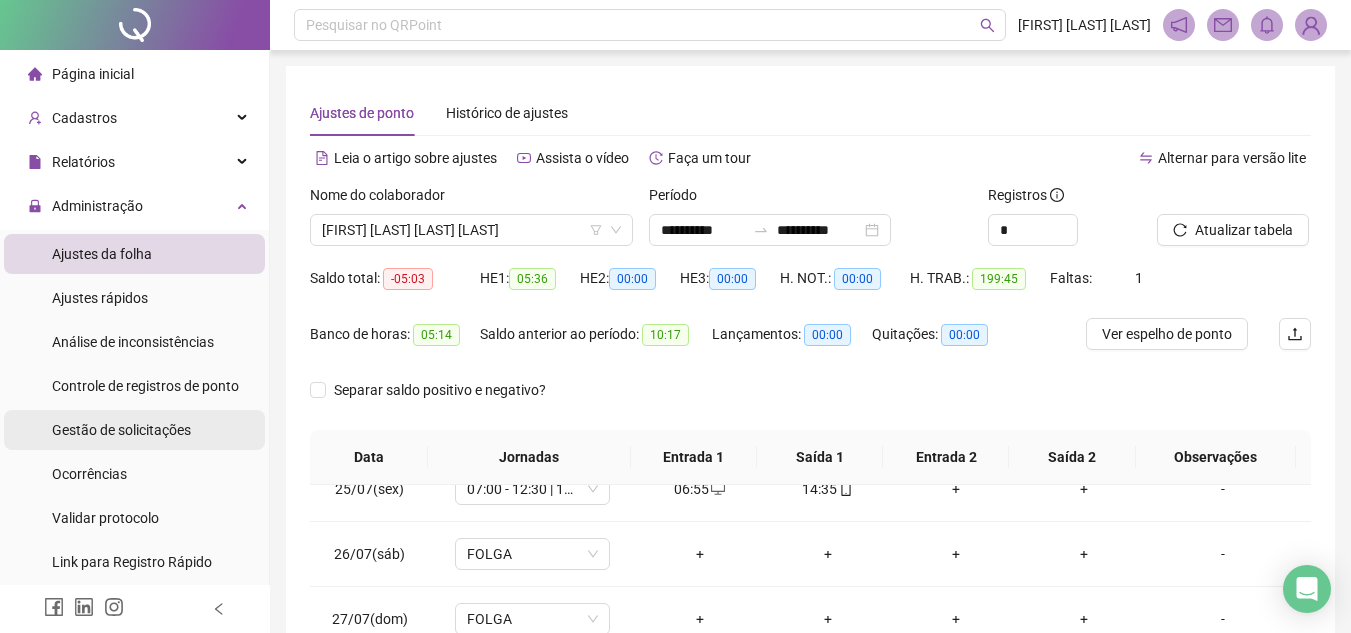 click on "Gestão de solicitações" at bounding box center (121, 430) 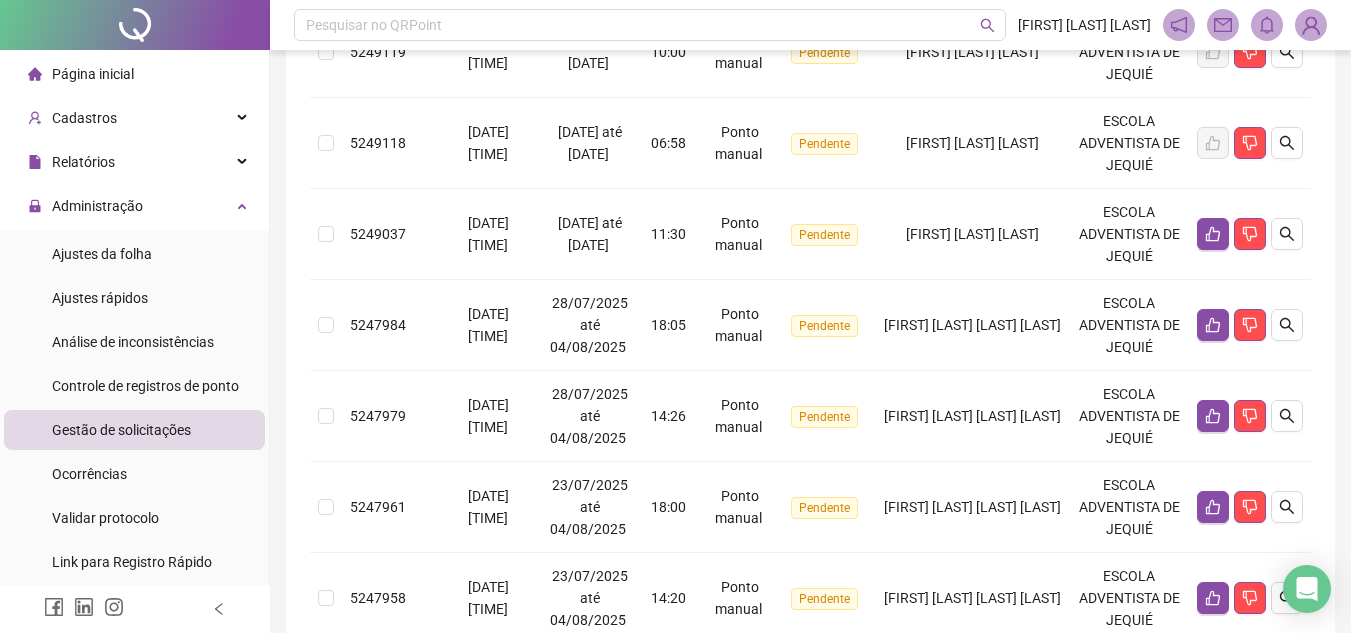 scroll, scrollTop: 968, scrollLeft: 0, axis: vertical 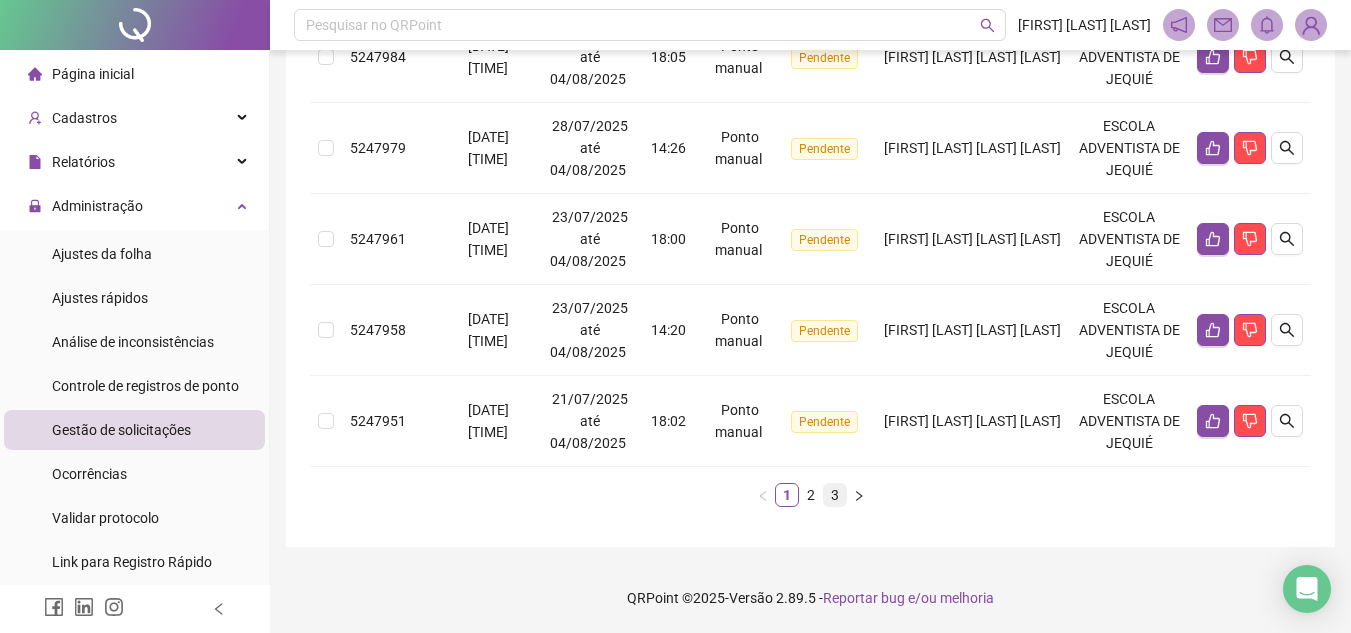 click on "3" at bounding box center (835, 495) 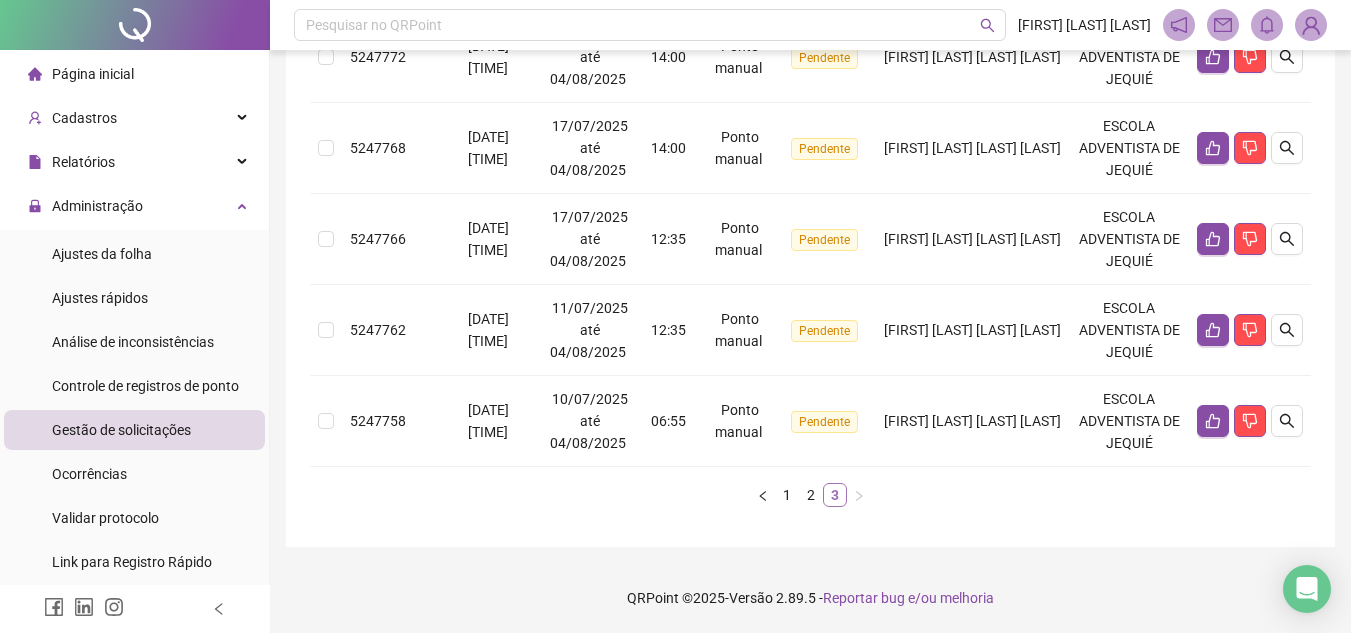 scroll, scrollTop: 422, scrollLeft: 0, axis: vertical 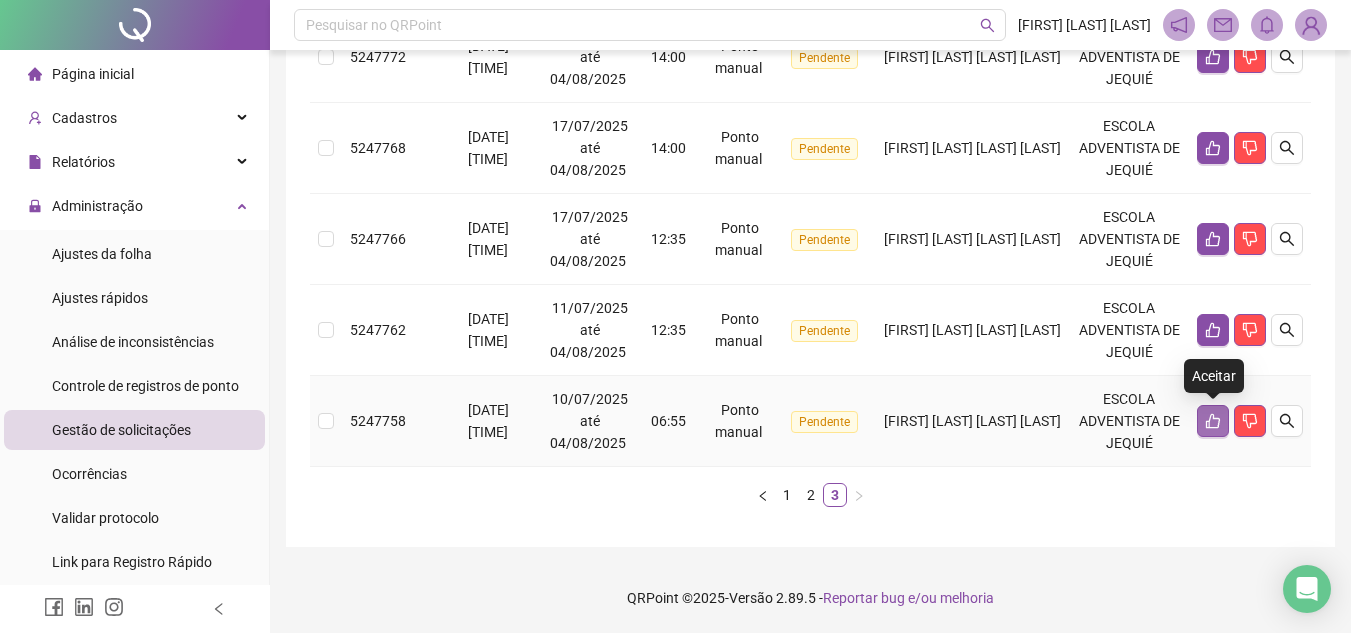 click at bounding box center [1213, 421] 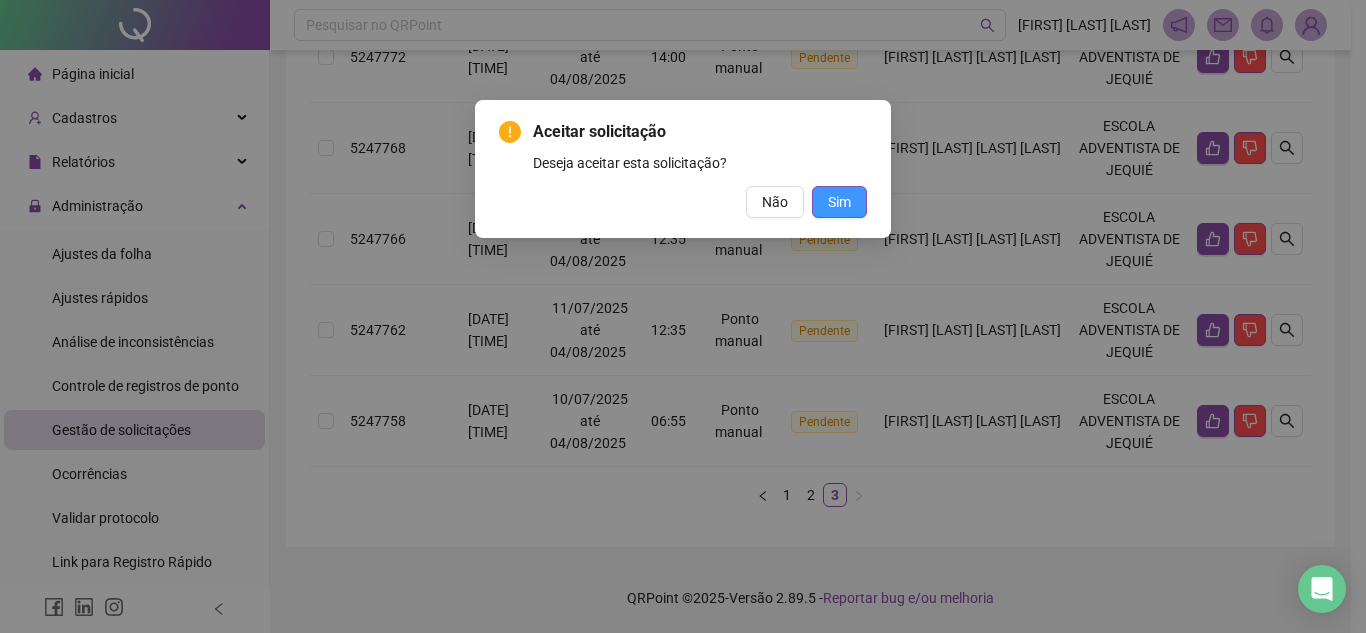 click on "Sim" at bounding box center (839, 202) 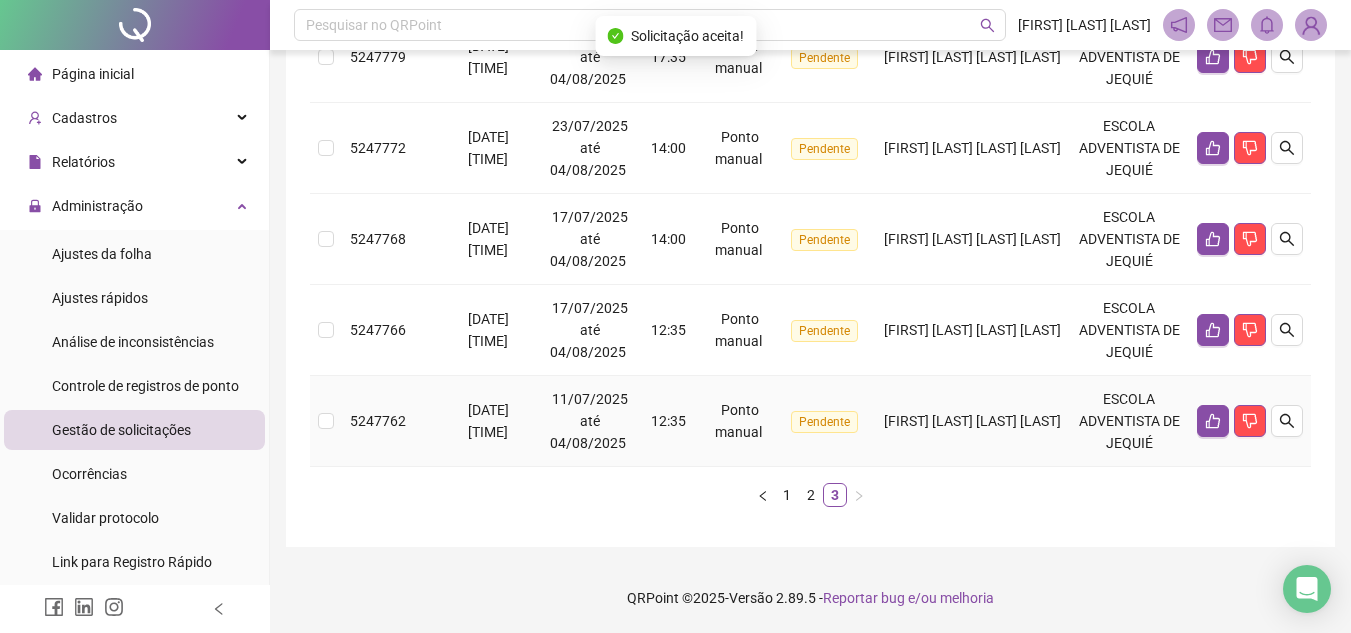 scroll, scrollTop: 331, scrollLeft: 0, axis: vertical 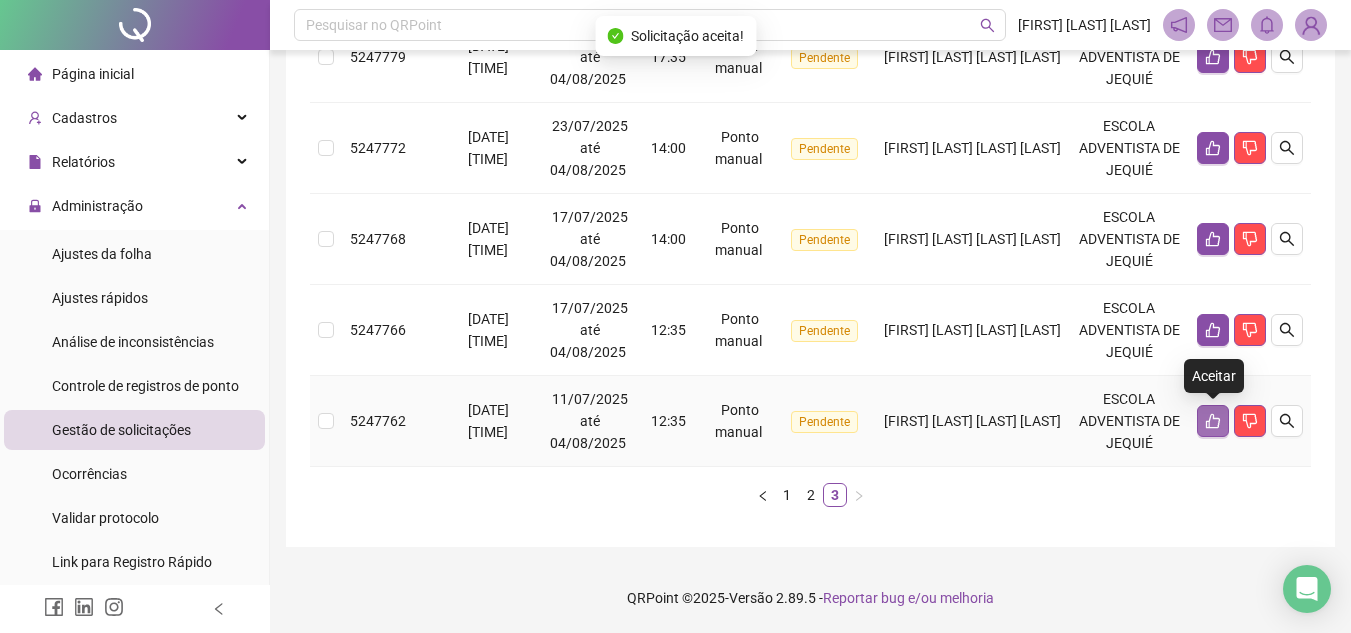 click at bounding box center (1213, 421) 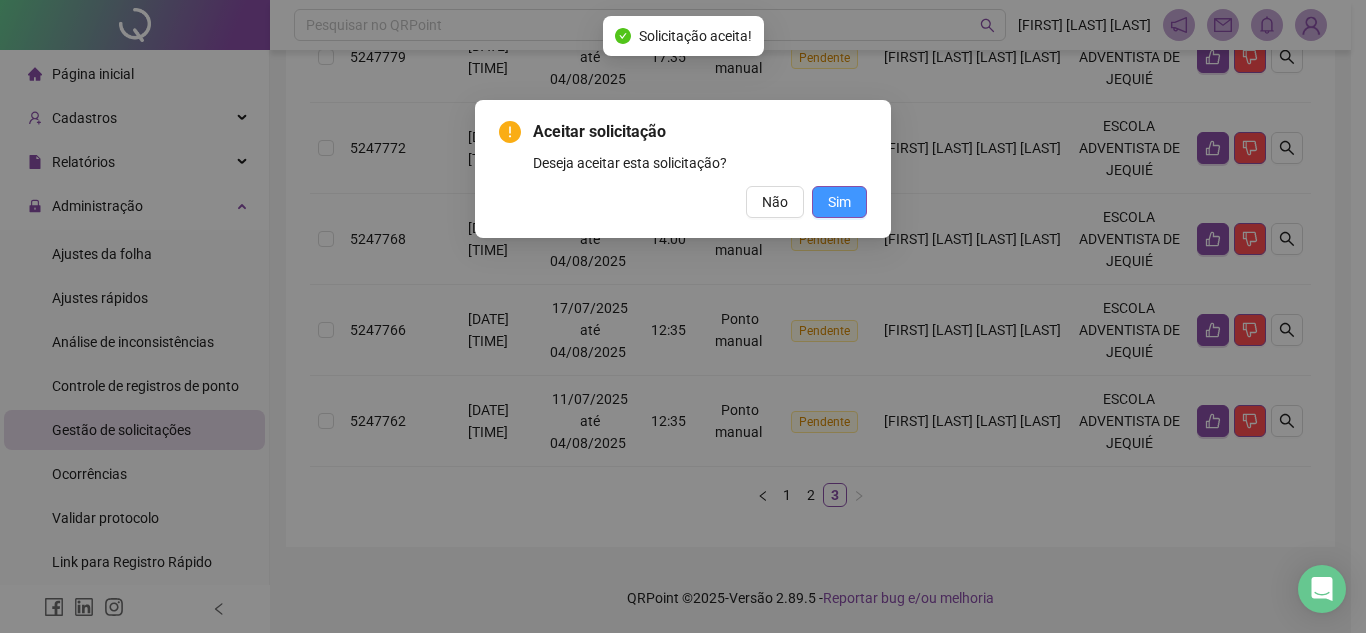 click on "Sim" at bounding box center (839, 202) 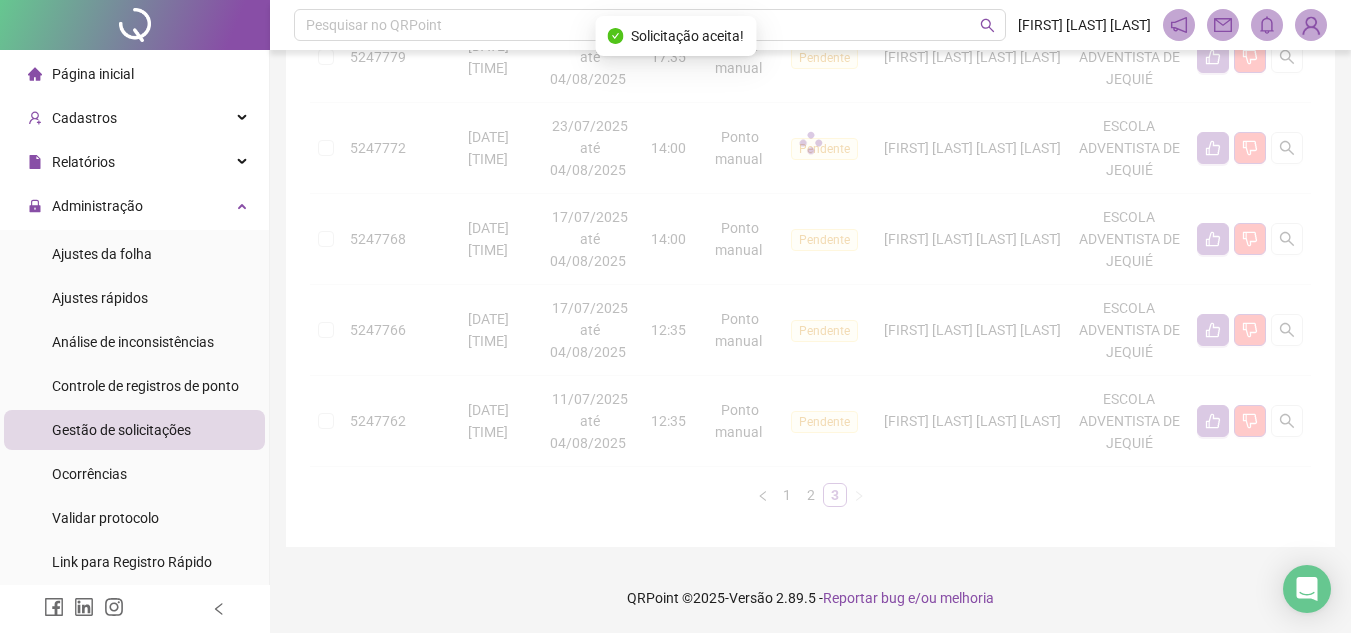 scroll, scrollTop: 240, scrollLeft: 0, axis: vertical 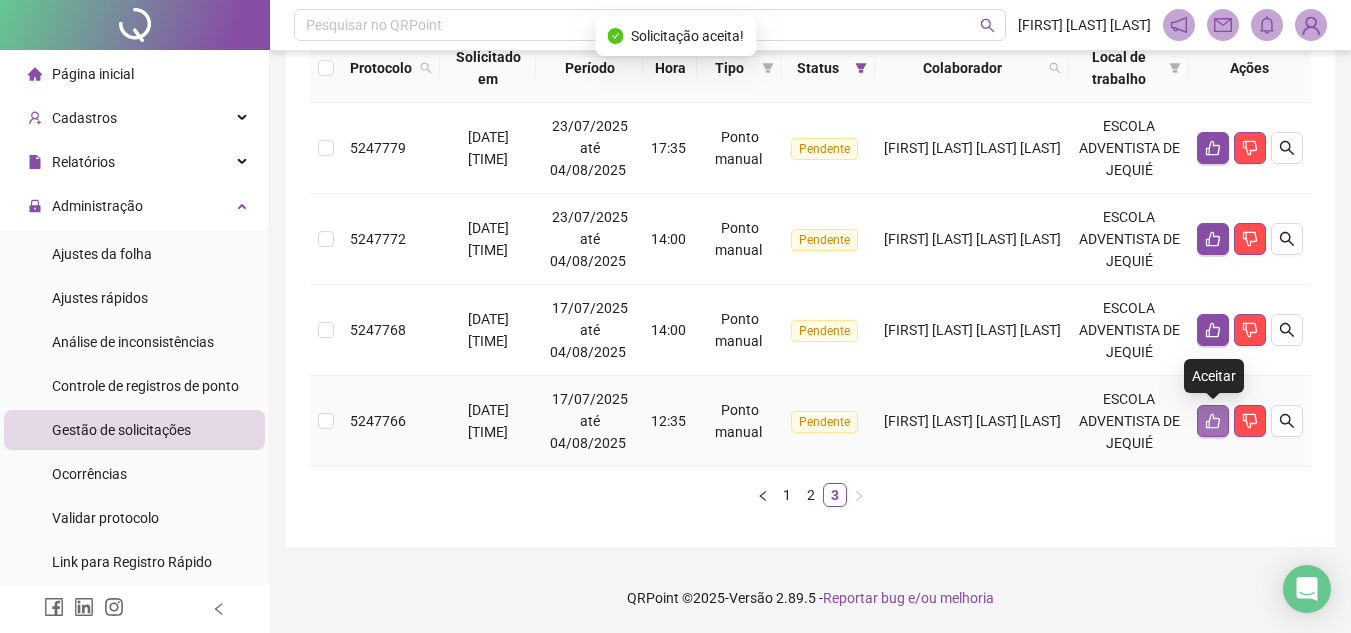 click 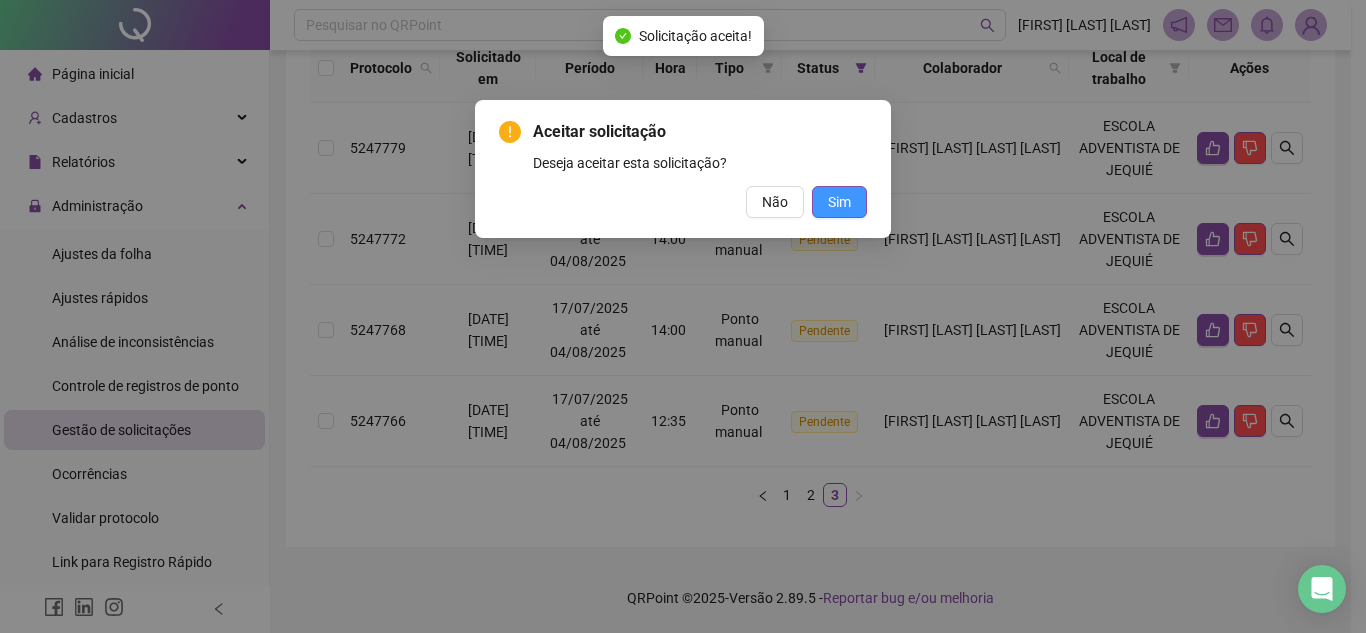 click on "Sim" at bounding box center (839, 202) 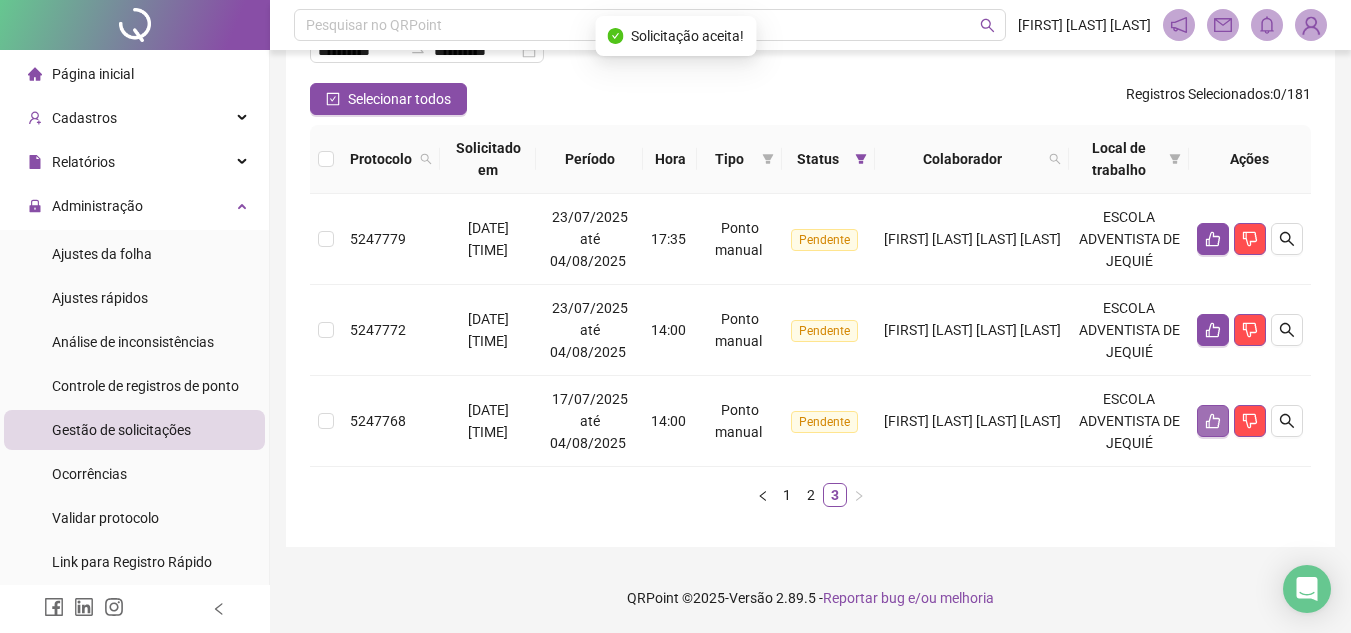 scroll, scrollTop: 149, scrollLeft: 0, axis: vertical 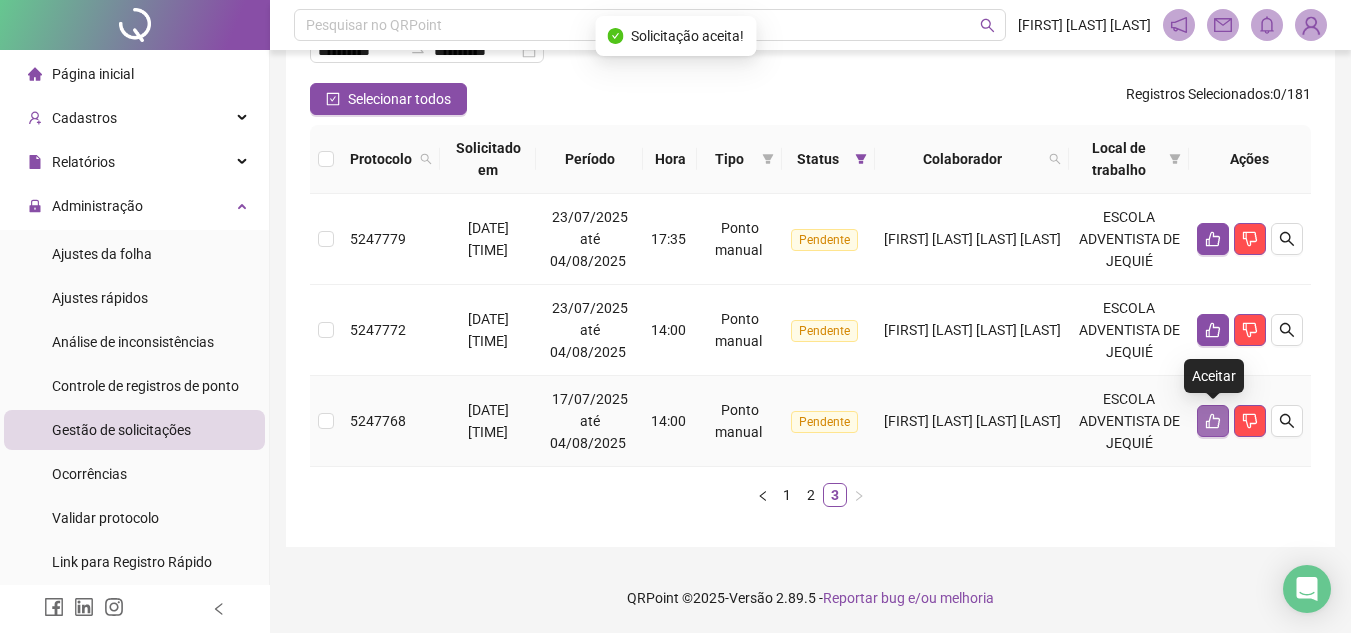 click at bounding box center (1213, 421) 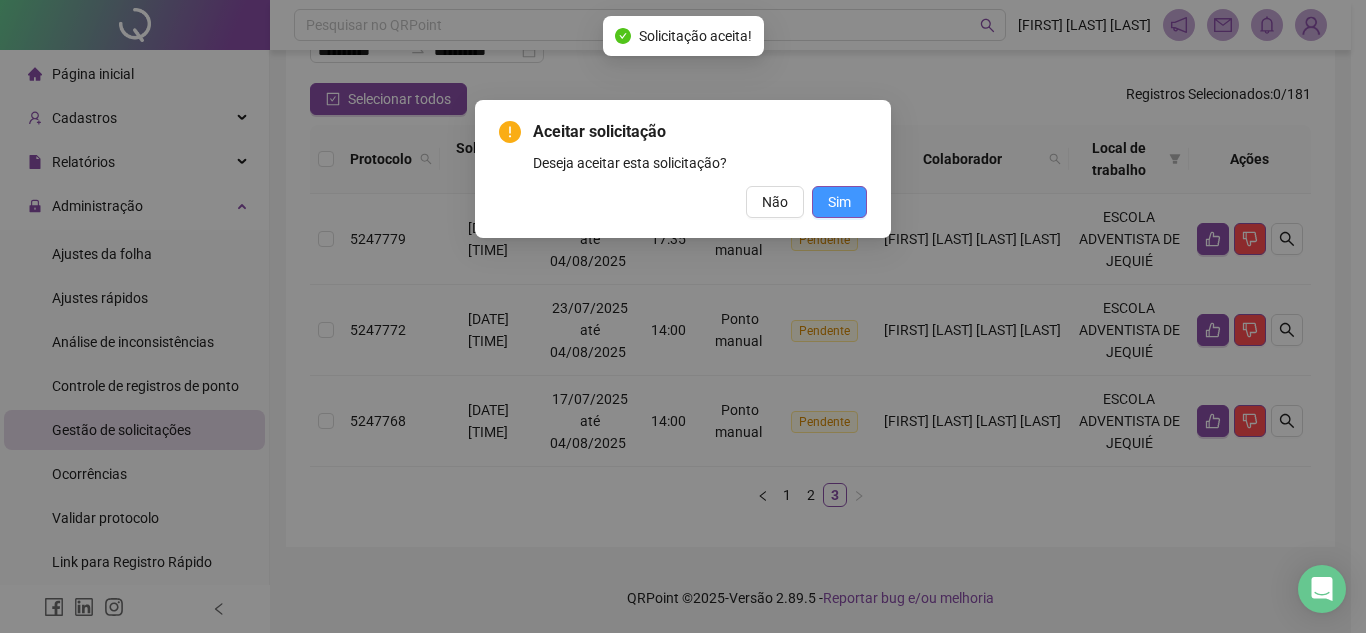 click on "Sim" at bounding box center [839, 202] 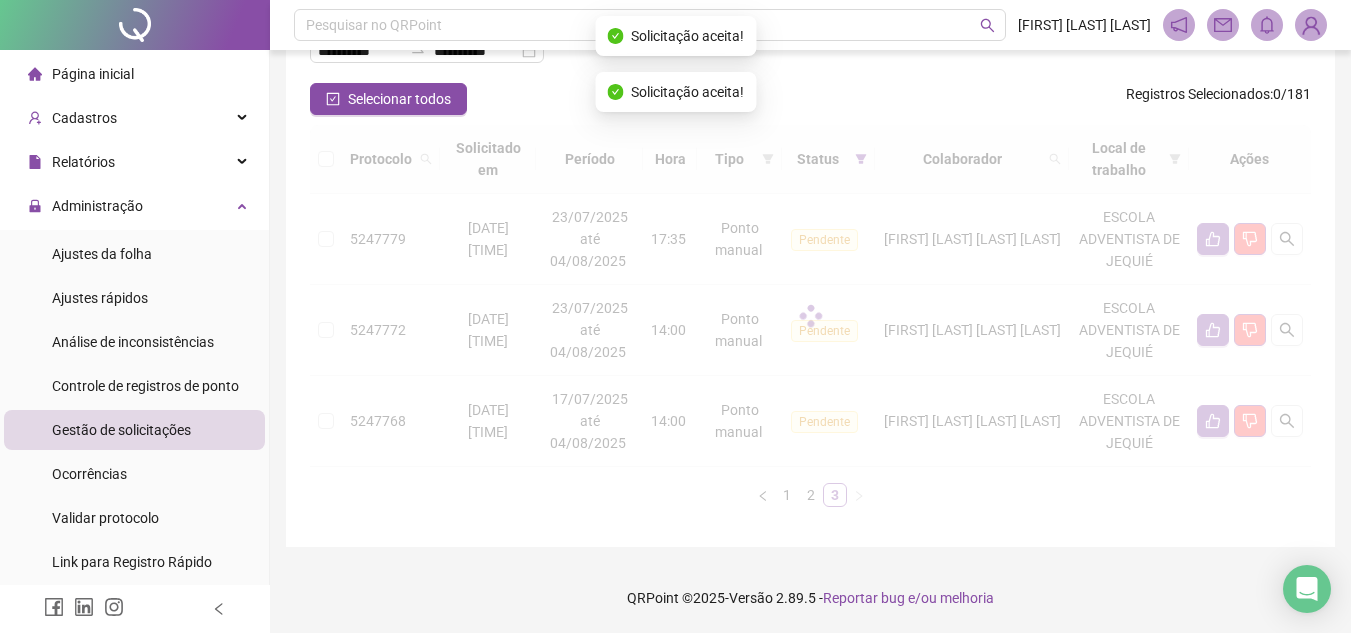 scroll, scrollTop: 58, scrollLeft: 0, axis: vertical 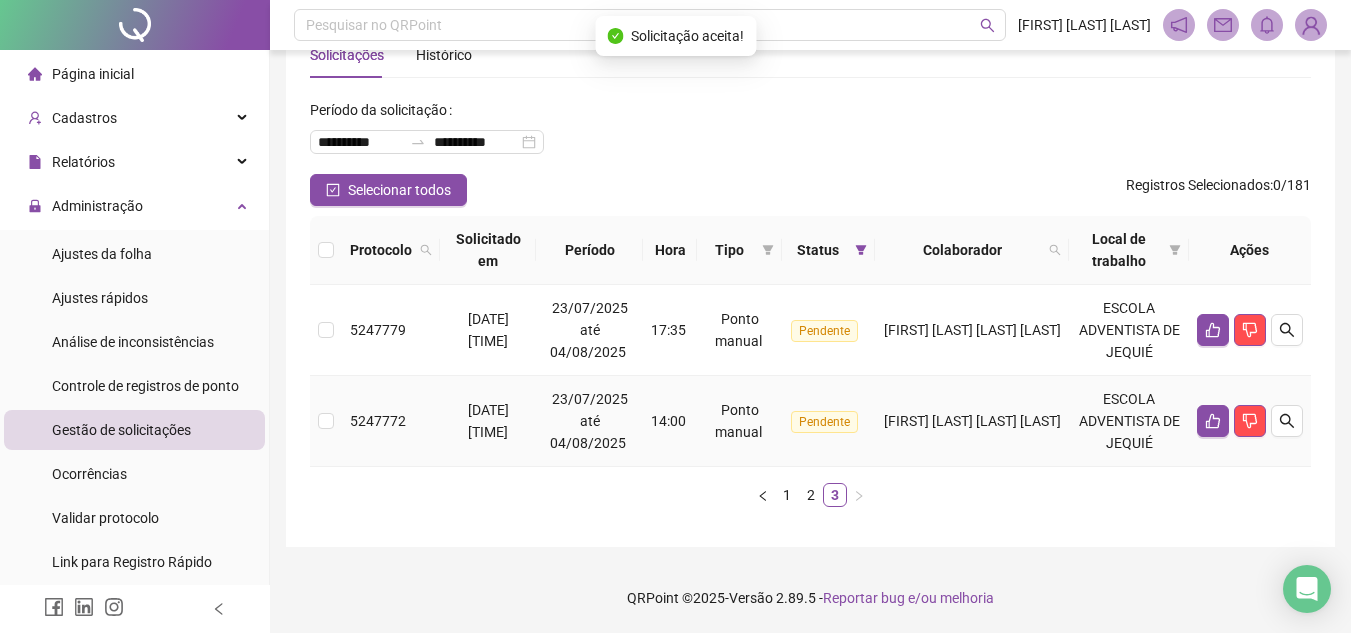 click at bounding box center (1250, 421) 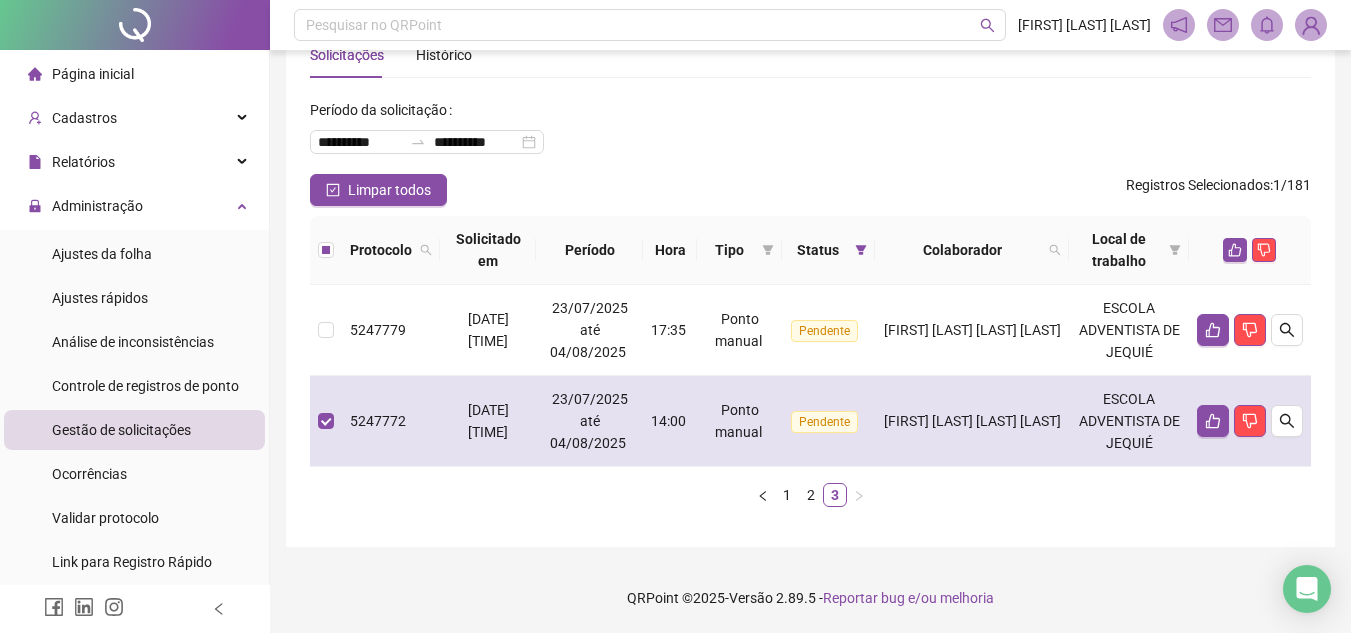 click on "5247772" at bounding box center [378, 421] 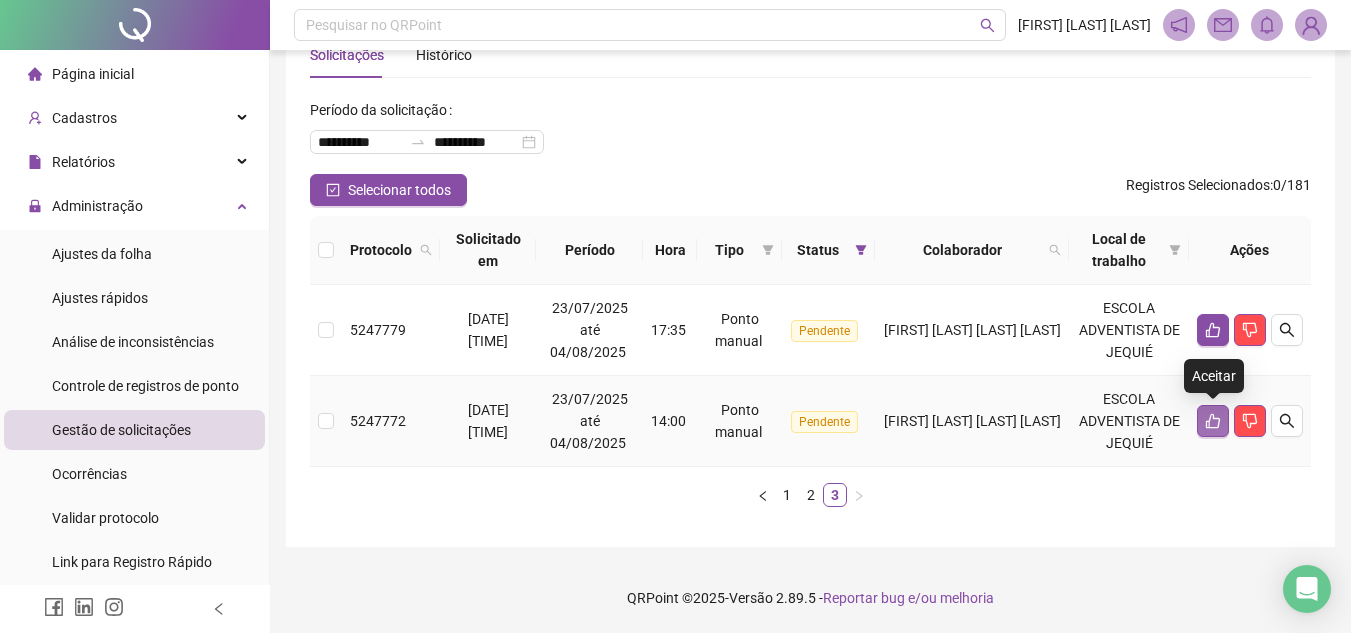 click 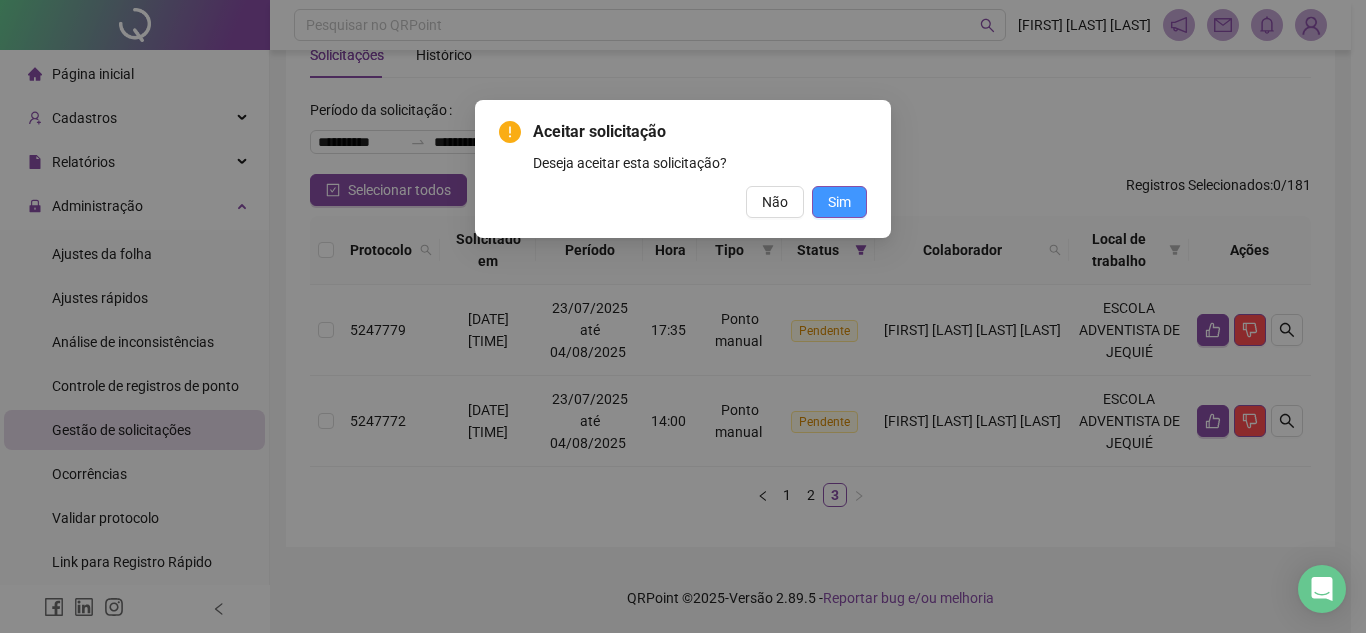 click on "Sim" at bounding box center (839, 202) 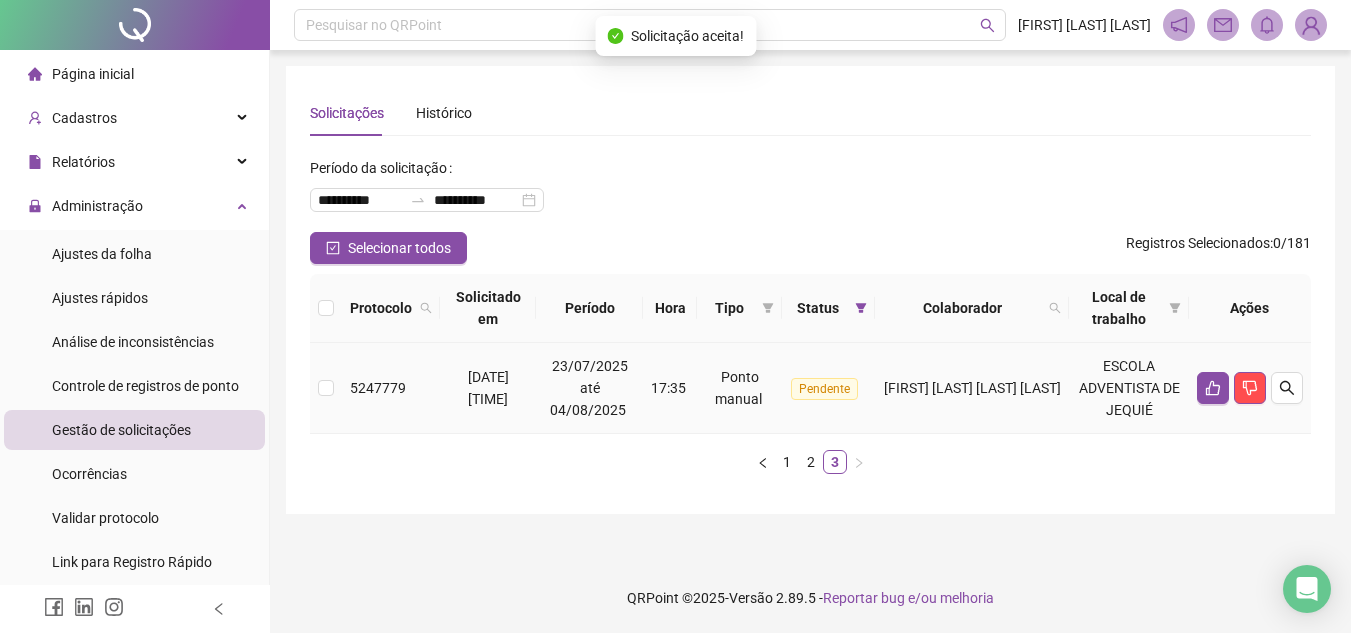 scroll, scrollTop: 0, scrollLeft: 0, axis: both 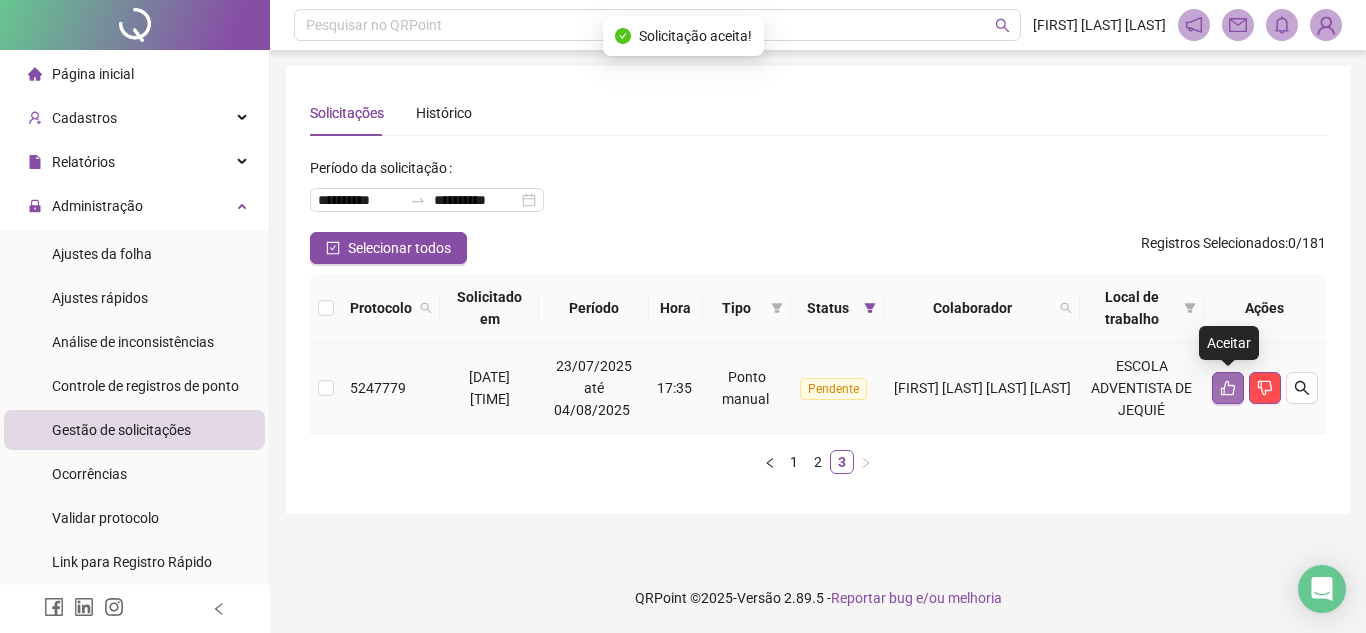 click 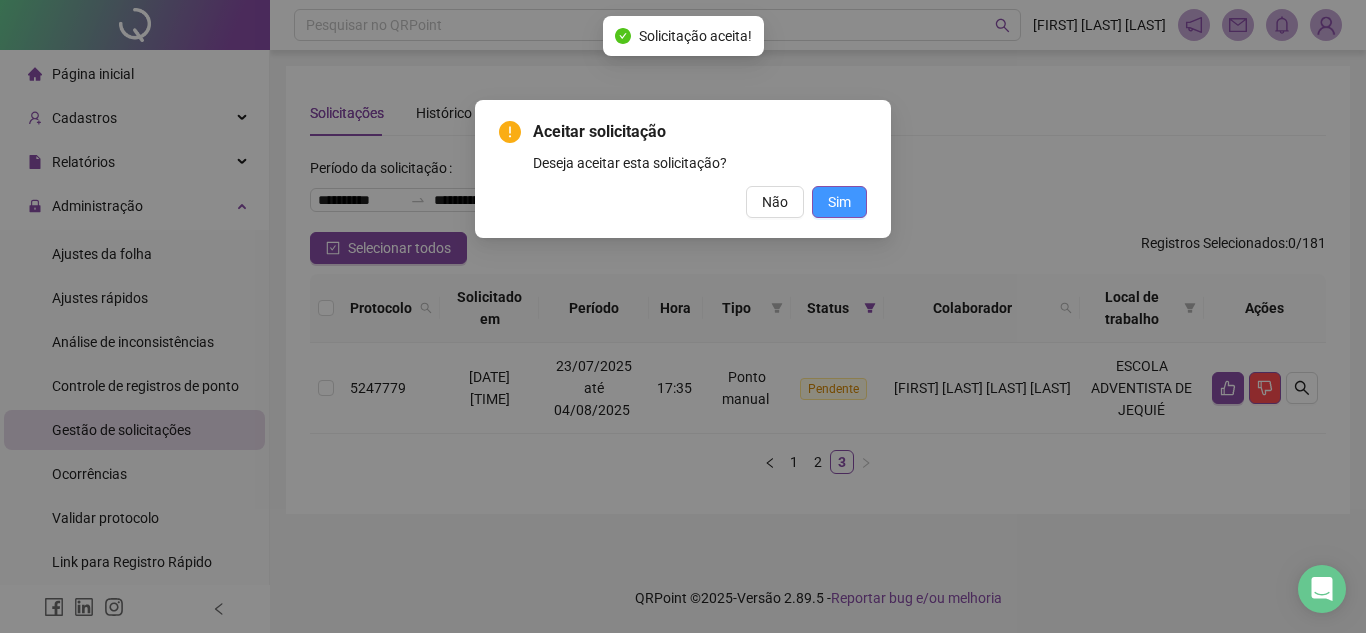 click on "Sim" at bounding box center [839, 202] 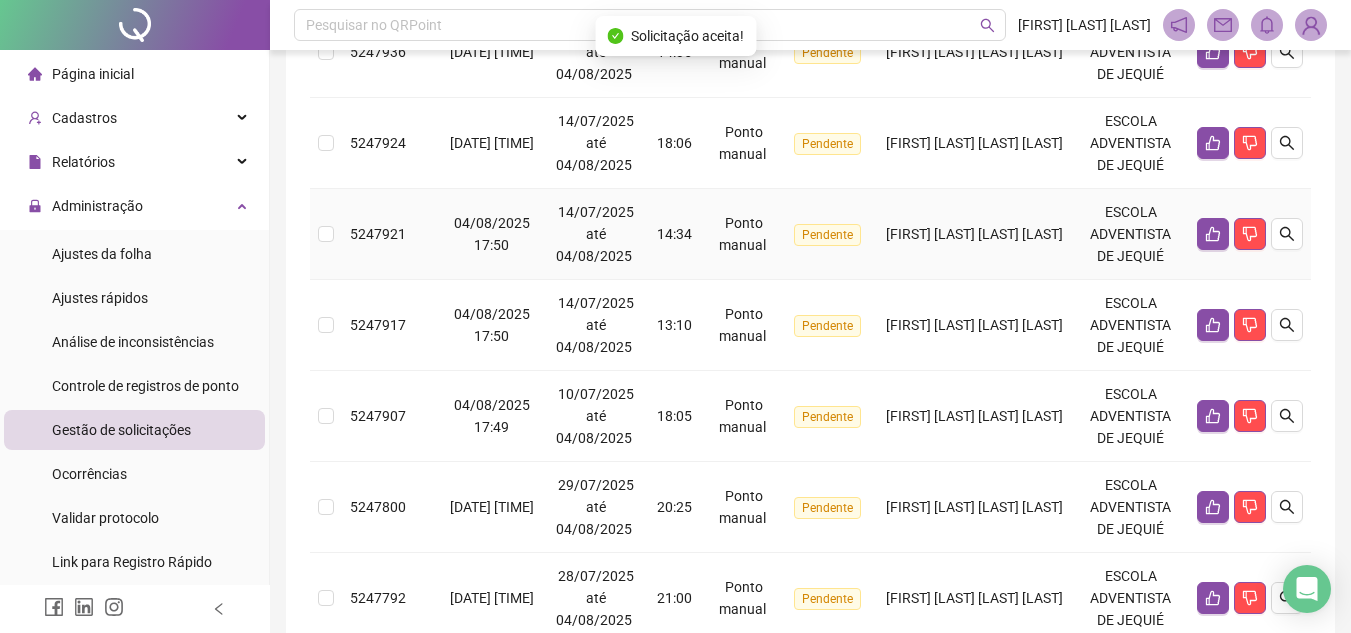 scroll, scrollTop: 968, scrollLeft: 0, axis: vertical 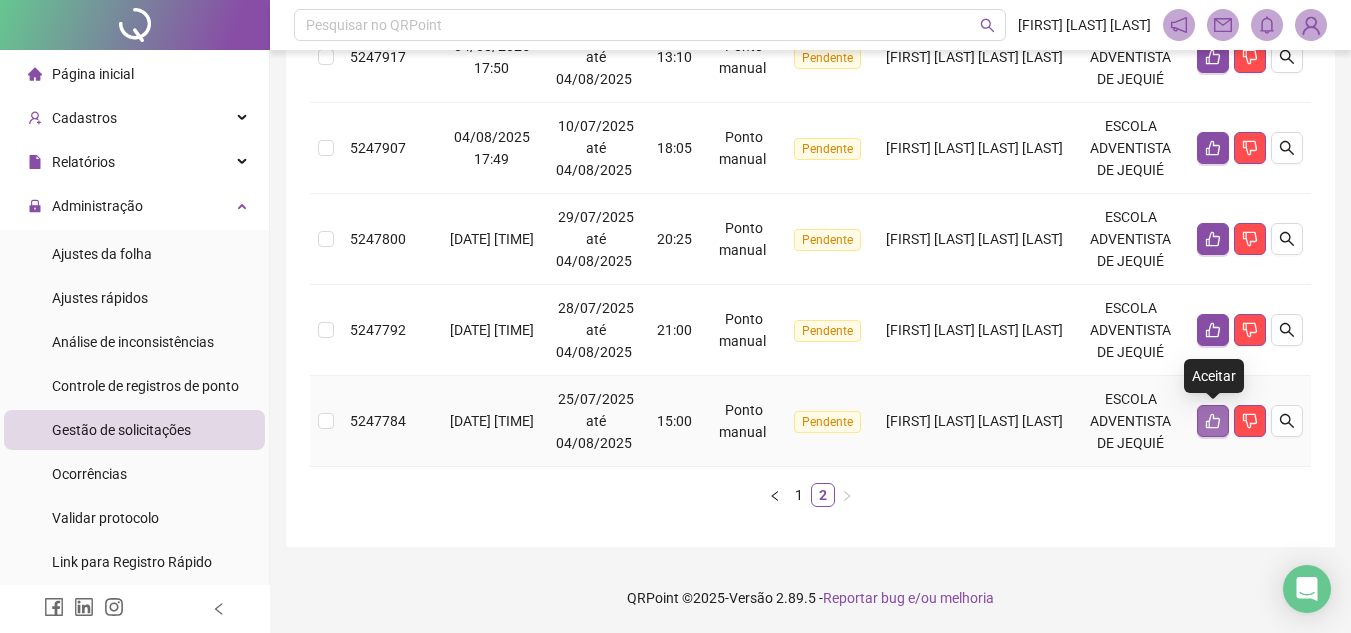 click 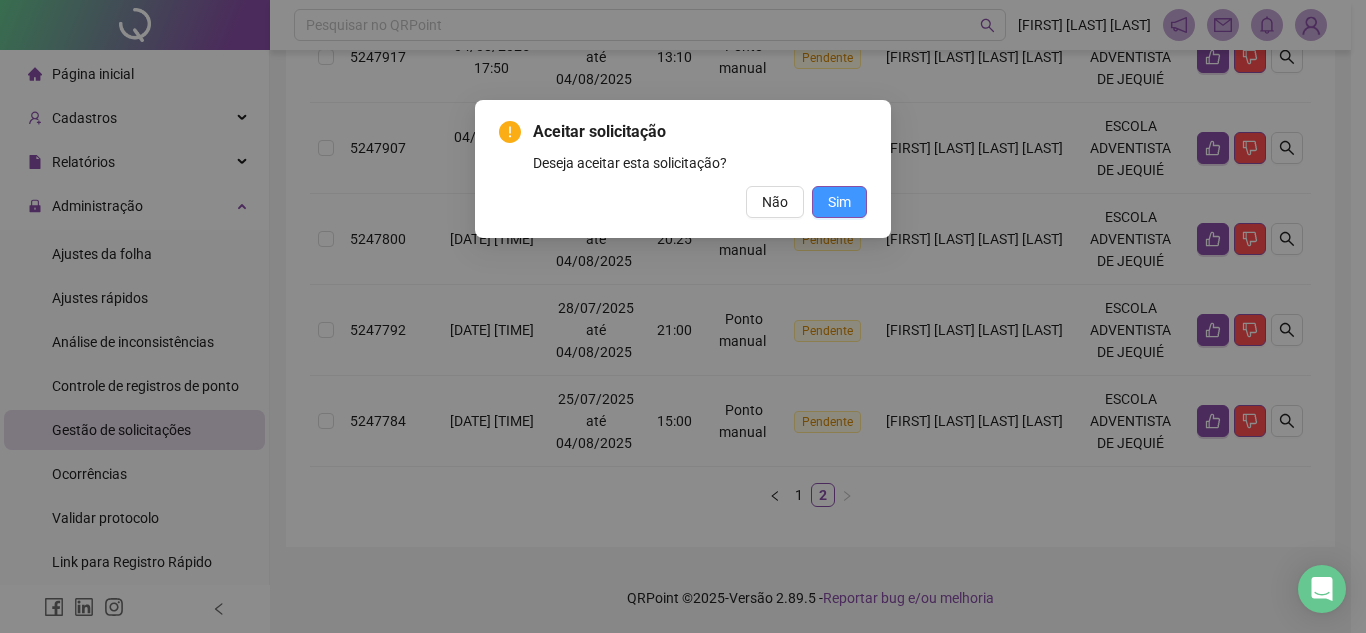 click on "Sim" at bounding box center (839, 202) 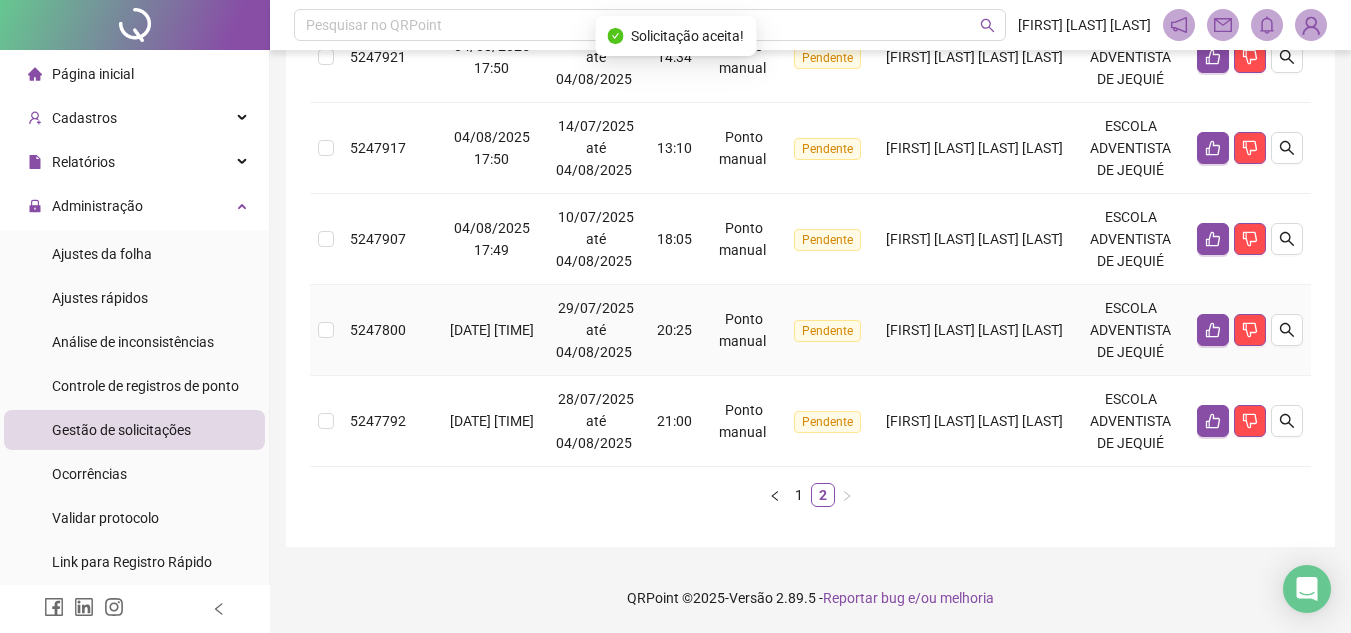 scroll, scrollTop: 877, scrollLeft: 0, axis: vertical 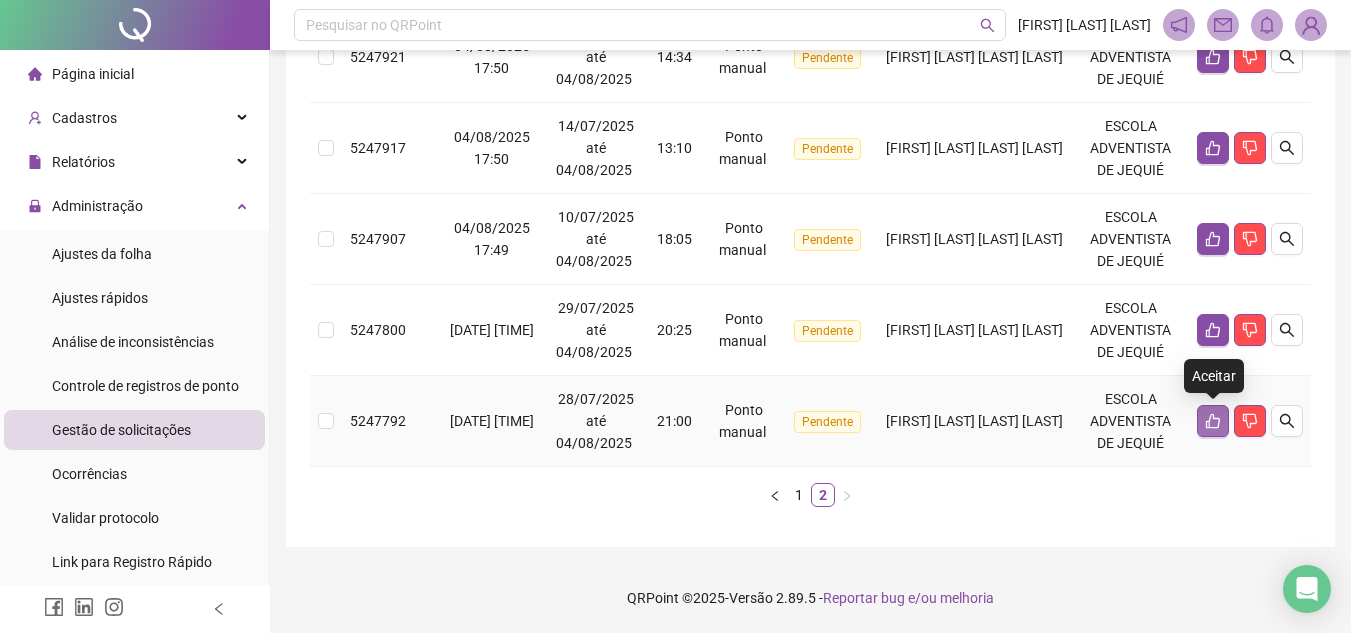click 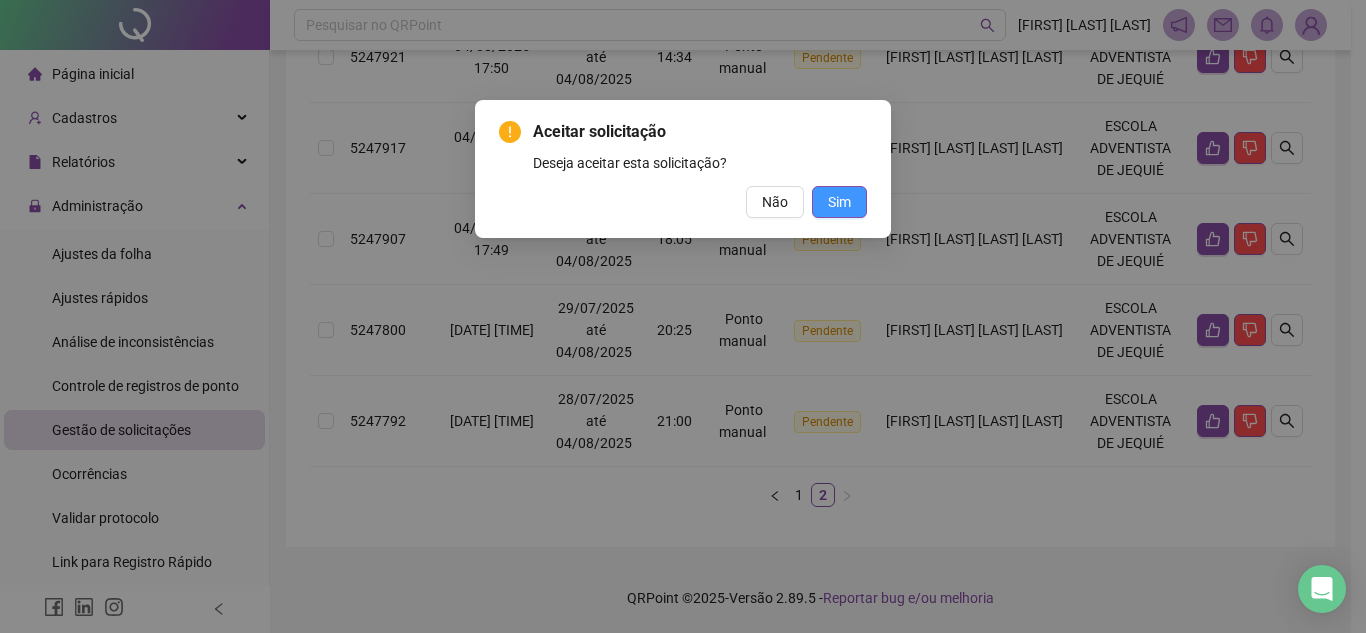 click on "Sim" at bounding box center [839, 202] 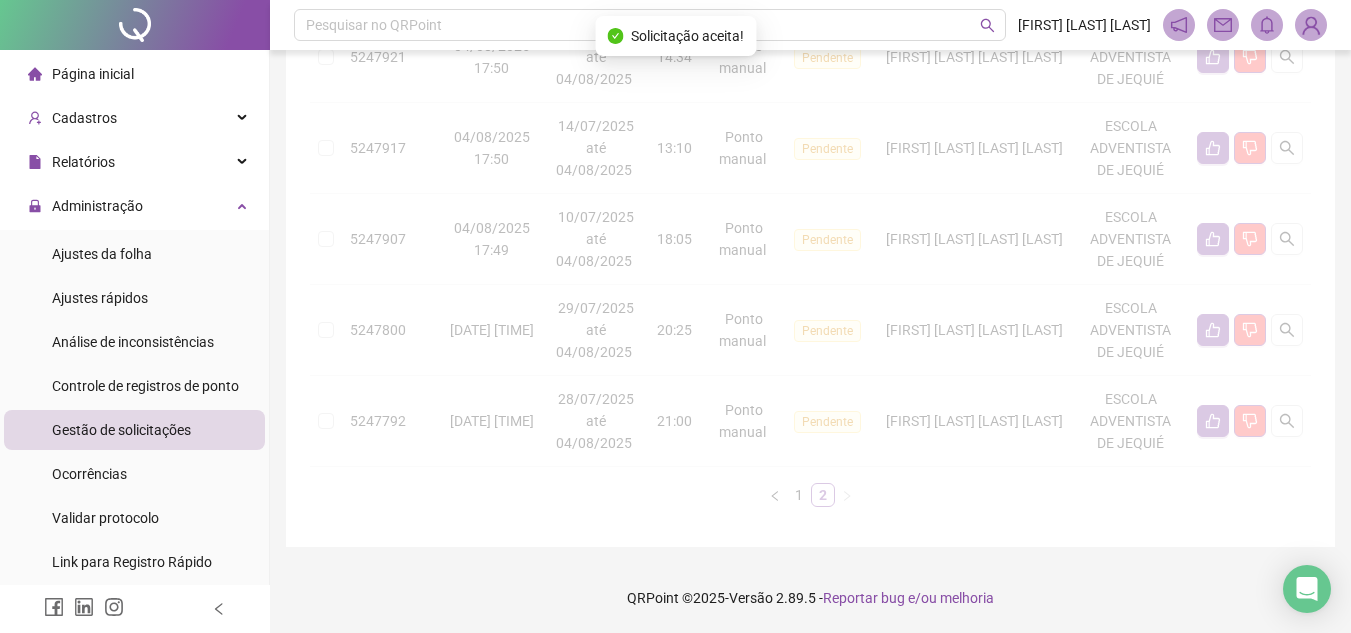 scroll, scrollTop: 786, scrollLeft: 0, axis: vertical 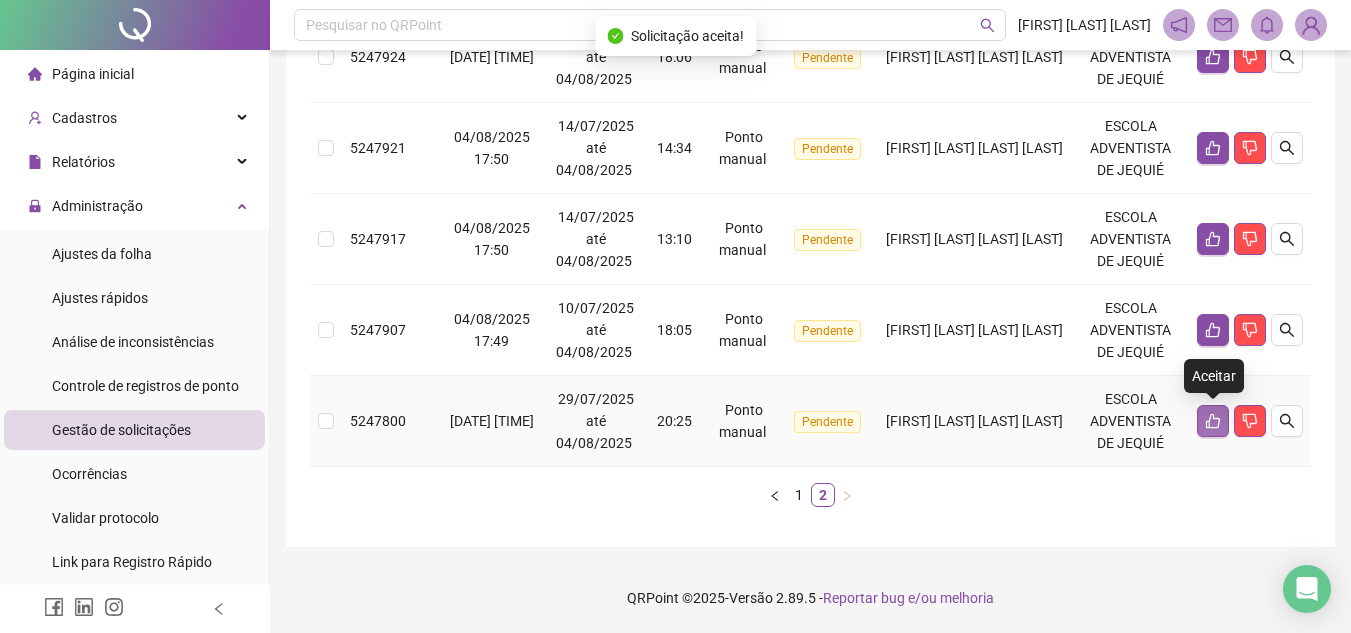 click 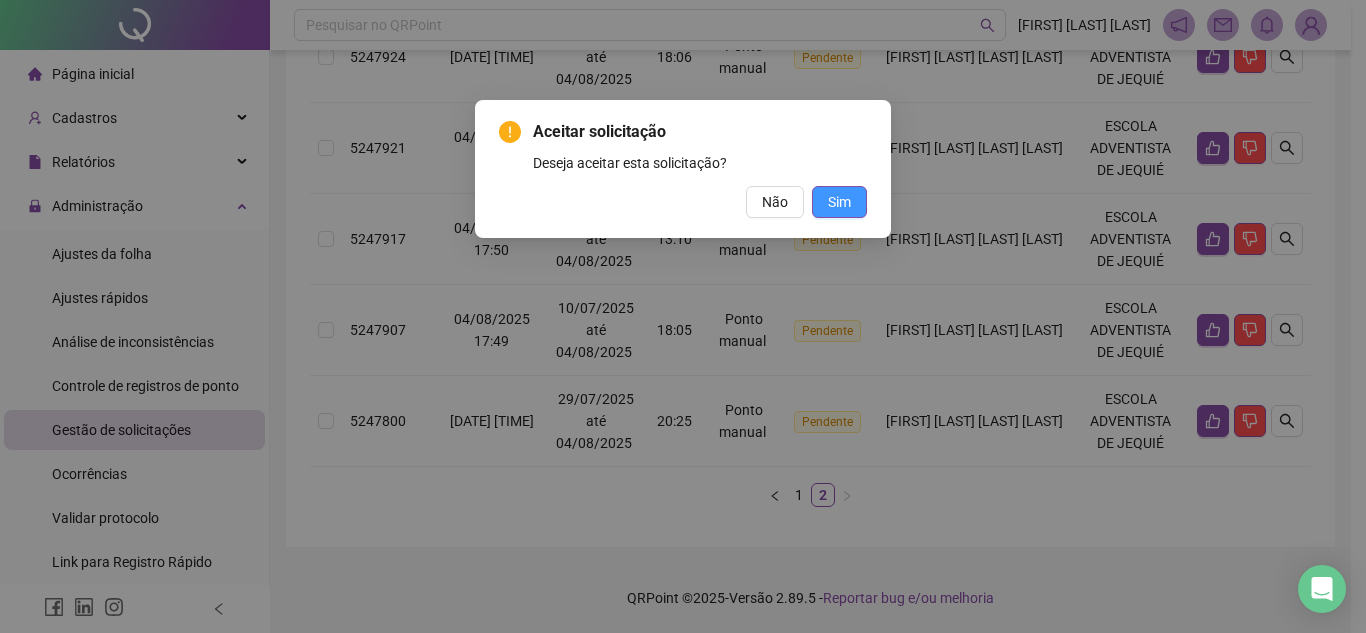 click on "Sim" at bounding box center (839, 202) 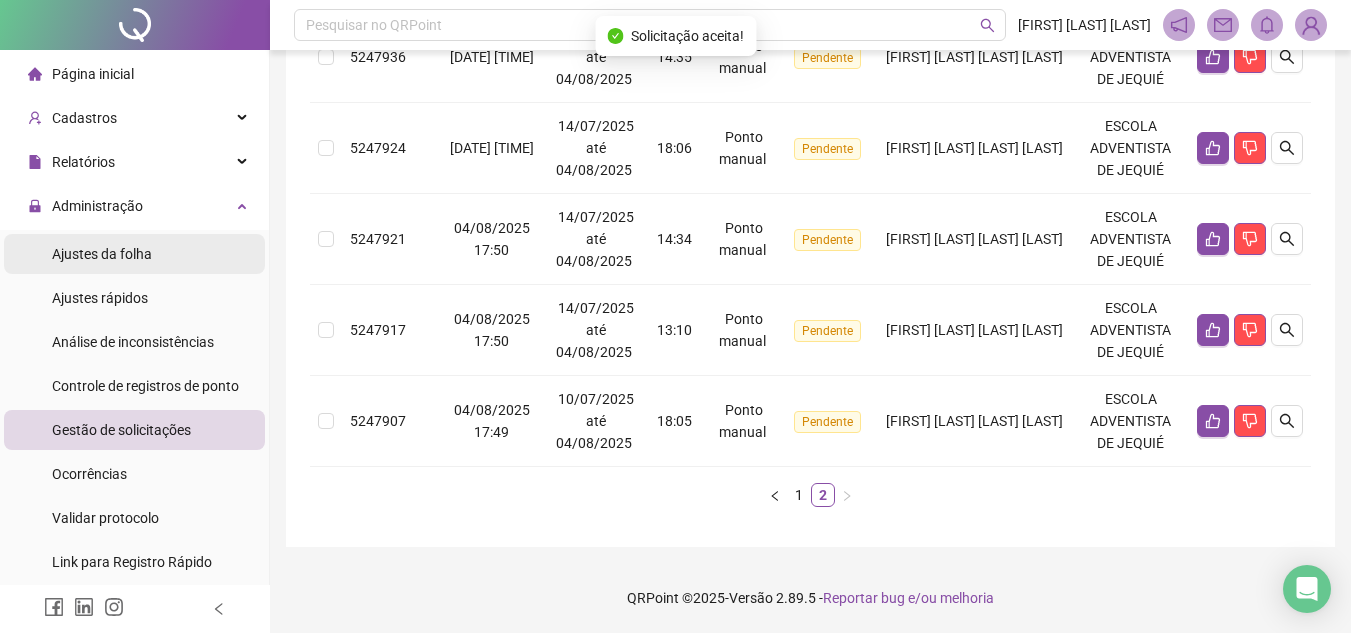 click on "Ajustes da folha" at bounding box center (102, 254) 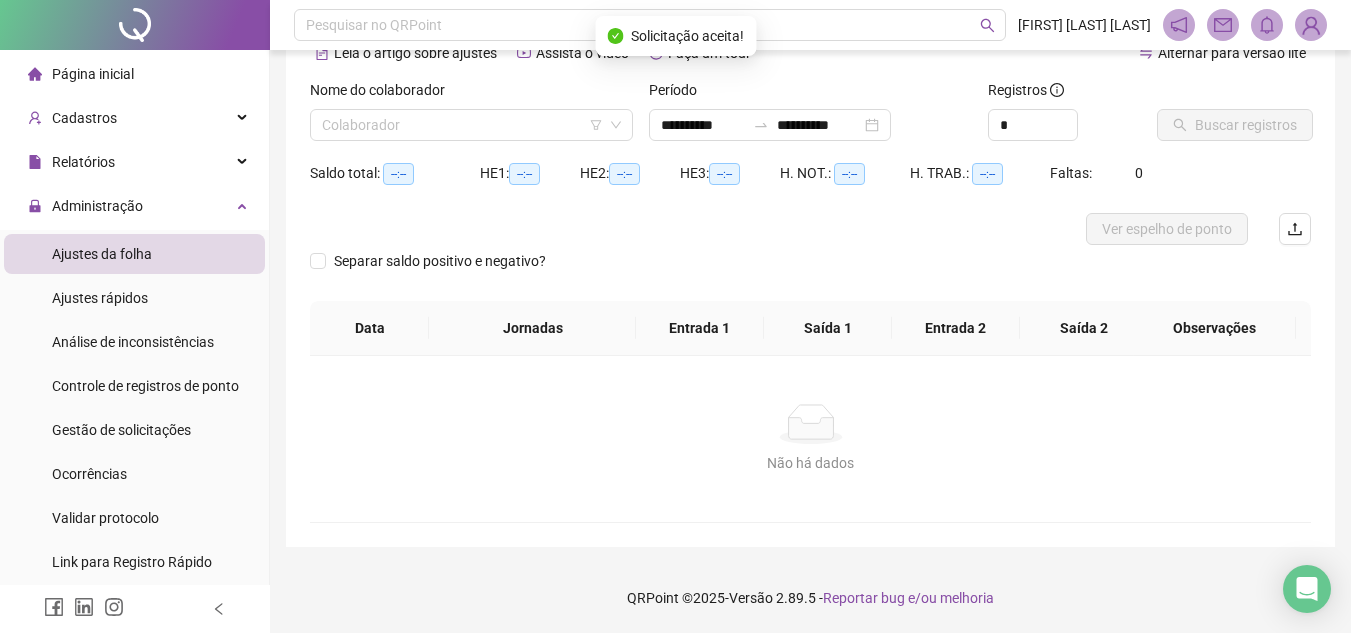 scroll, scrollTop: 105, scrollLeft: 0, axis: vertical 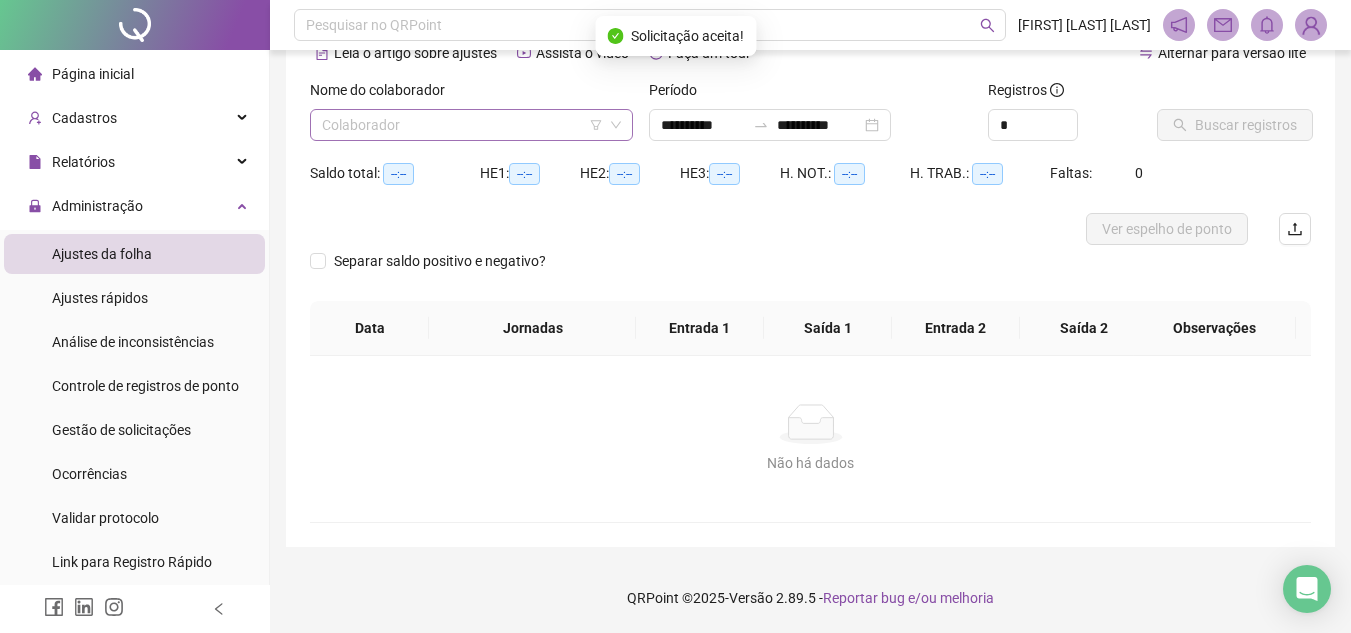 click at bounding box center (462, 125) 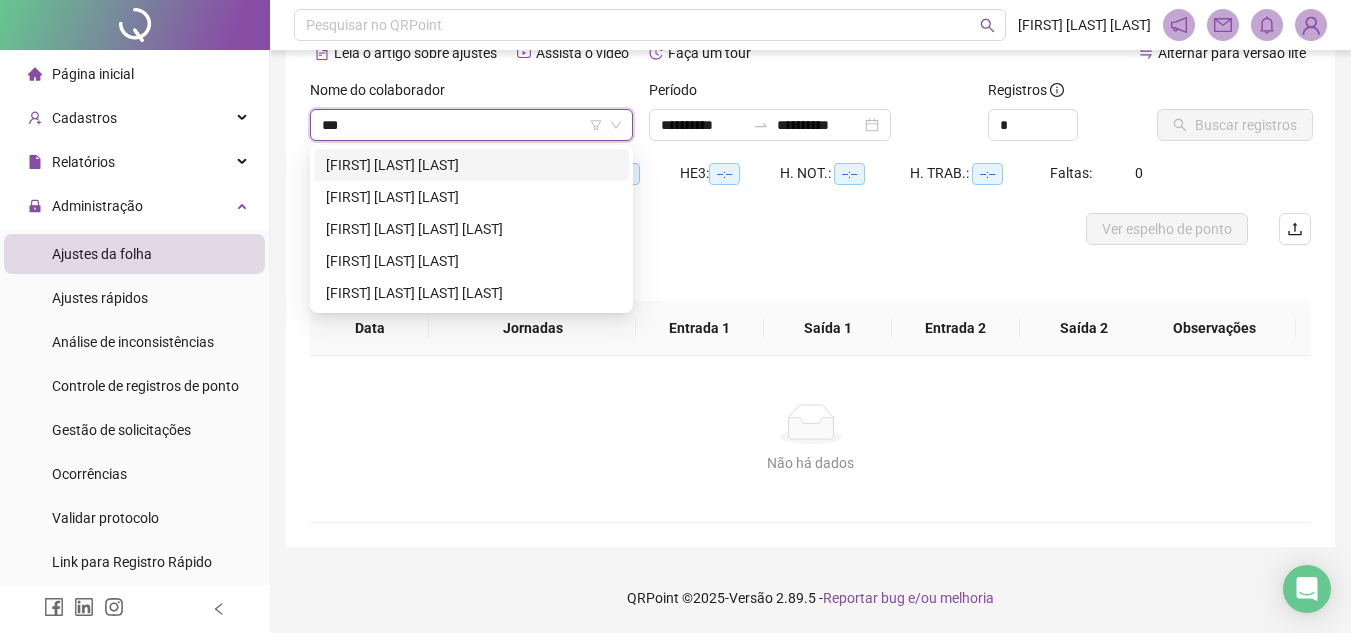 type on "****" 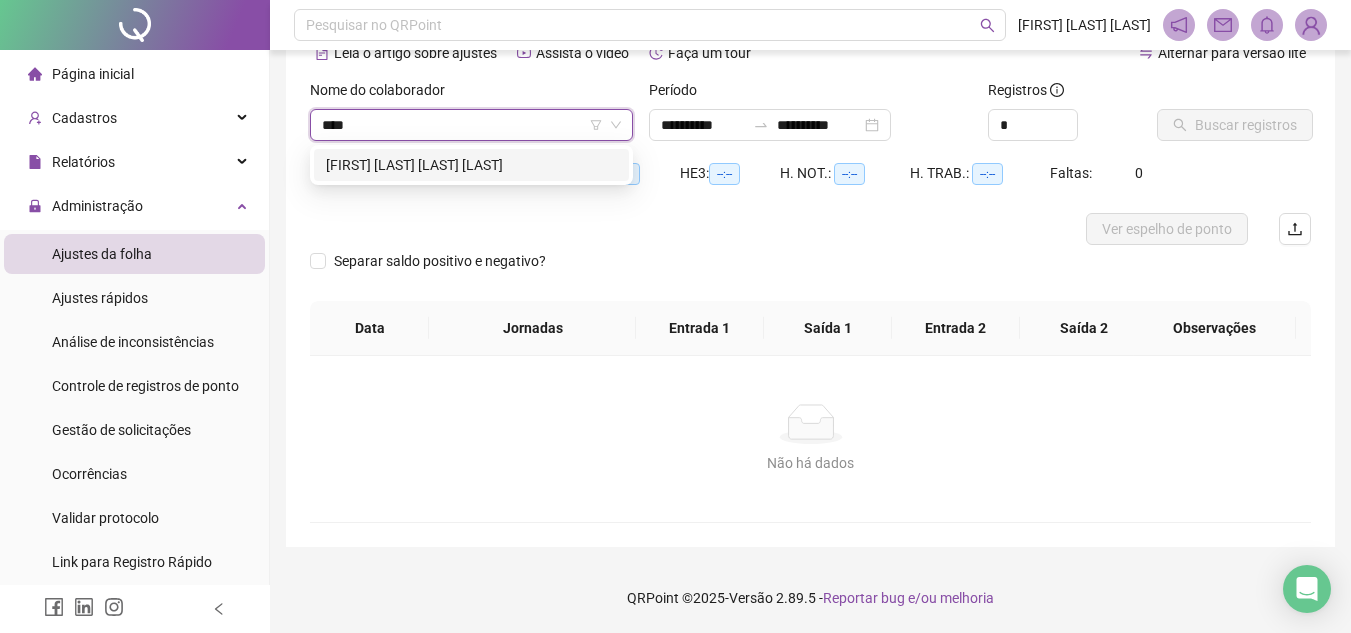click on "[FIRST] [LAST] [LAST] [LAST]" at bounding box center (471, 165) 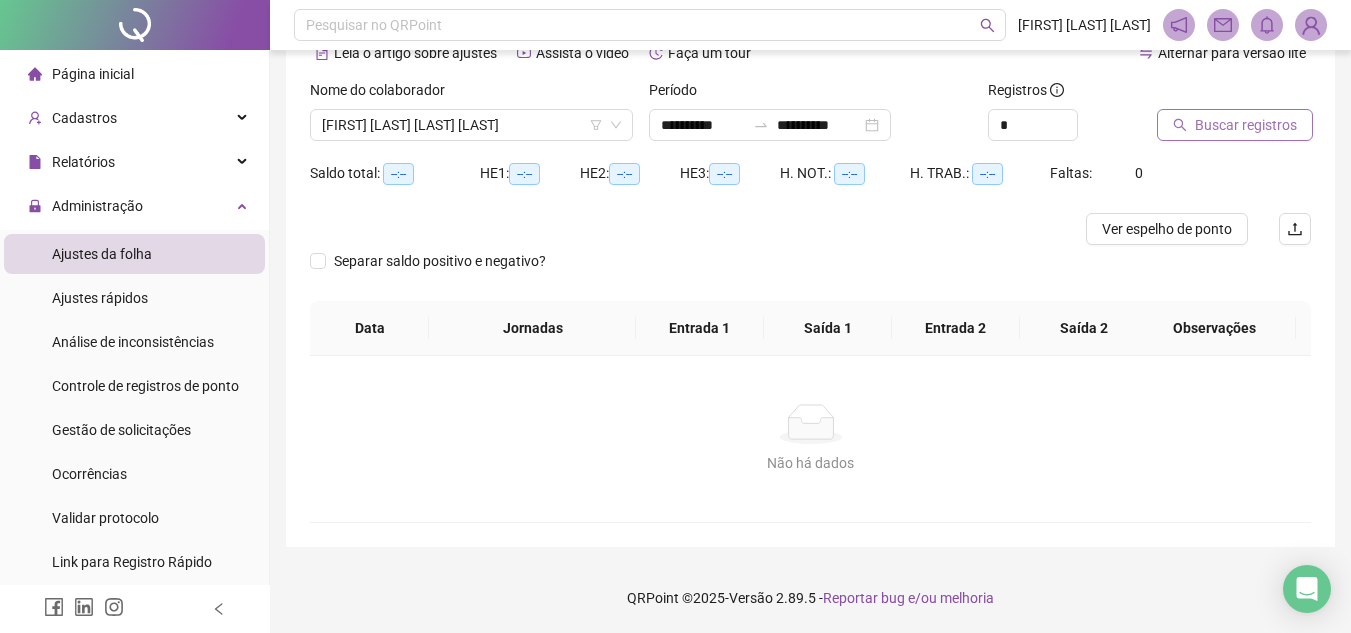 click on "Buscar registros" at bounding box center [1246, 125] 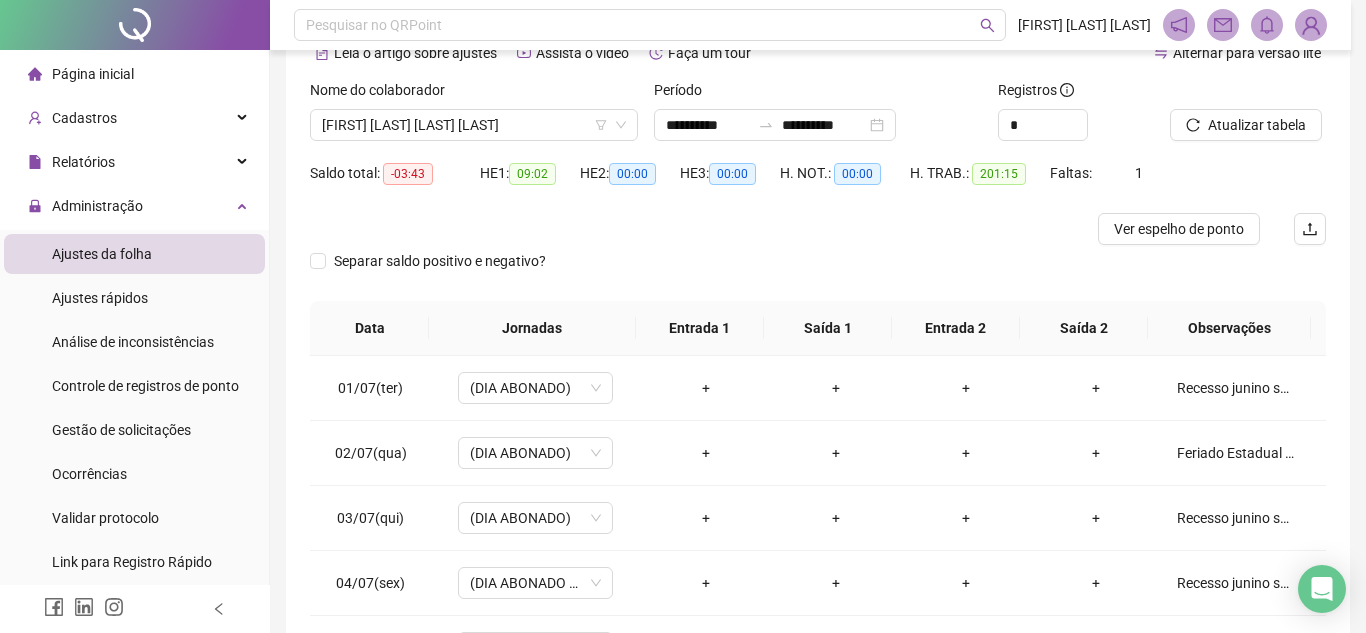 click at bounding box center [691, 229] 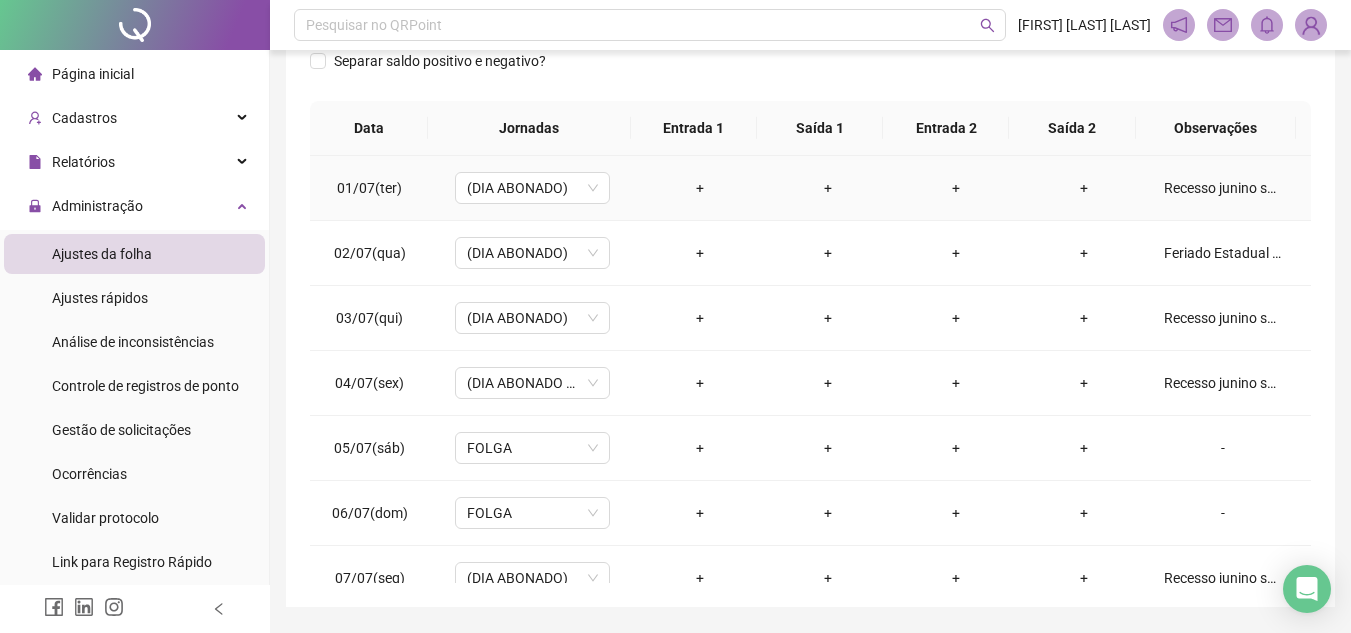 scroll, scrollTop: 0, scrollLeft: 0, axis: both 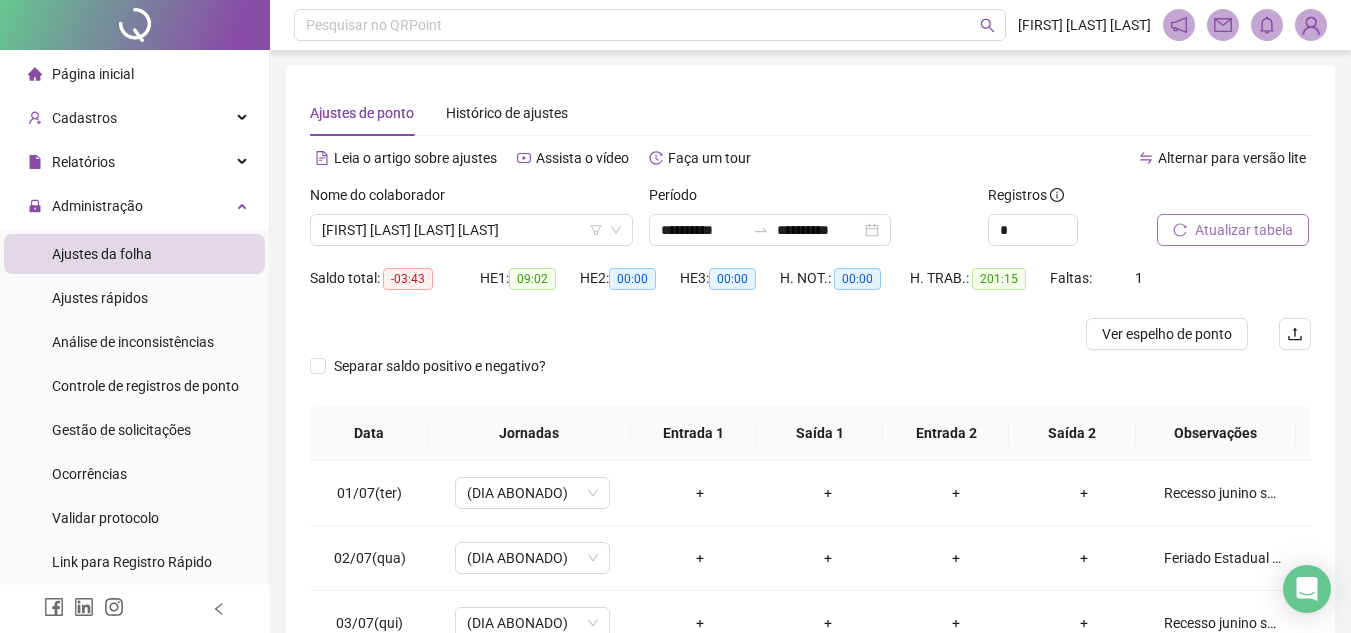 click on "Atualizar tabela" at bounding box center [1244, 230] 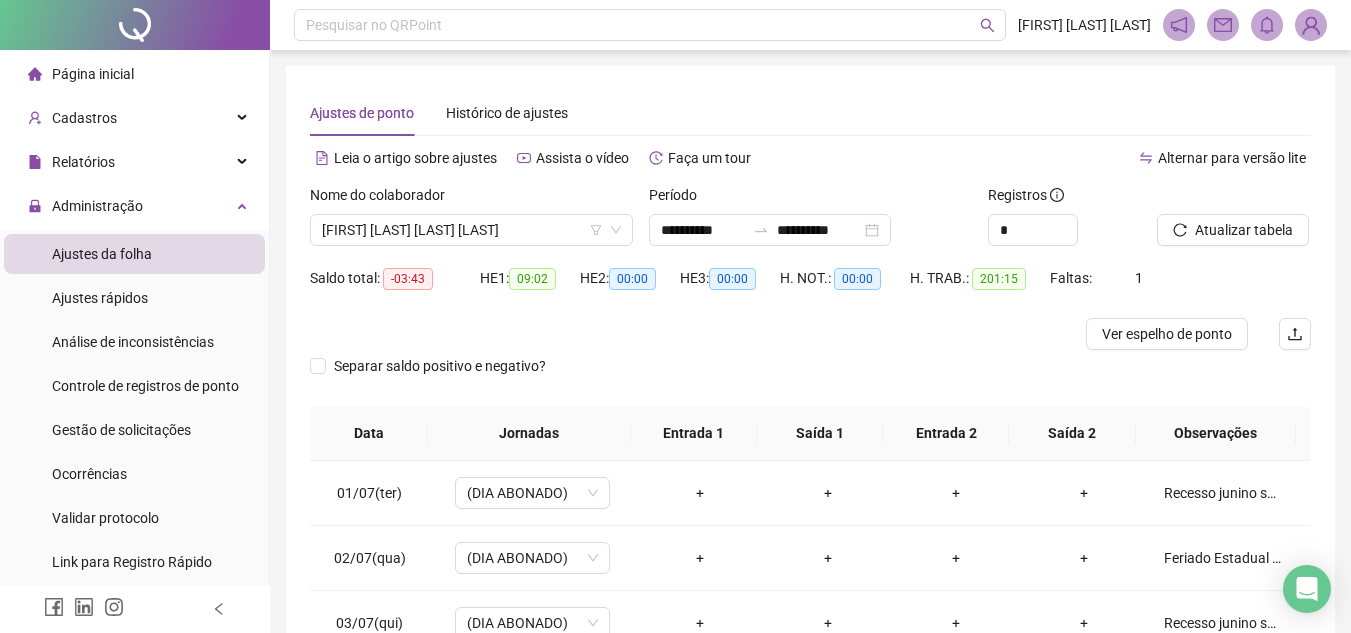 scroll, scrollTop: 365, scrollLeft: 0, axis: vertical 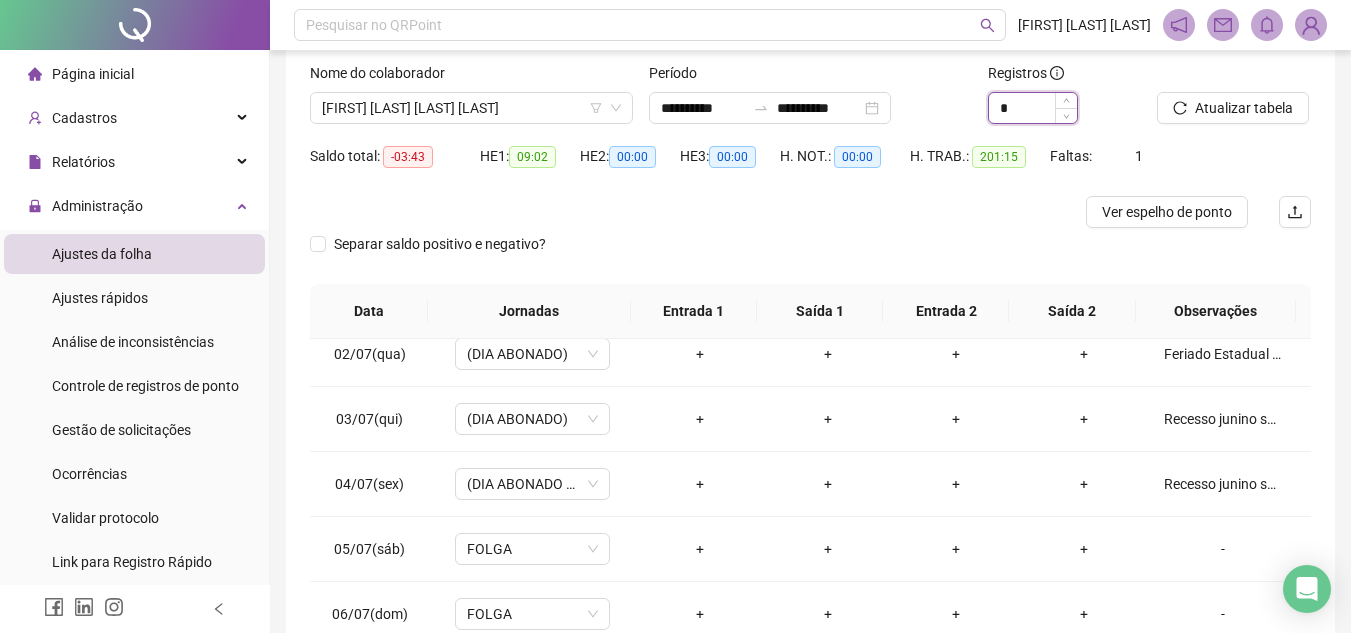 click on "*" at bounding box center [1033, 108] 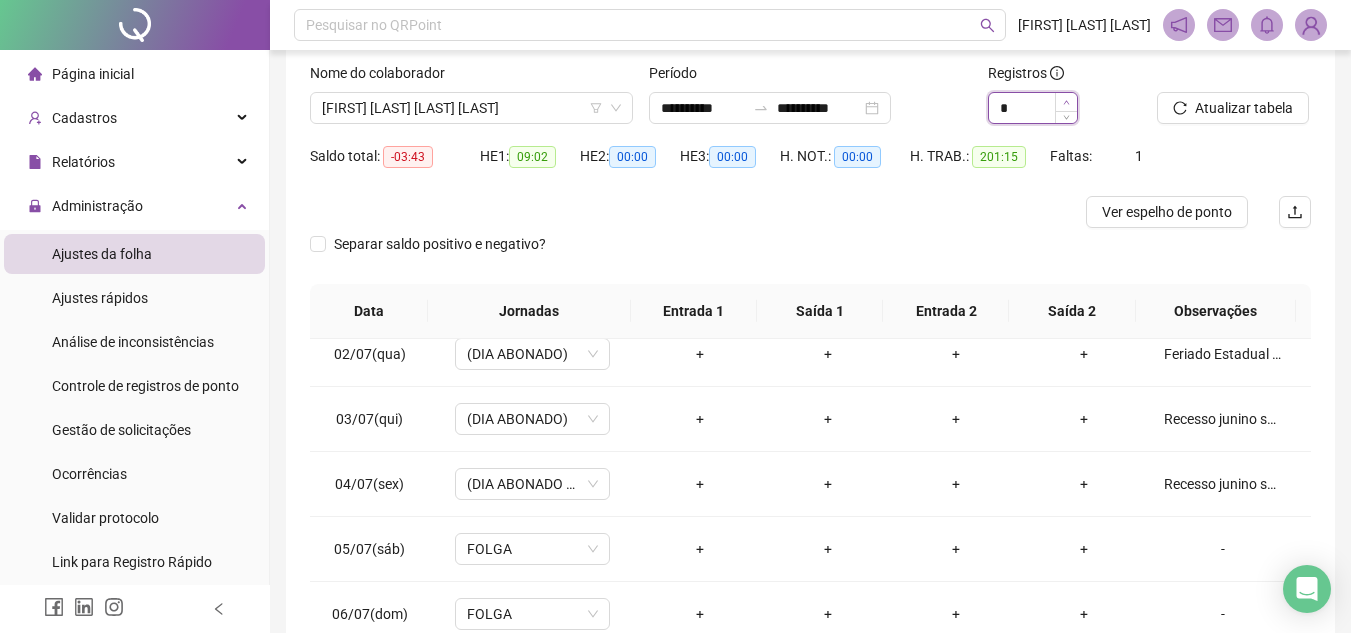 click at bounding box center [1066, 102] 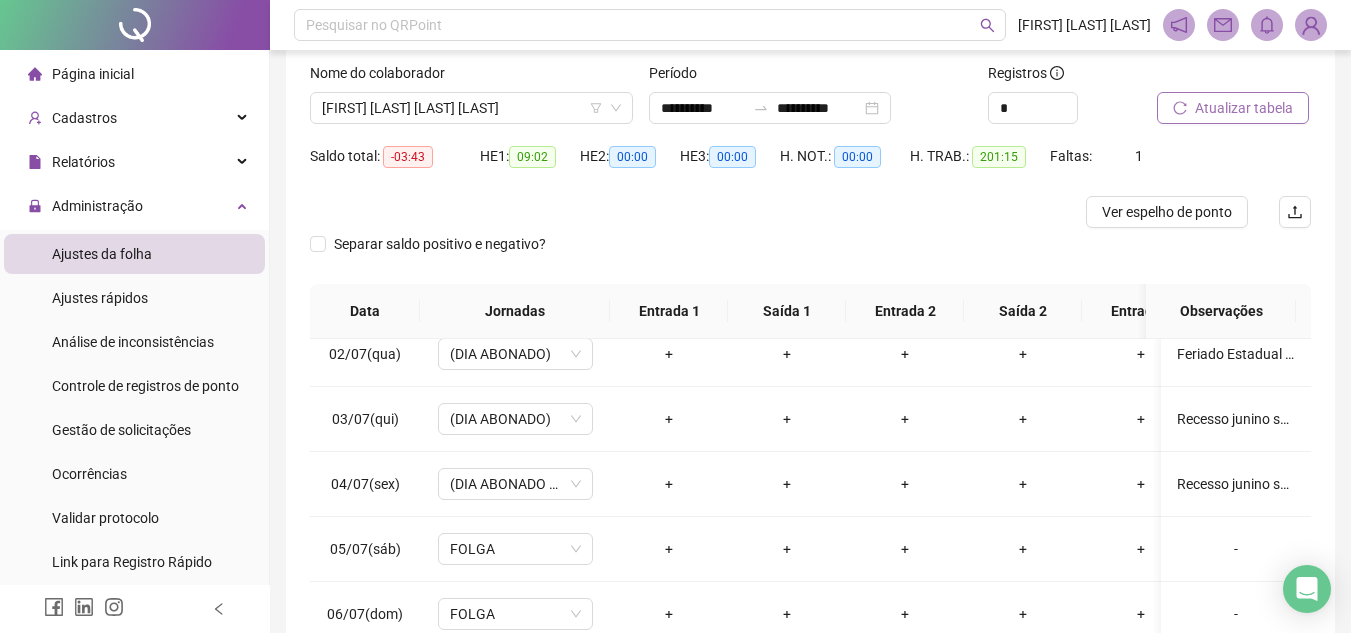 click on "Atualizar tabela" at bounding box center (1244, 108) 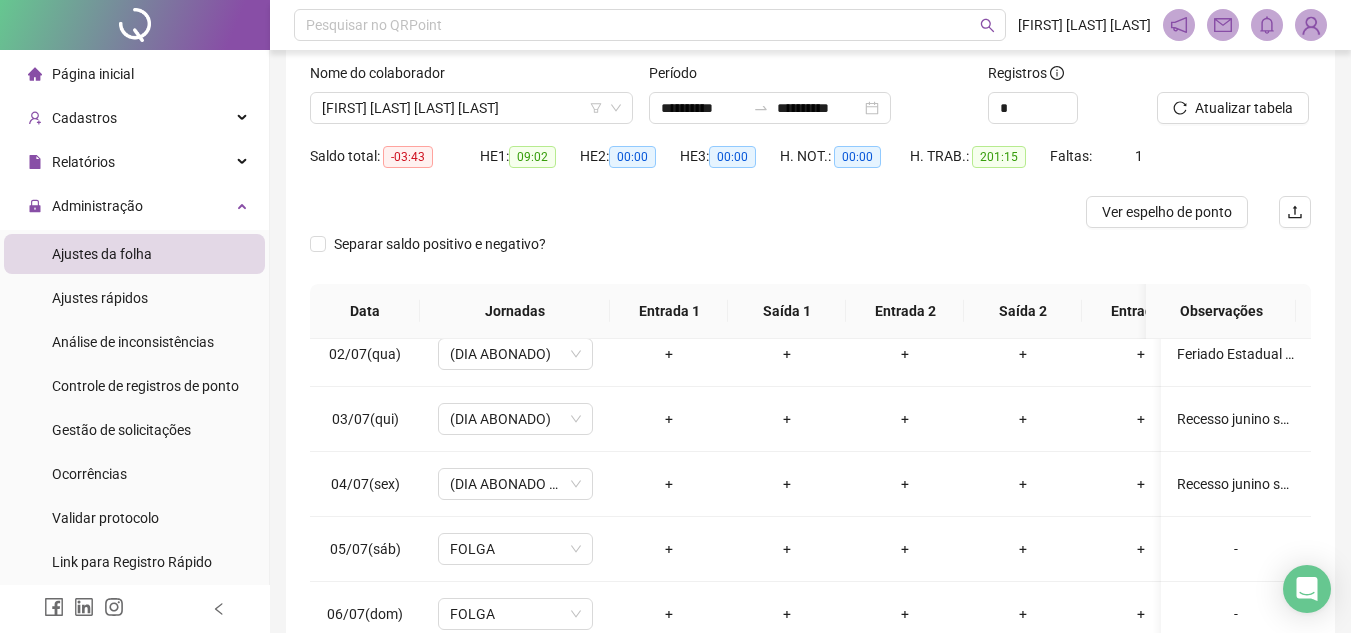 click on "Atualizar tabela" at bounding box center [1244, 108] 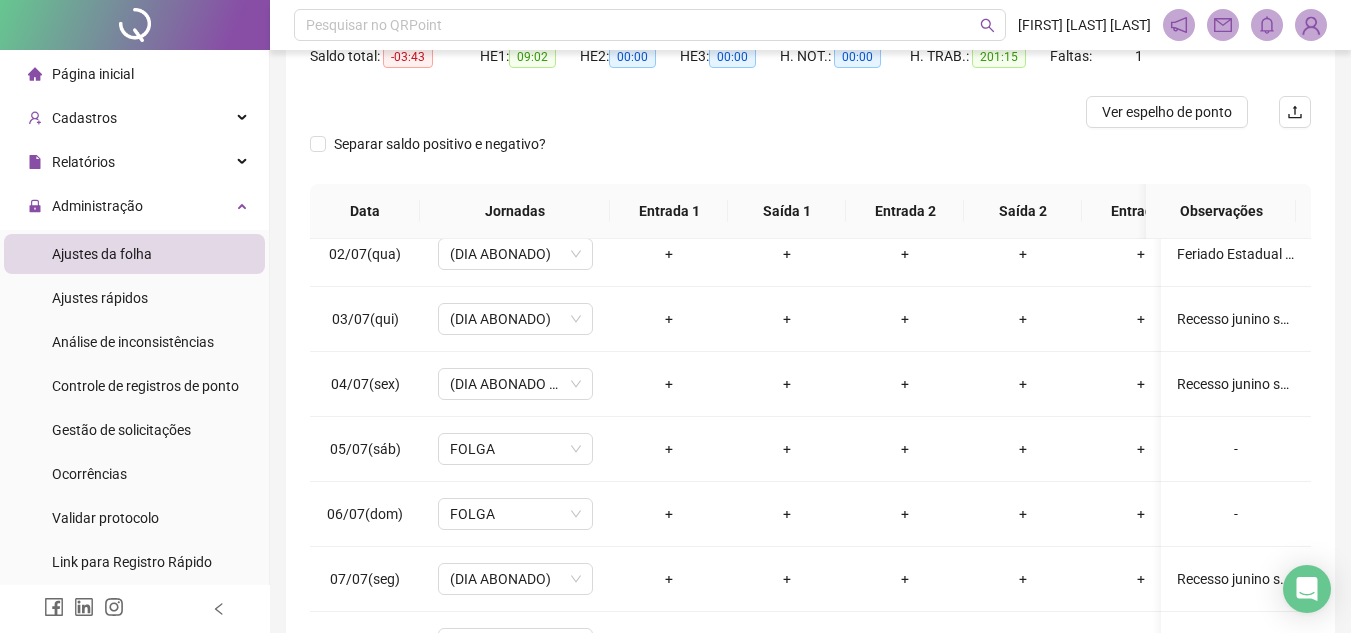 scroll, scrollTop: 365, scrollLeft: 0, axis: vertical 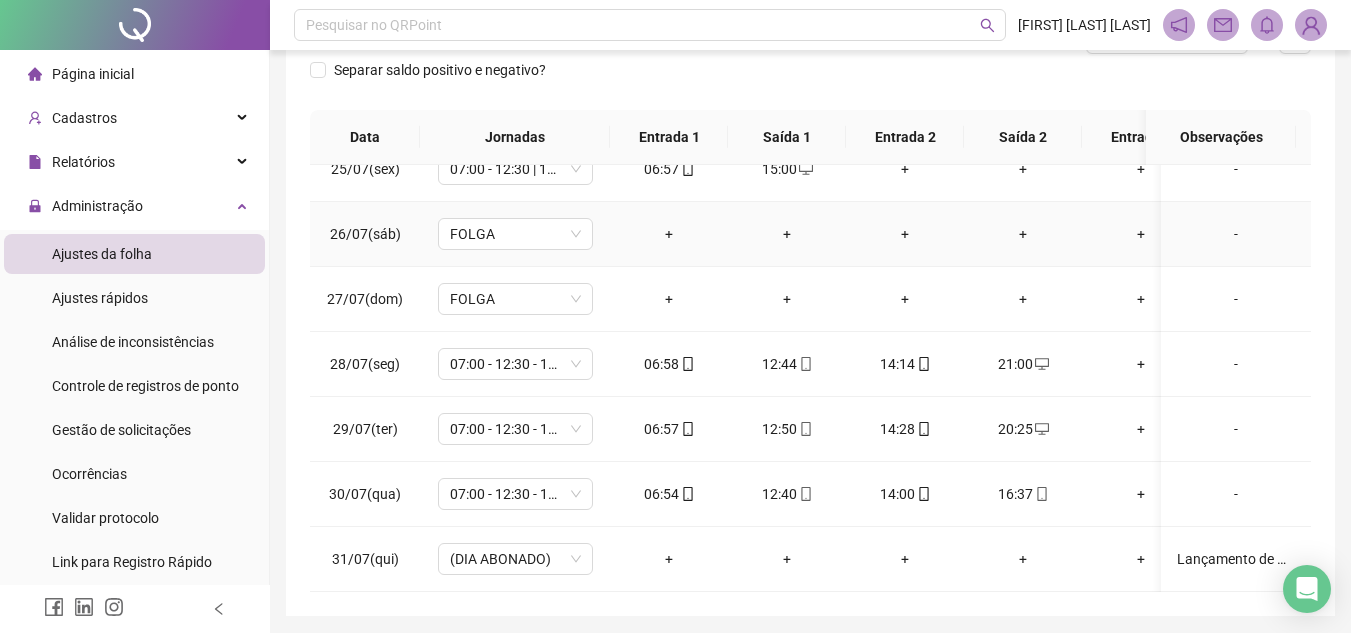 click on "+" at bounding box center [905, 234] 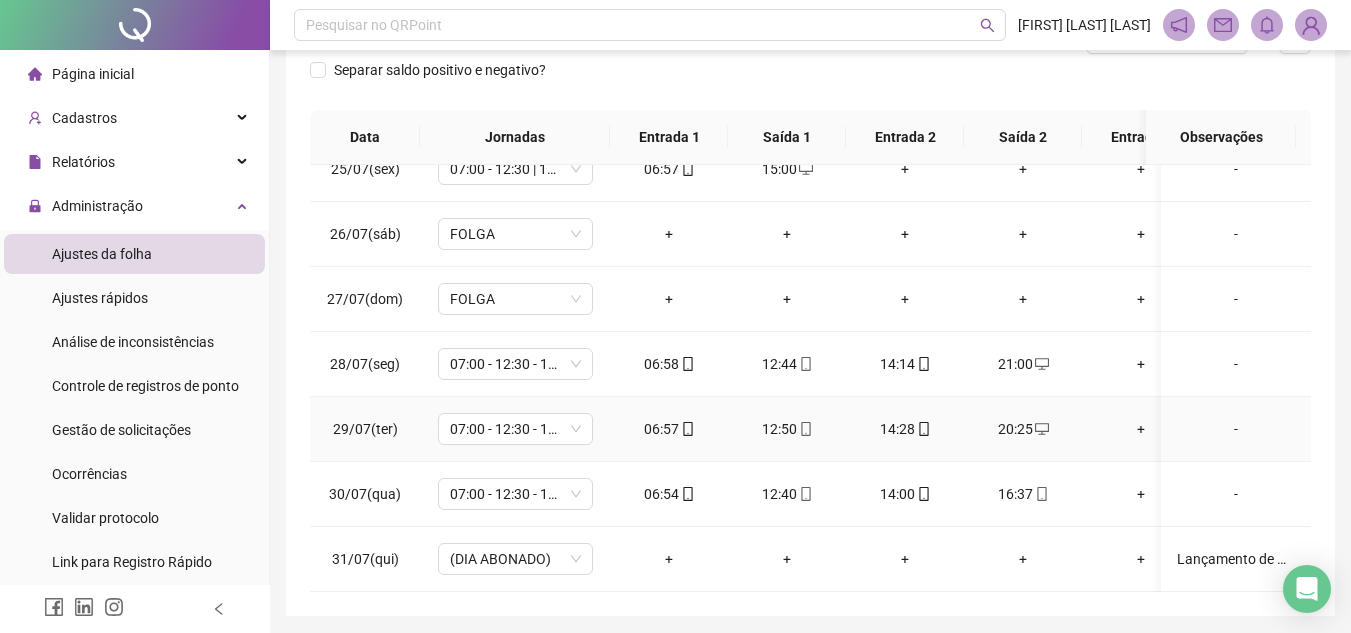 scroll, scrollTop: 365, scrollLeft: 0, axis: vertical 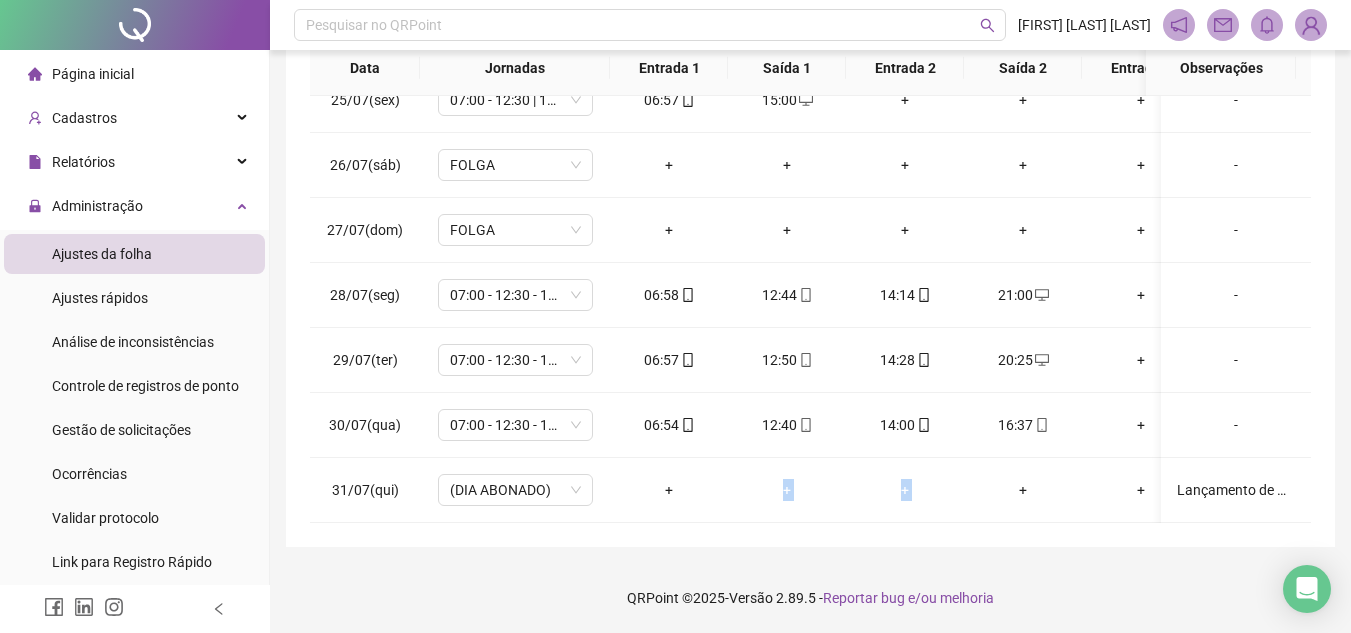 drag, startPoint x: 978, startPoint y: 507, endPoint x: 739, endPoint y: 508, distance: 239.00209 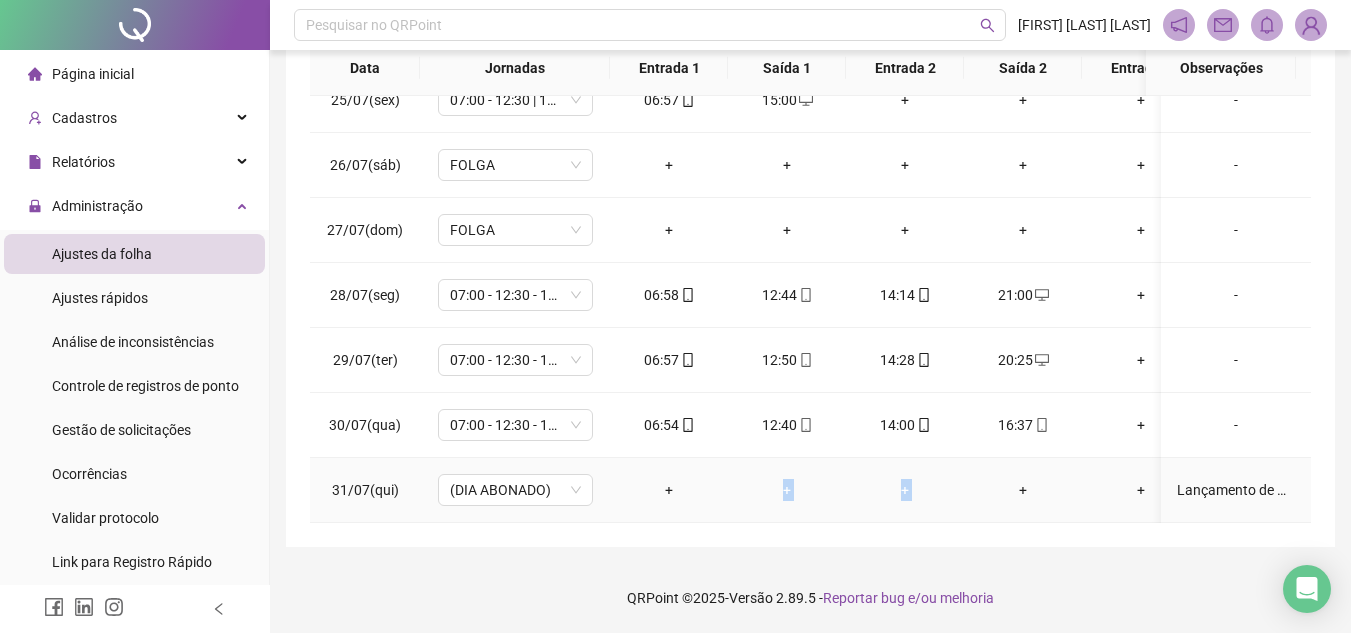 click on "+" at bounding box center (905, 490) 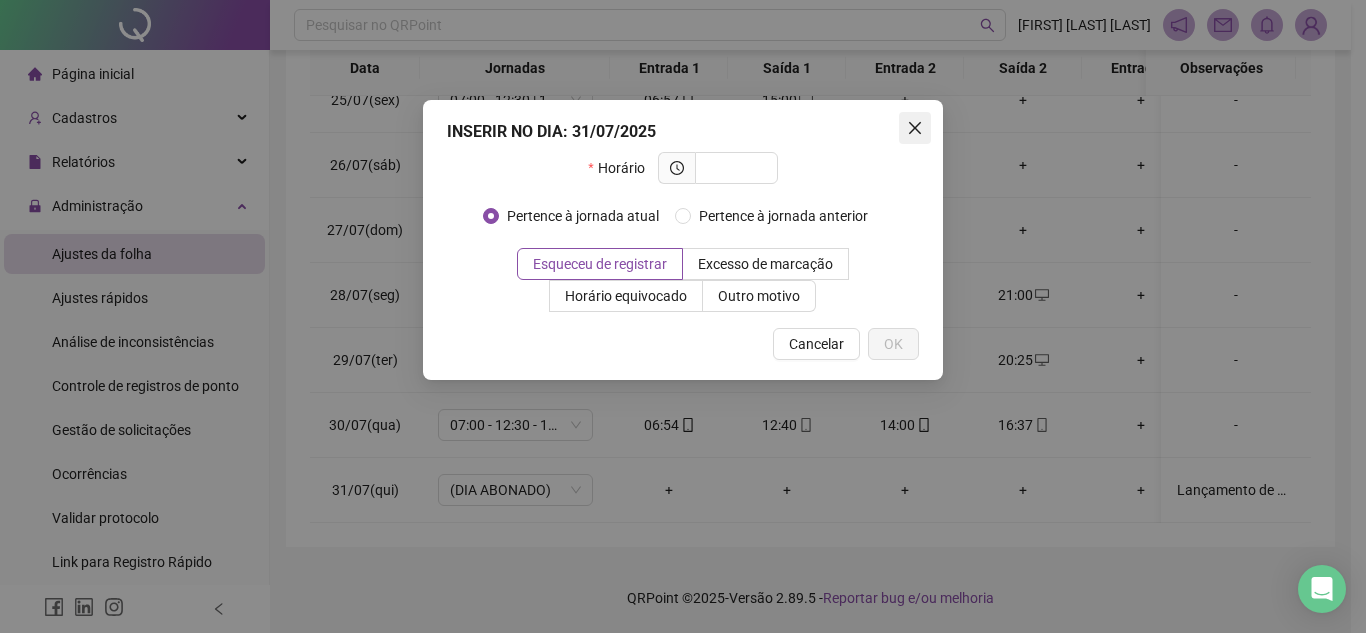 click 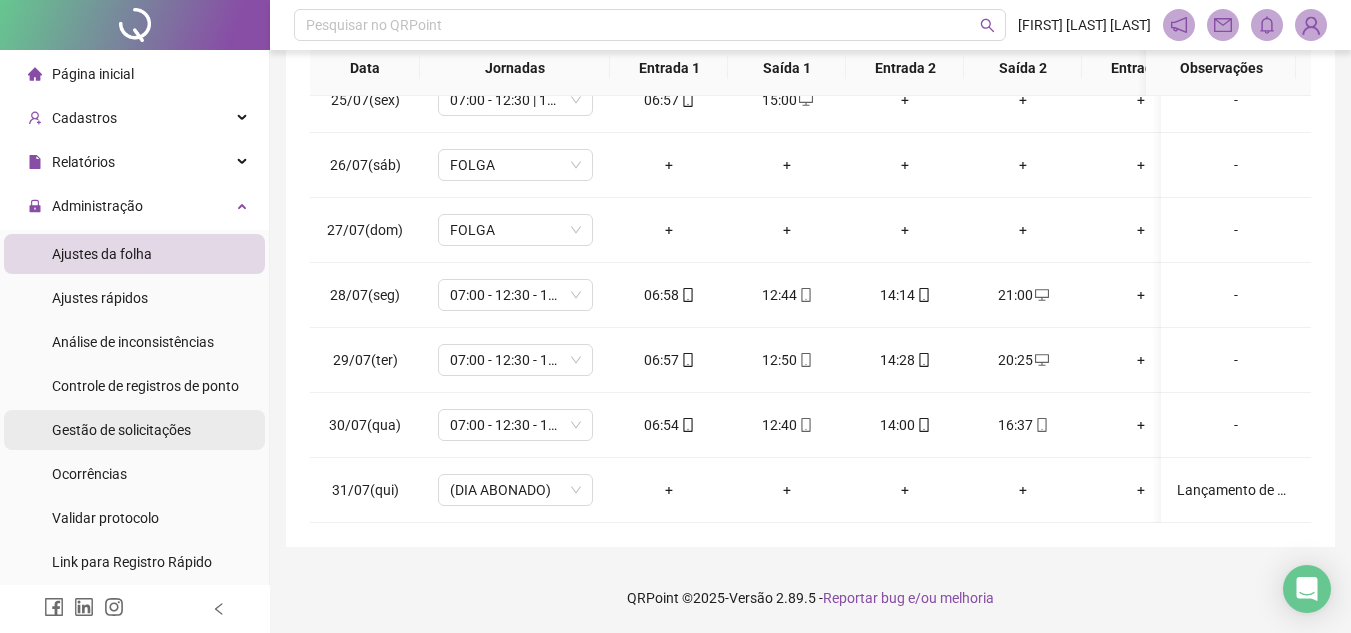 click on "Gestão de solicitações" at bounding box center (121, 430) 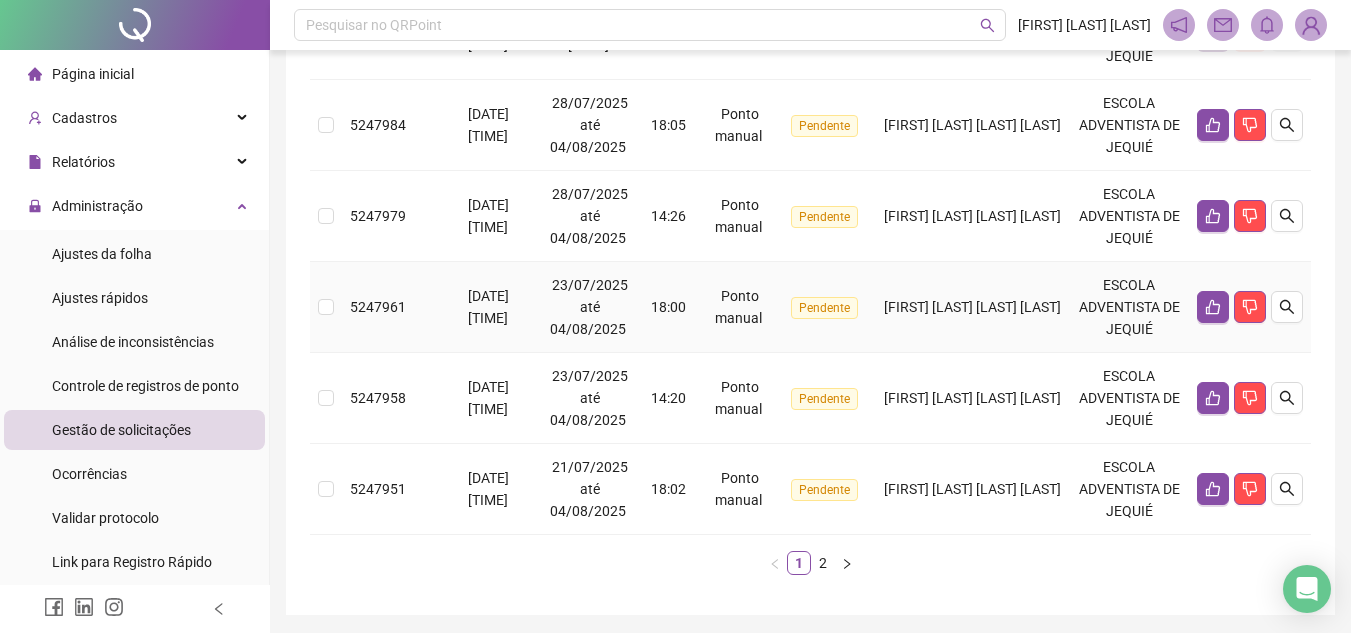 scroll, scrollTop: 968, scrollLeft: 0, axis: vertical 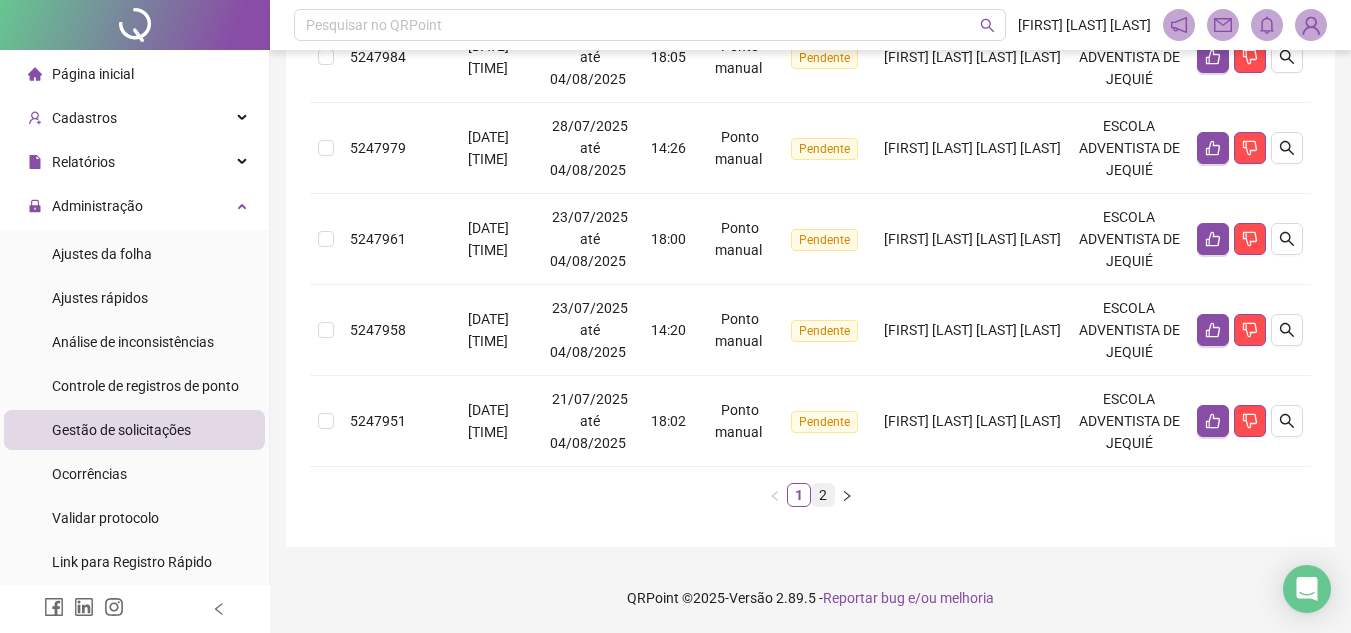 click on "2" at bounding box center [823, 495] 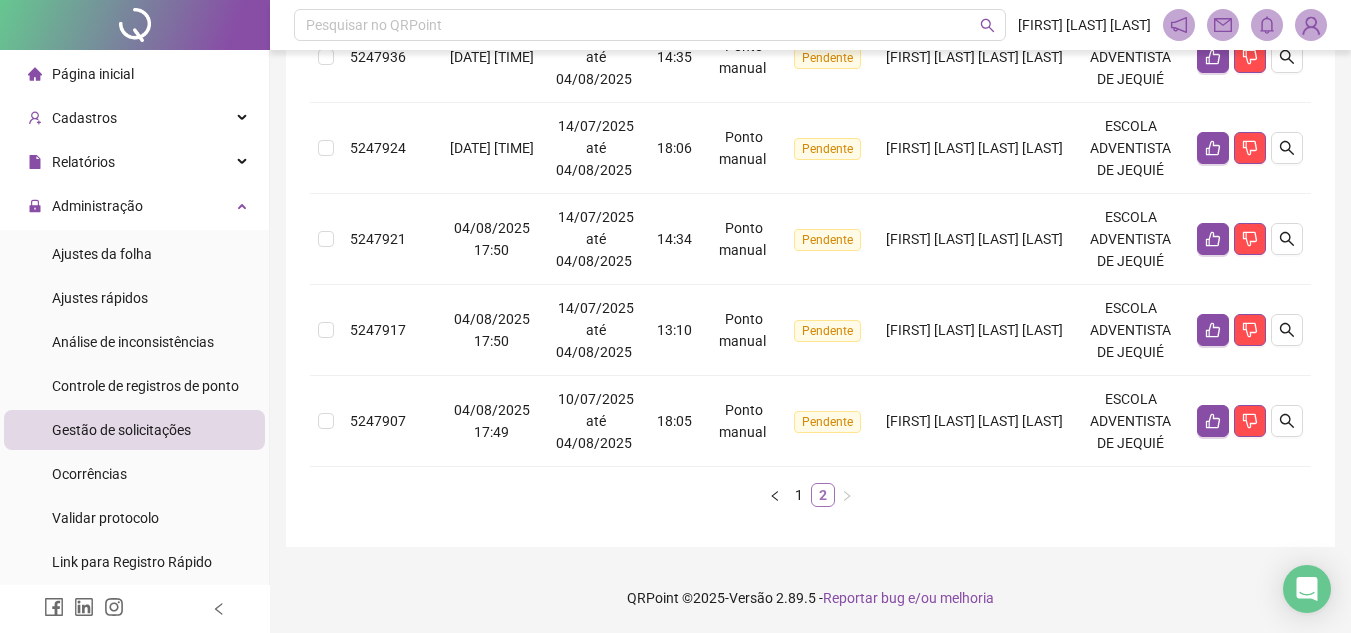 scroll, scrollTop: 695, scrollLeft: 0, axis: vertical 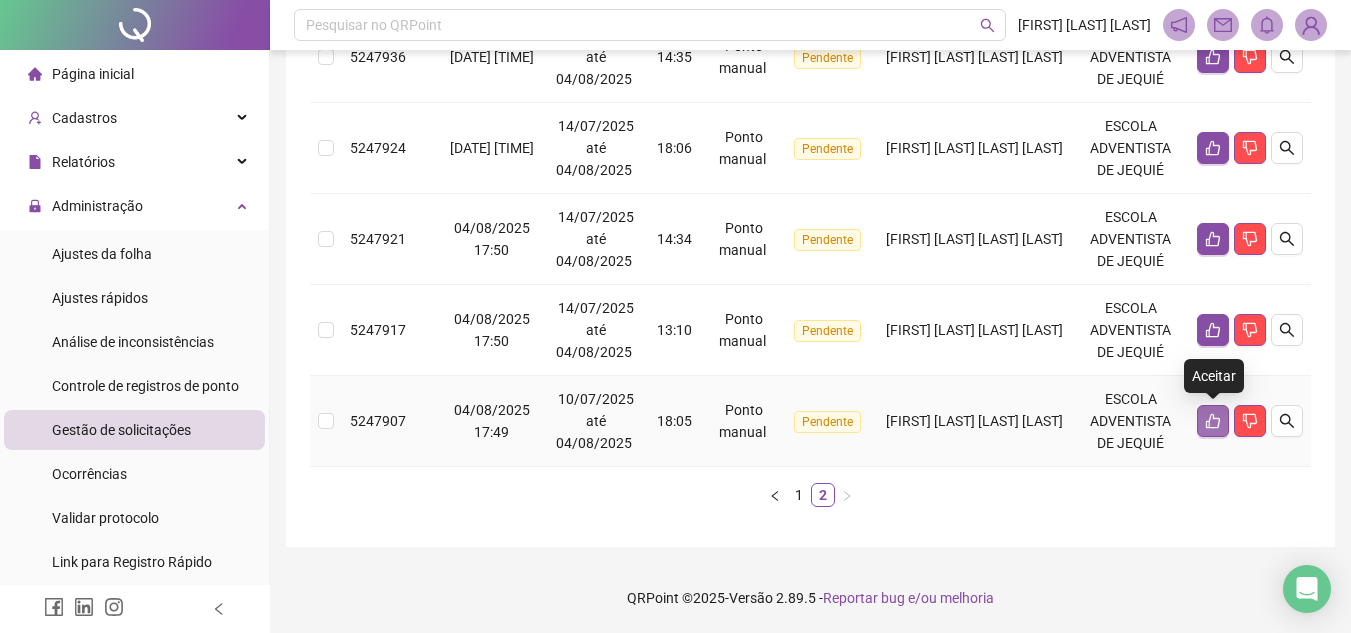 click at bounding box center [1213, 421] 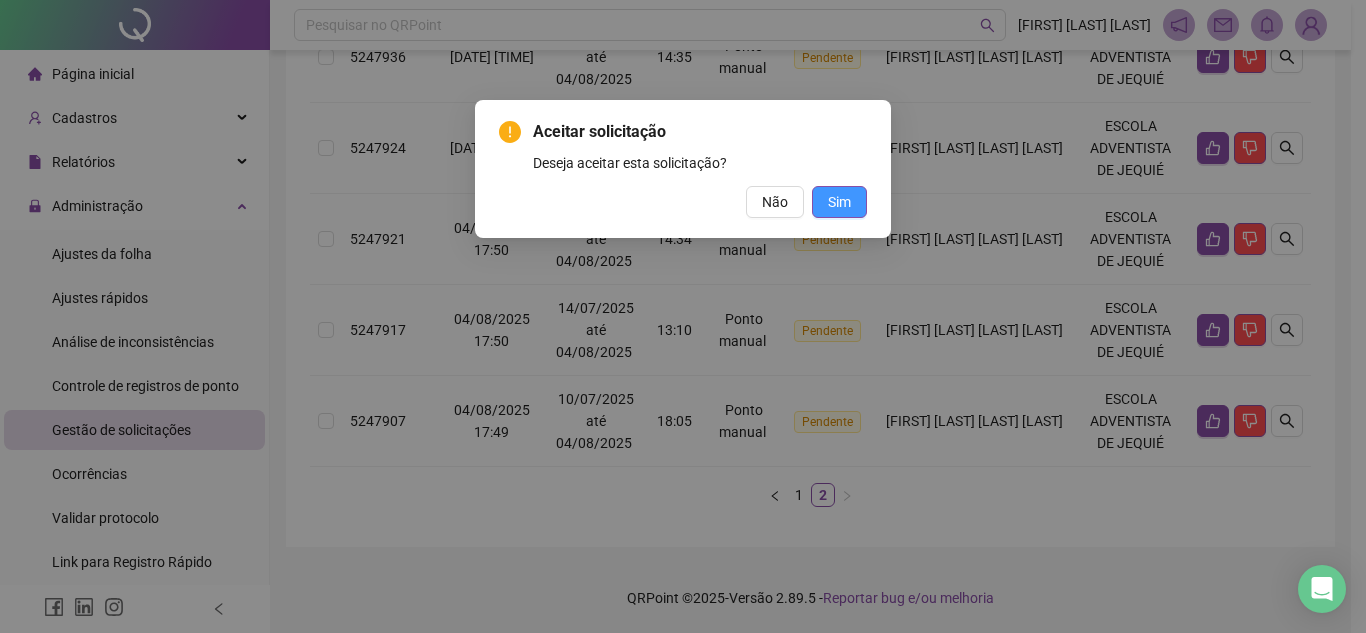 click on "Sim" at bounding box center (839, 202) 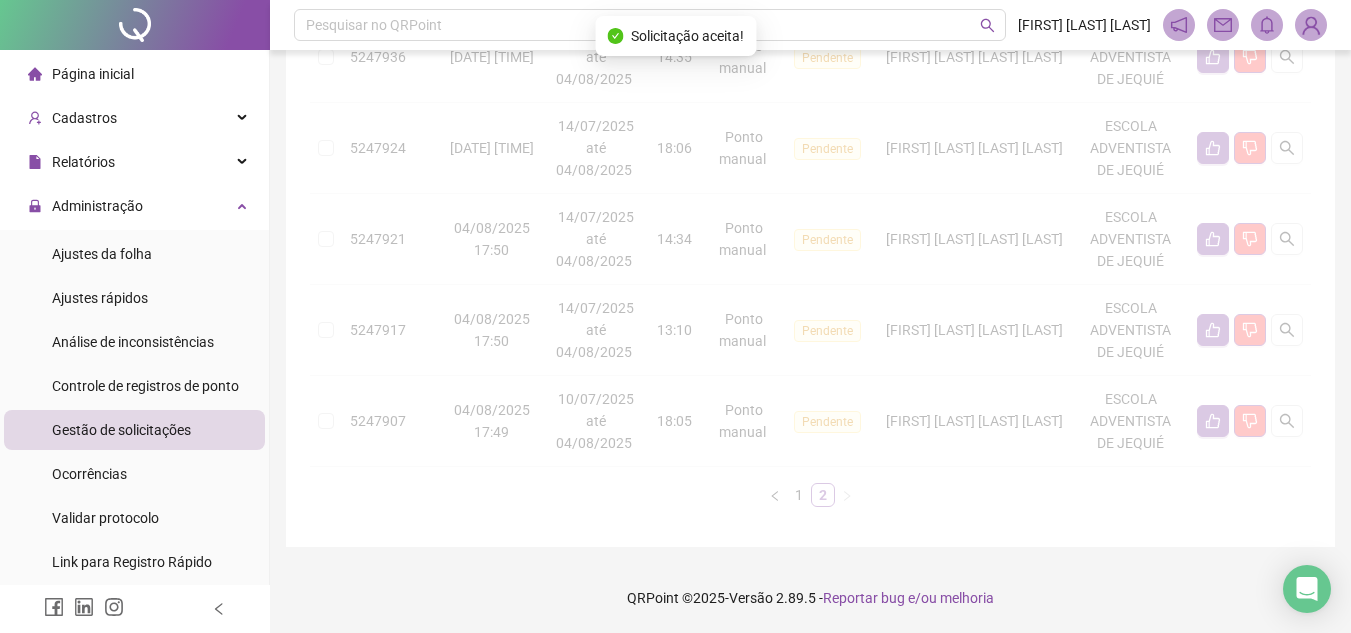 scroll, scrollTop: 604, scrollLeft: 0, axis: vertical 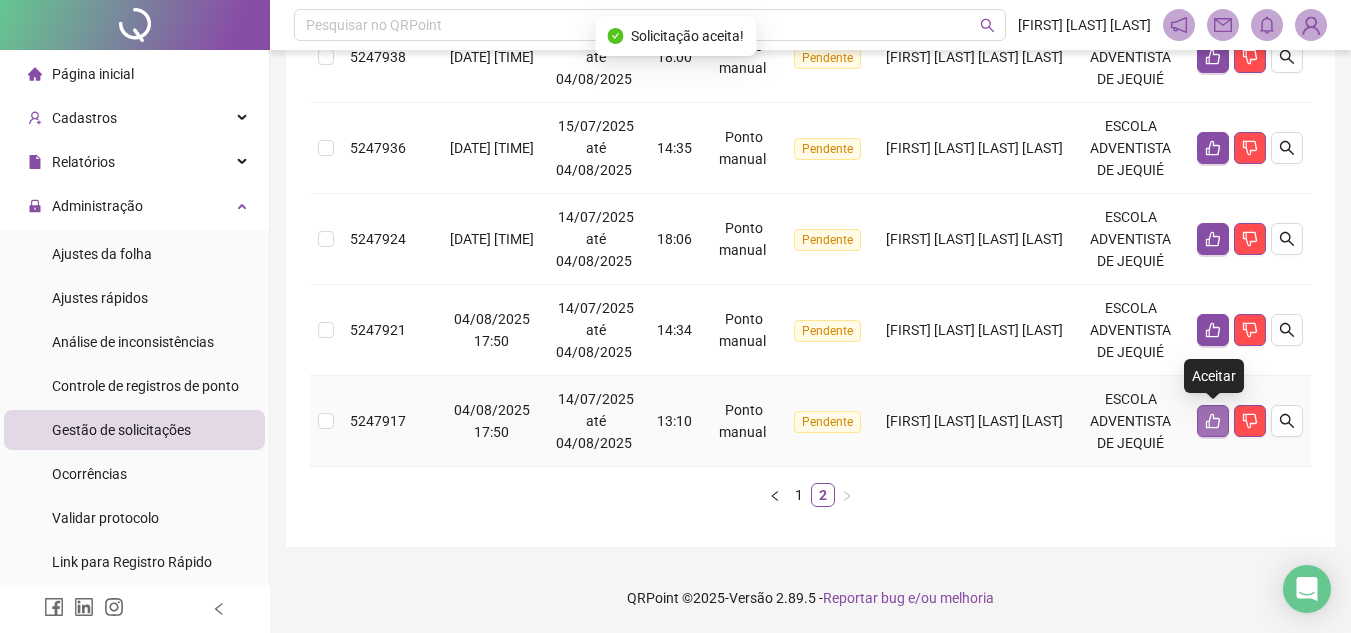 click 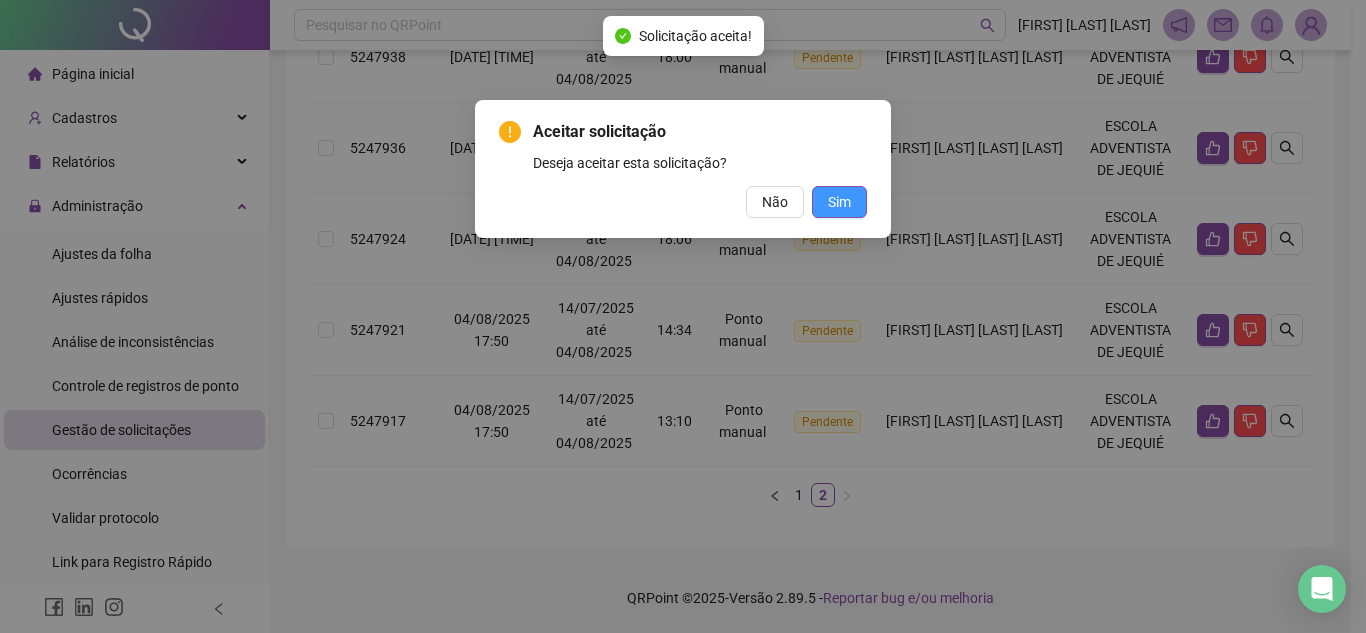 click on "Sim" at bounding box center (839, 202) 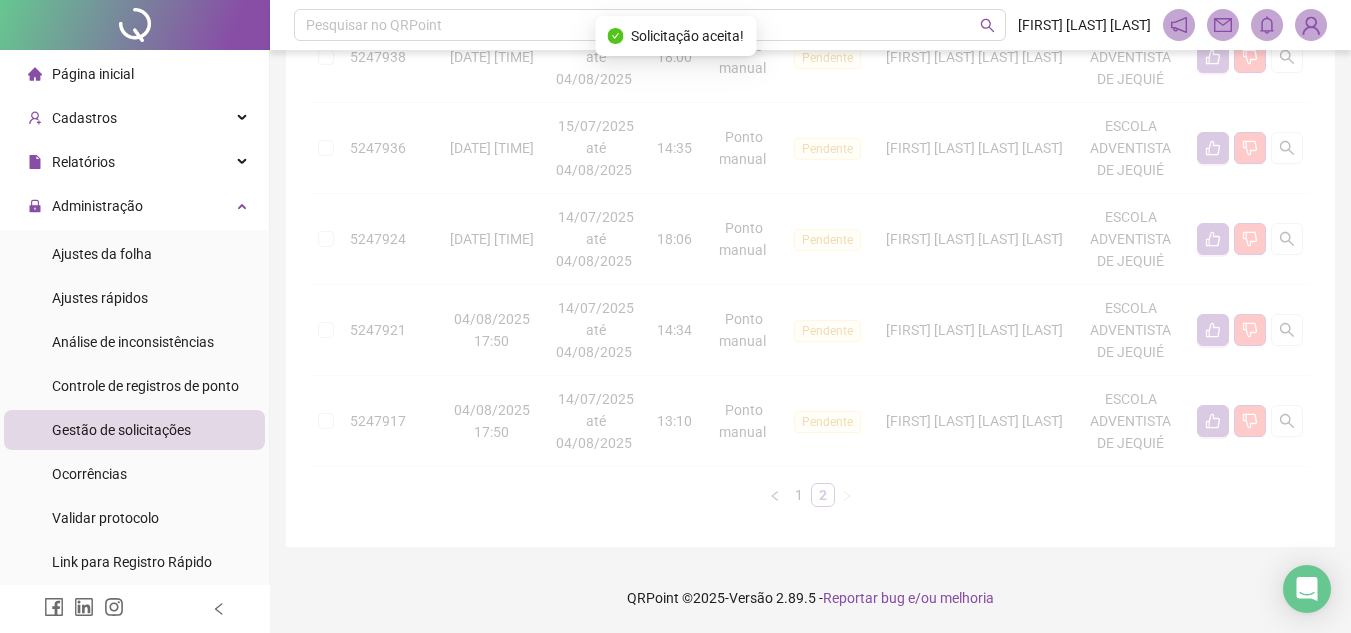 scroll, scrollTop: 513, scrollLeft: 0, axis: vertical 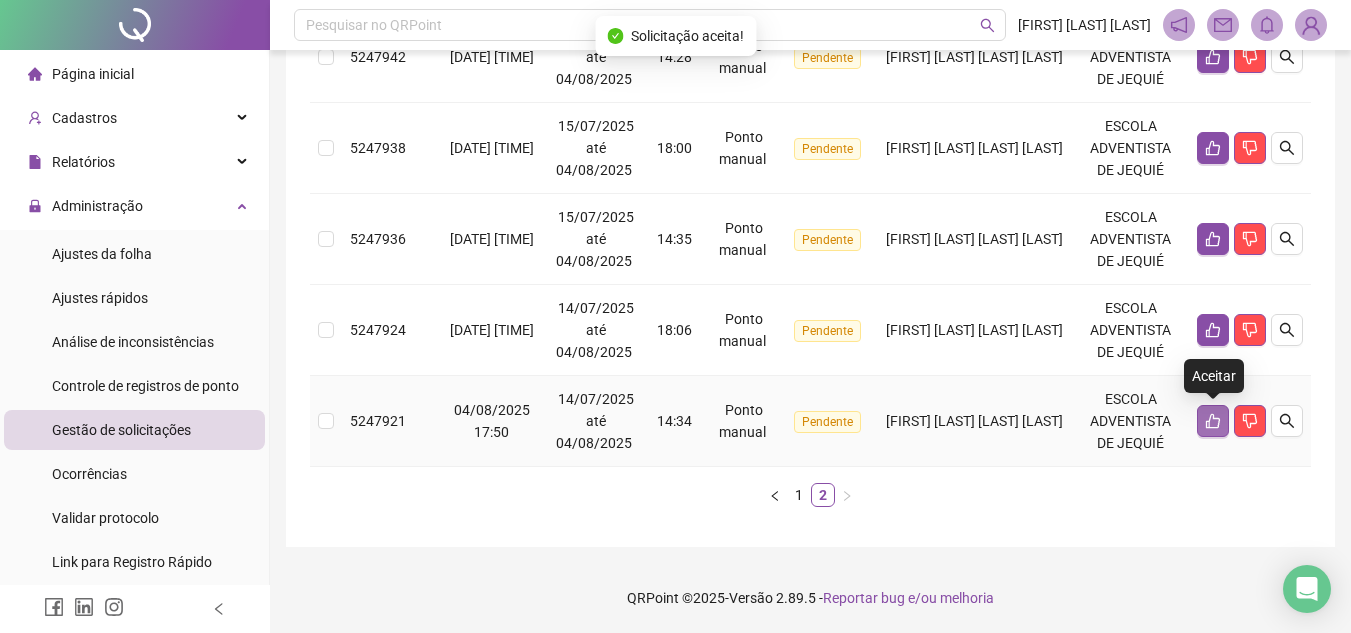 click at bounding box center (1213, 421) 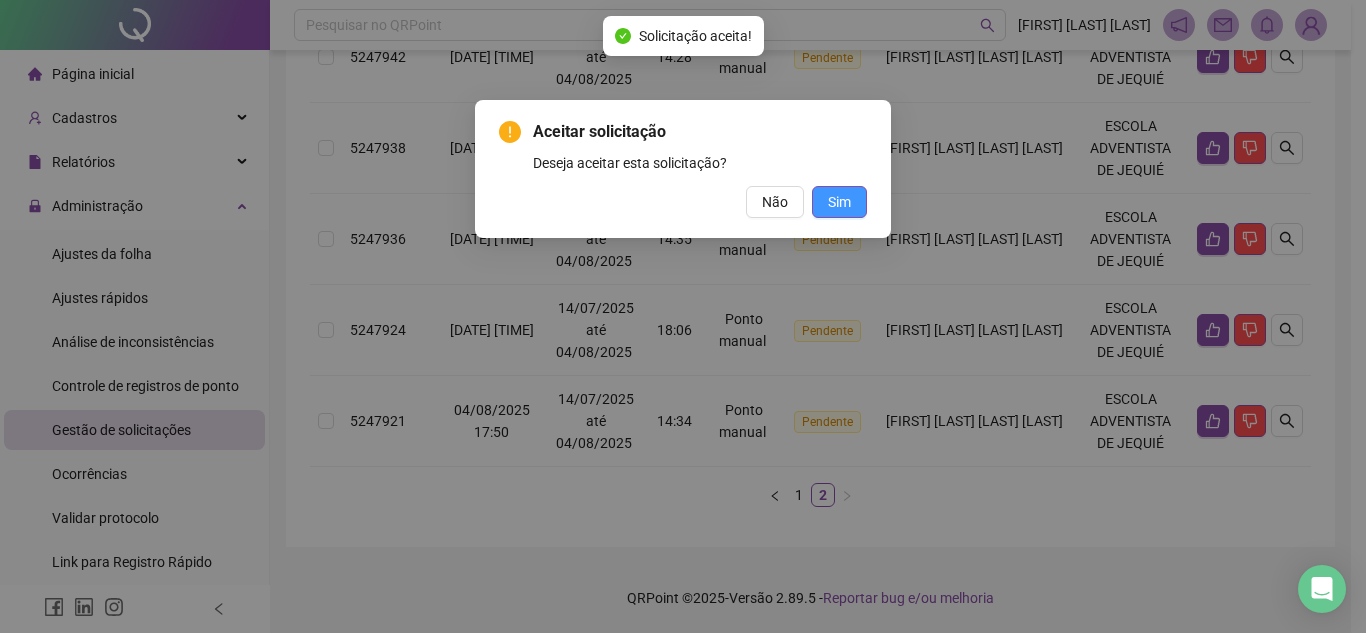 click on "Sim" at bounding box center (839, 202) 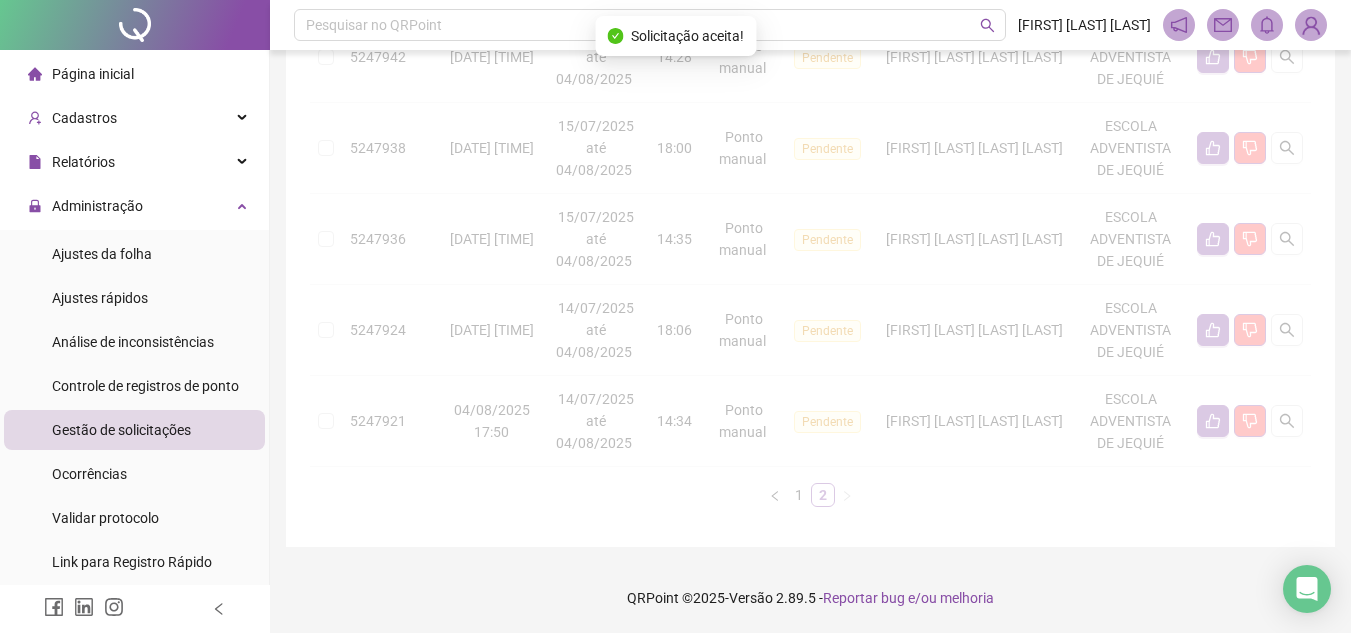 scroll, scrollTop: 422, scrollLeft: 0, axis: vertical 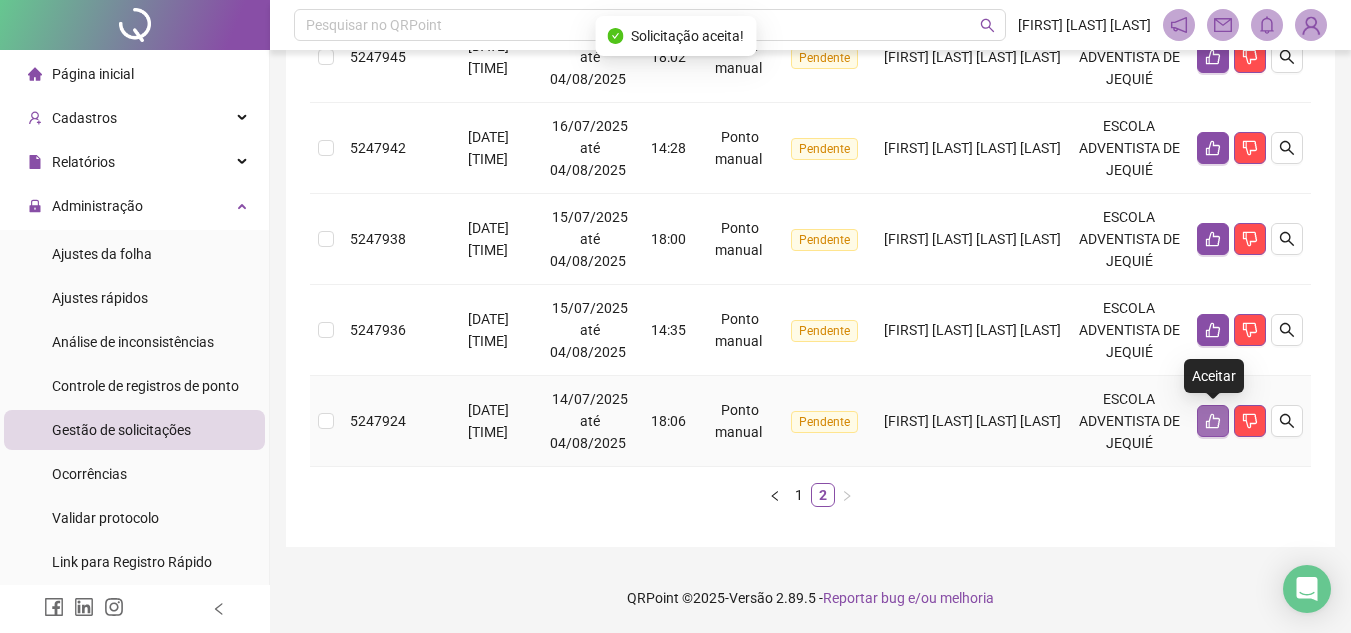 click 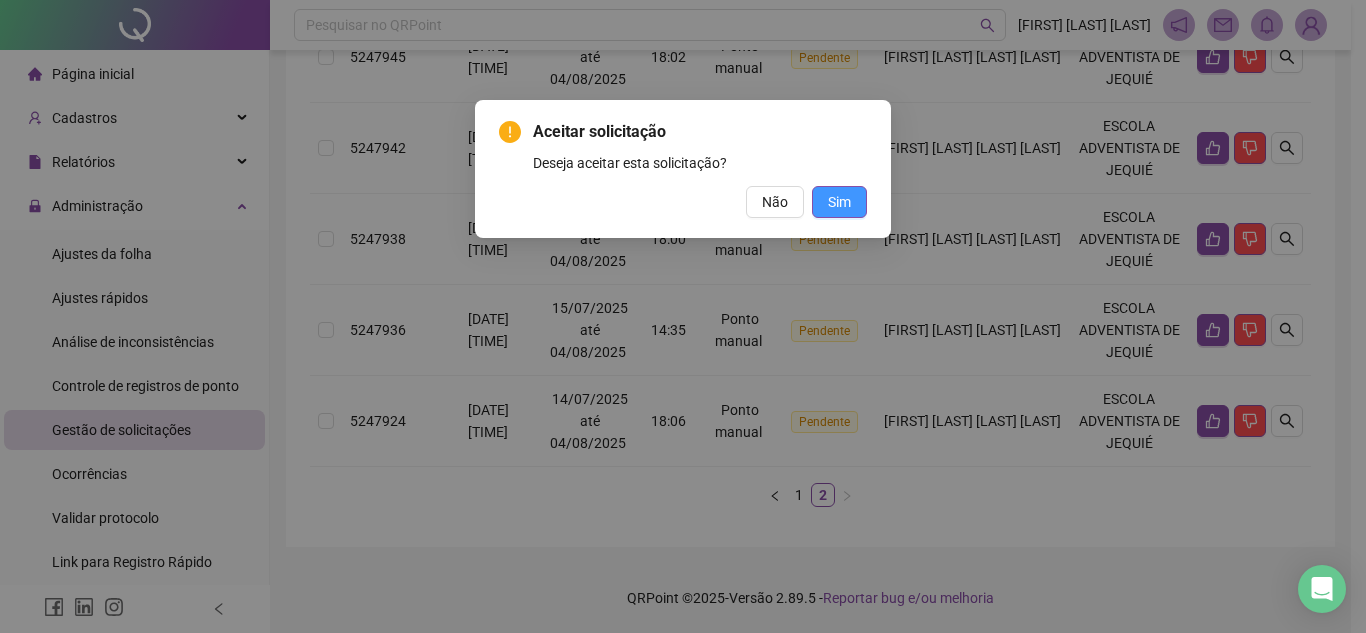 click on "Sim" at bounding box center (839, 202) 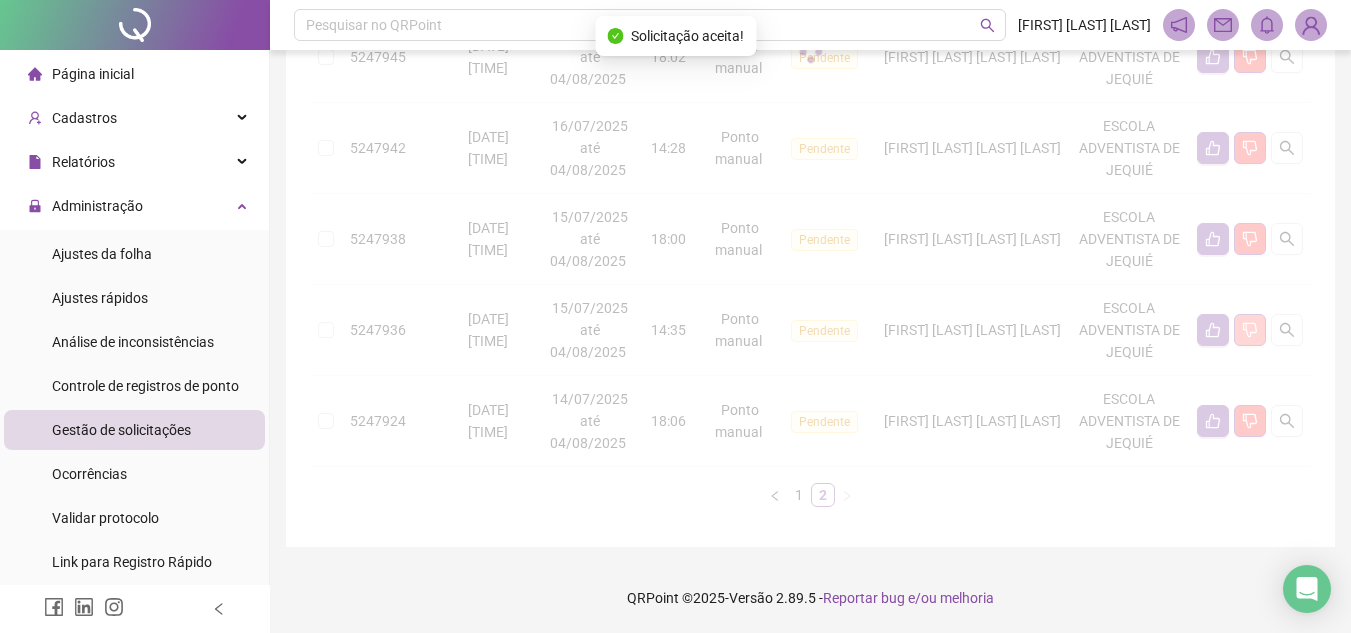 scroll, scrollTop: 331, scrollLeft: 0, axis: vertical 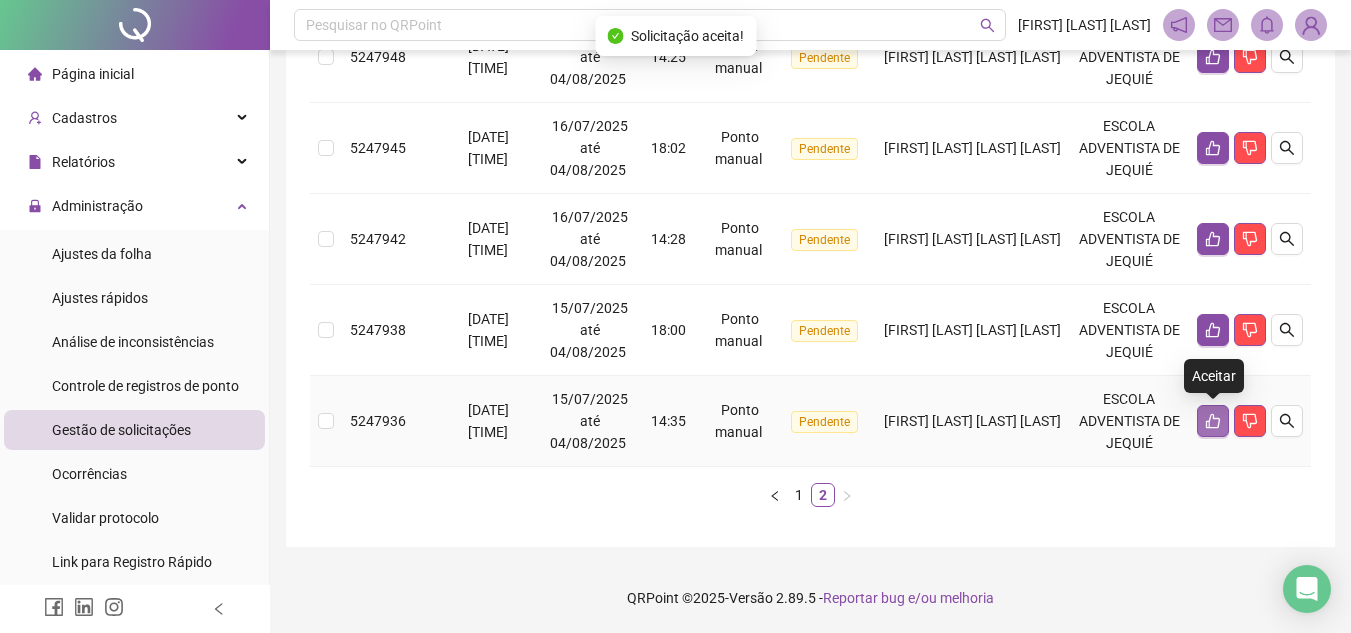 click 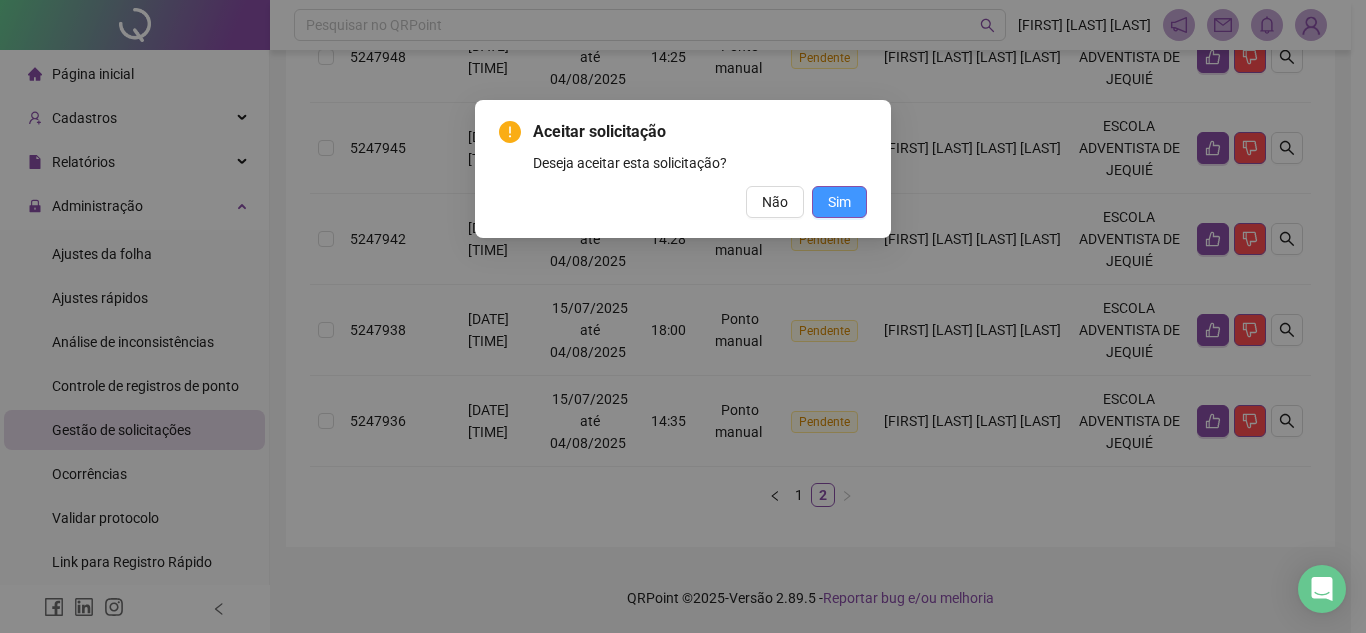 click on "Sim" at bounding box center [839, 202] 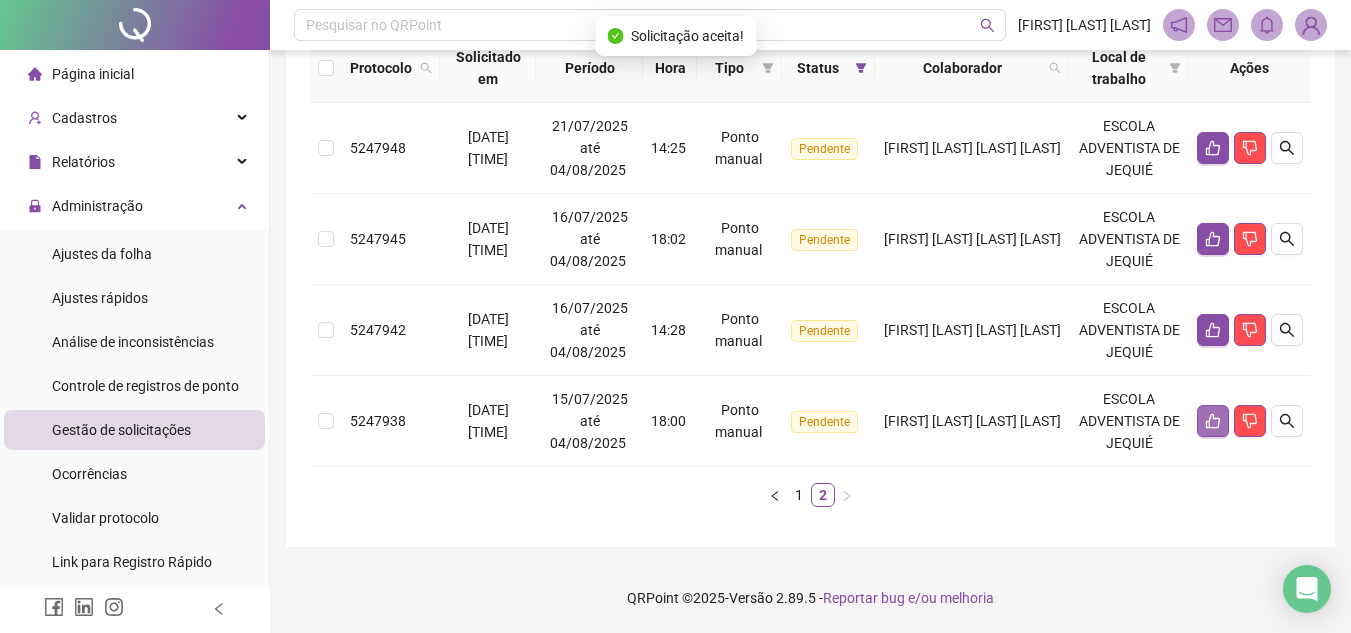 scroll, scrollTop: 240, scrollLeft: 0, axis: vertical 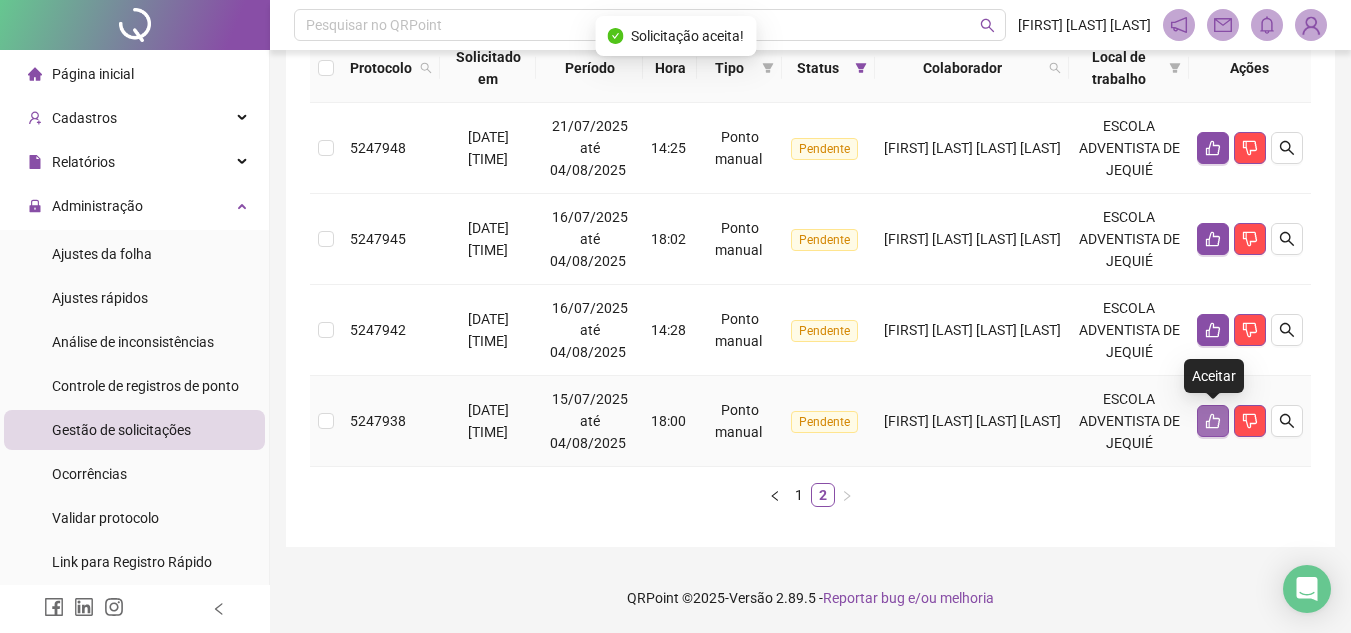click 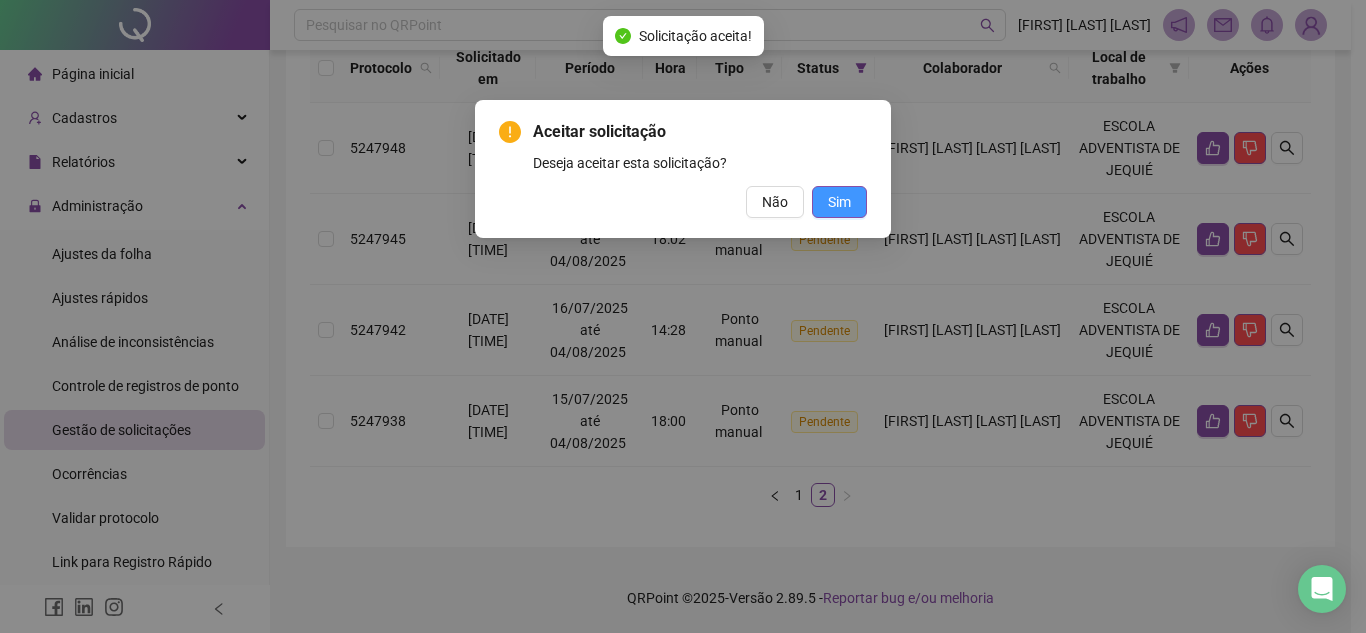 click on "Sim" at bounding box center (839, 202) 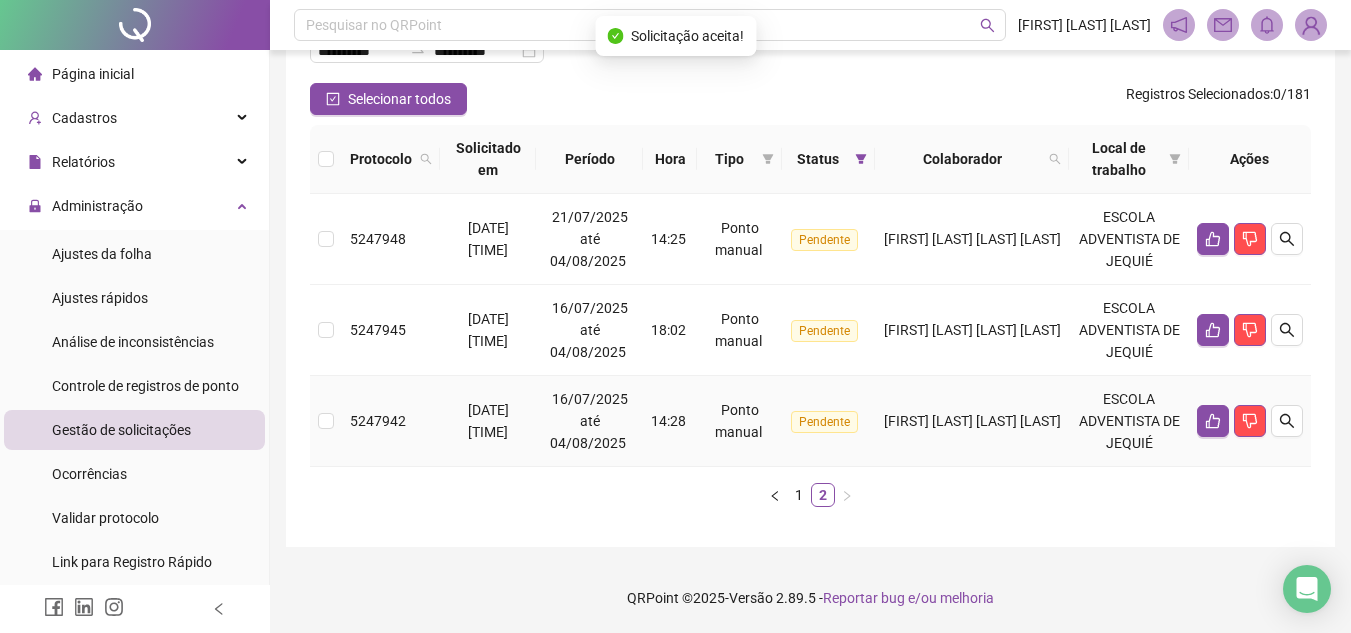 scroll, scrollTop: 149, scrollLeft: 0, axis: vertical 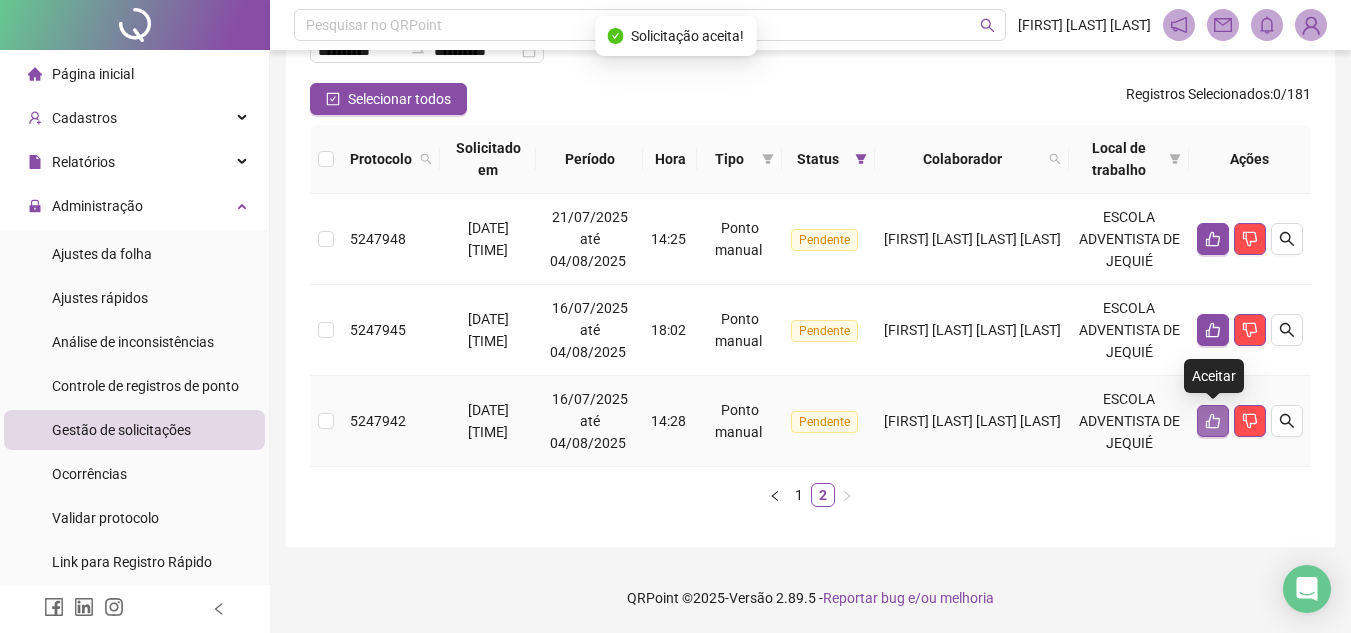 drag, startPoint x: 1218, startPoint y: 418, endPoint x: 1202, endPoint y: 418, distance: 16 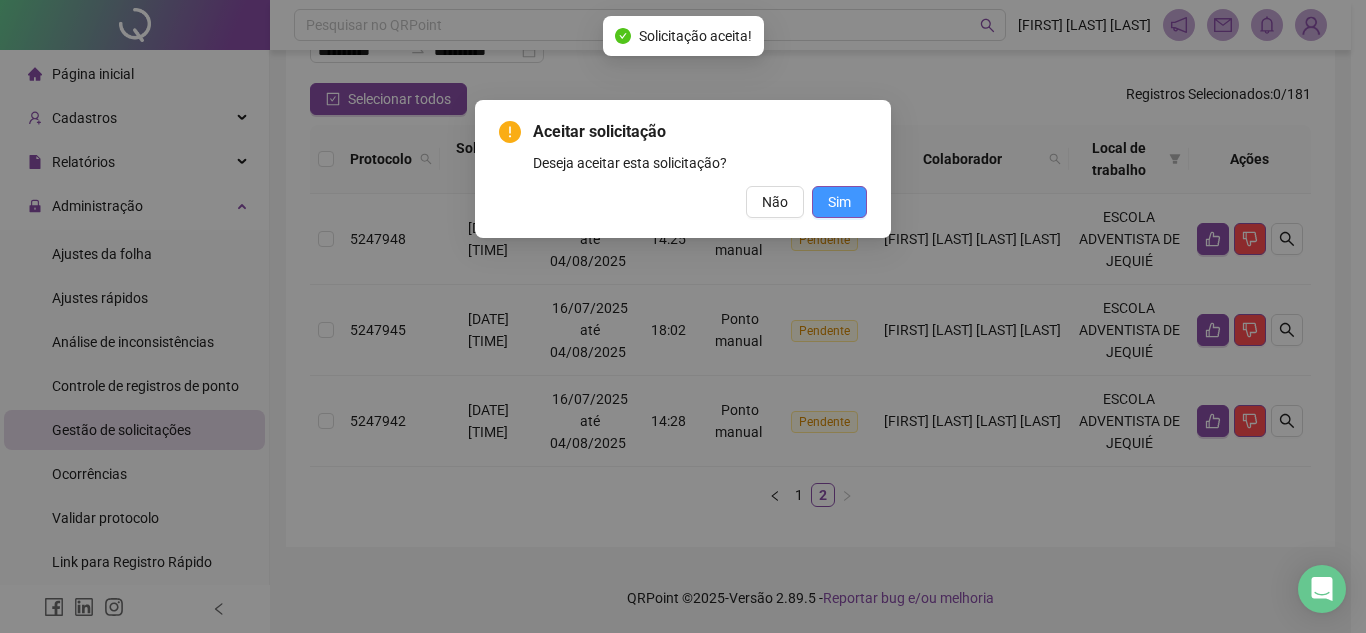 click on "Sim" at bounding box center (839, 202) 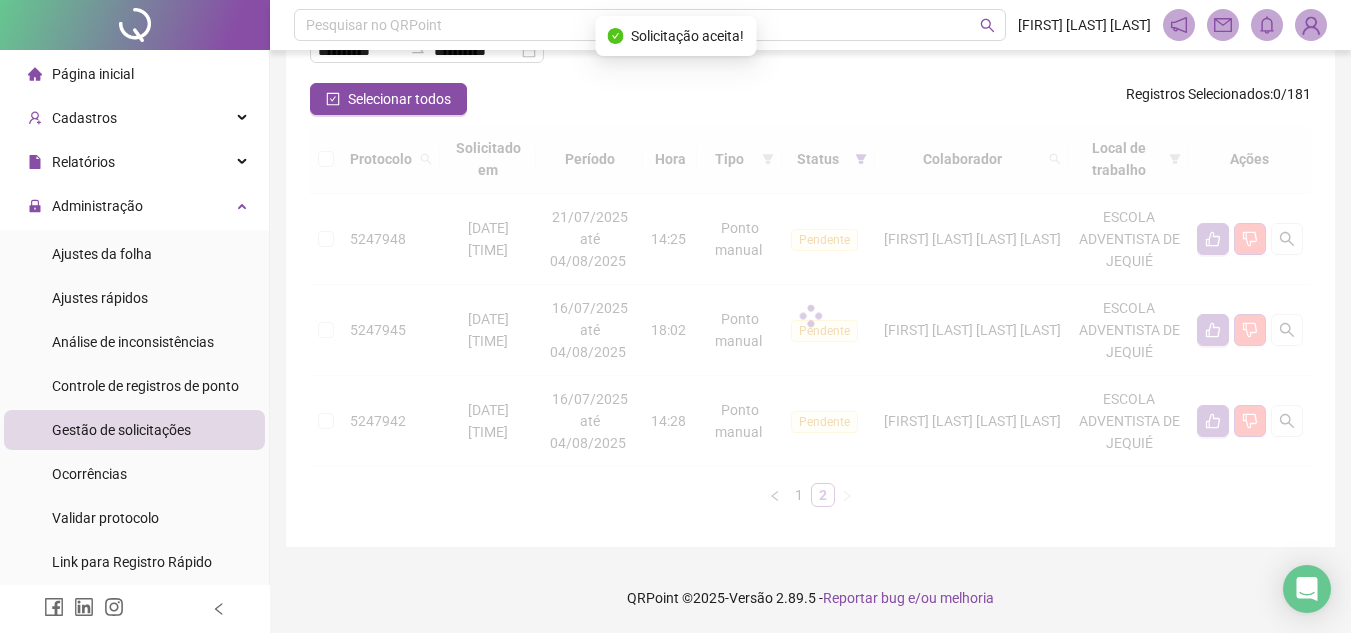 scroll, scrollTop: 58, scrollLeft: 0, axis: vertical 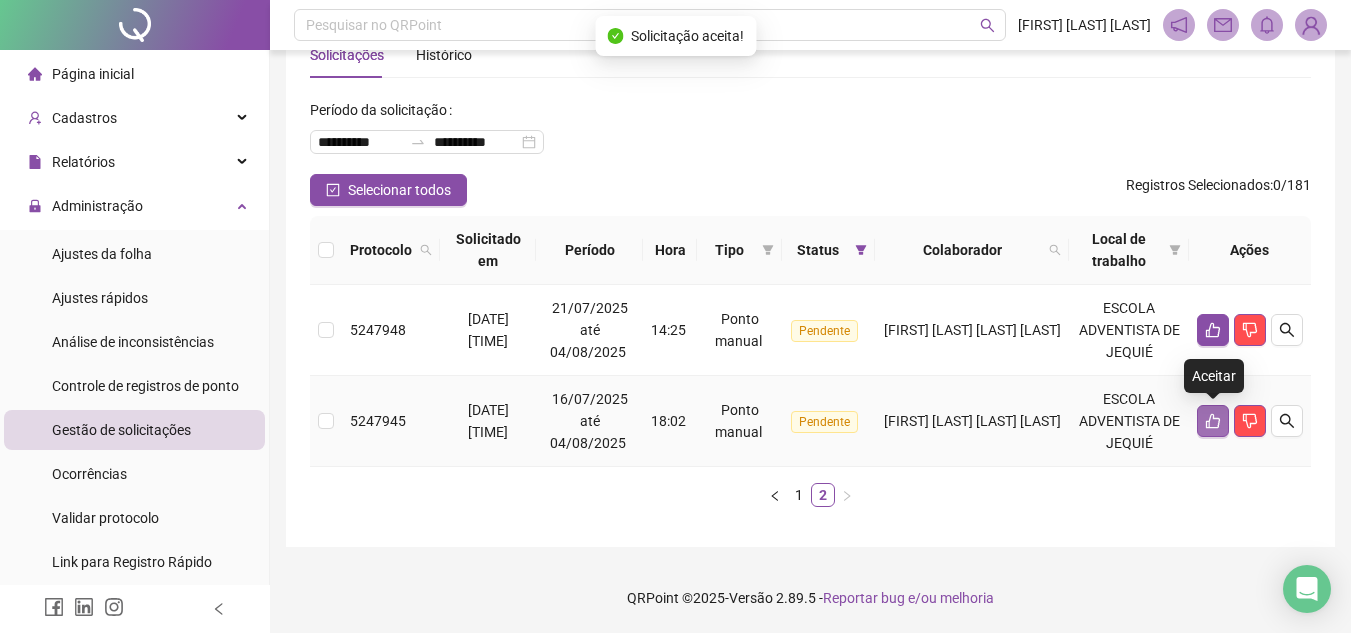 click 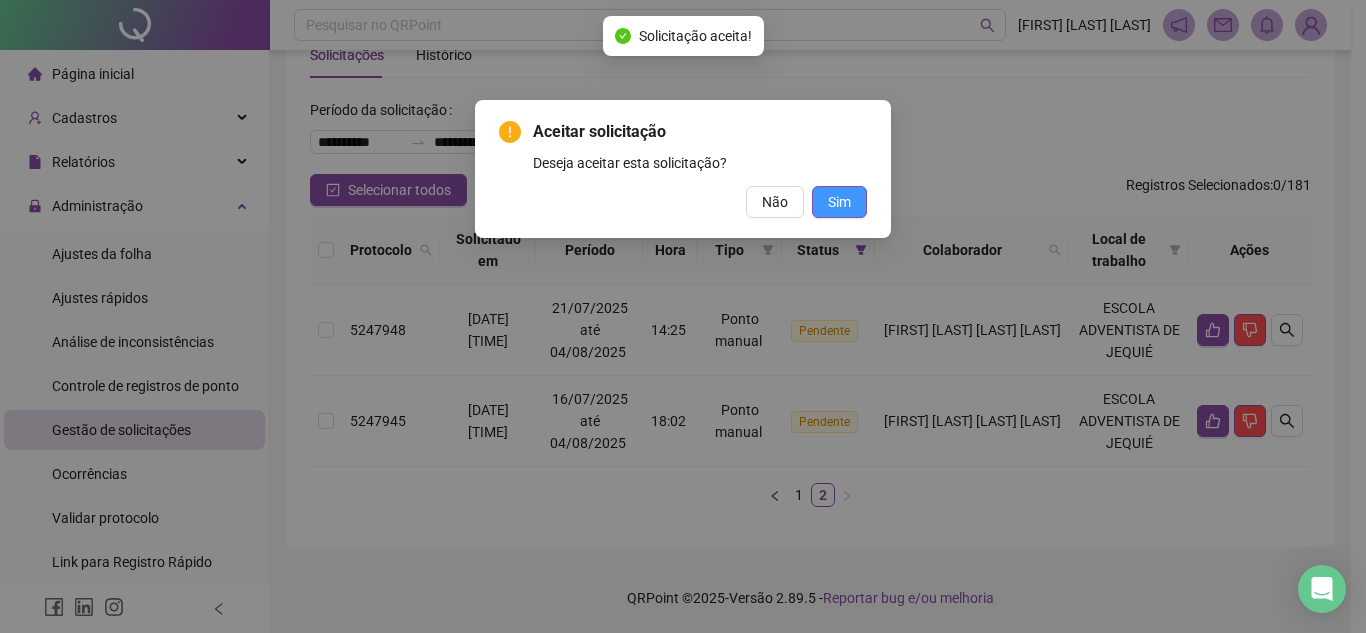 click on "Aceitar solicitação Deseja aceitar esta solicitação? Não Sim" at bounding box center (683, 169) 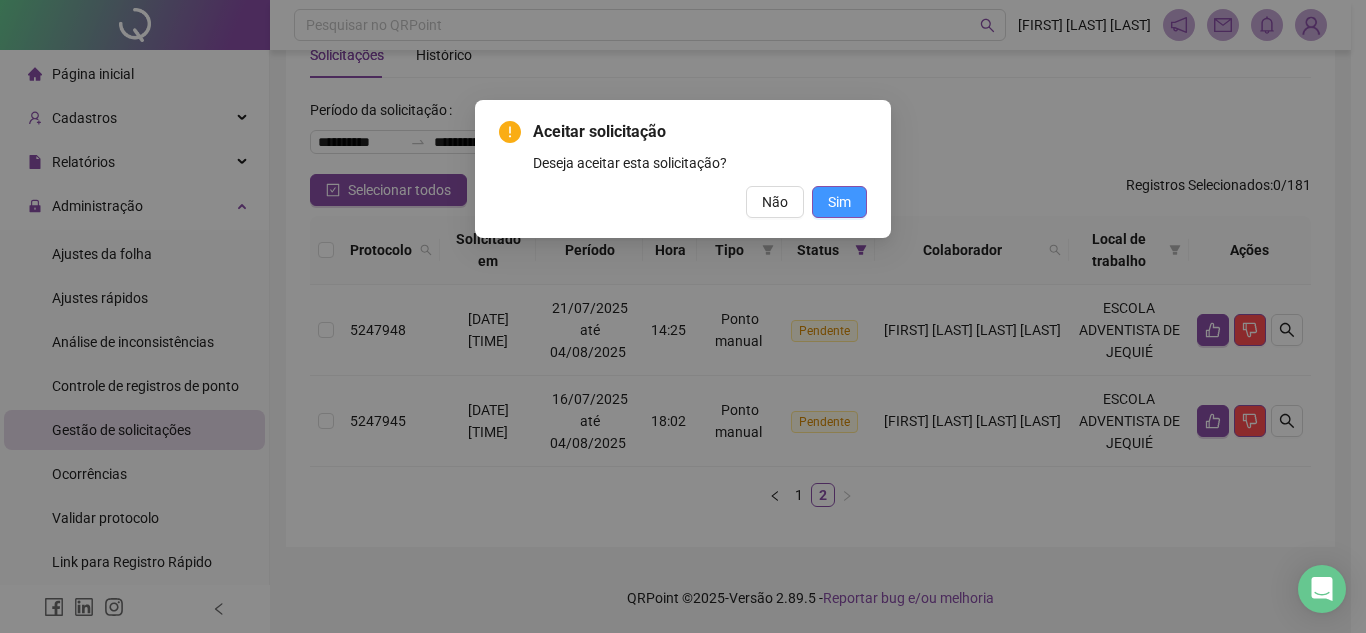 click on "Sim" at bounding box center [839, 202] 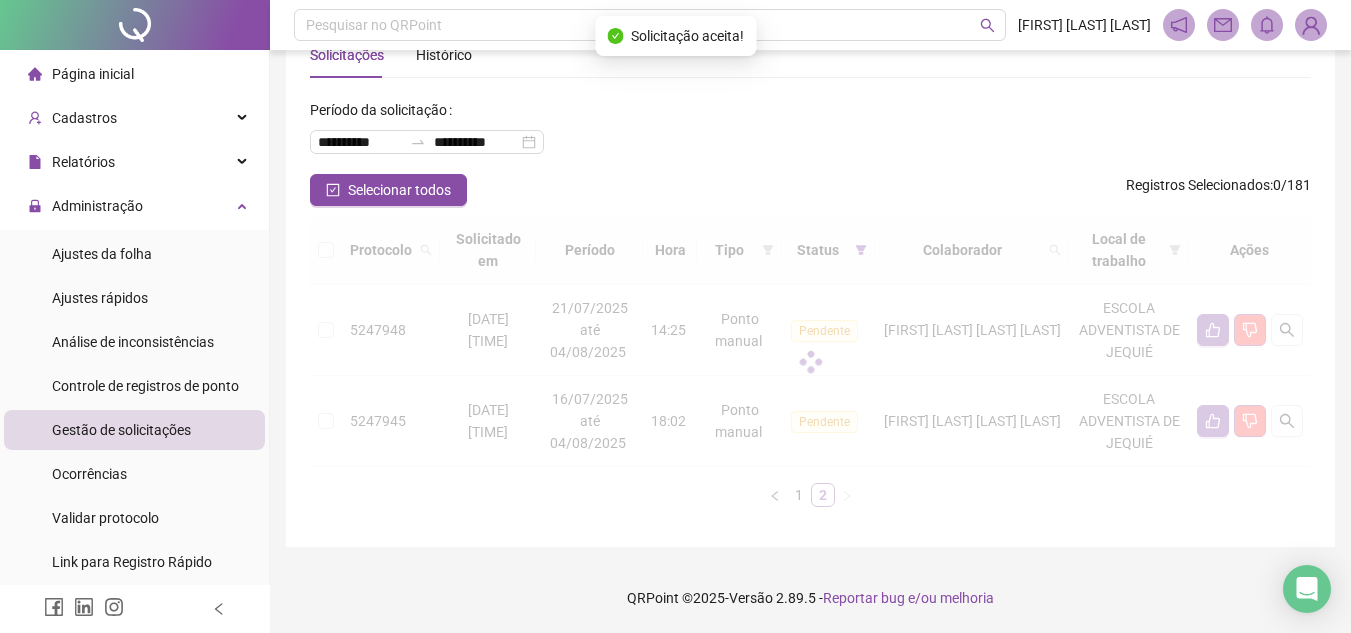 scroll, scrollTop: 0, scrollLeft: 0, axis: both 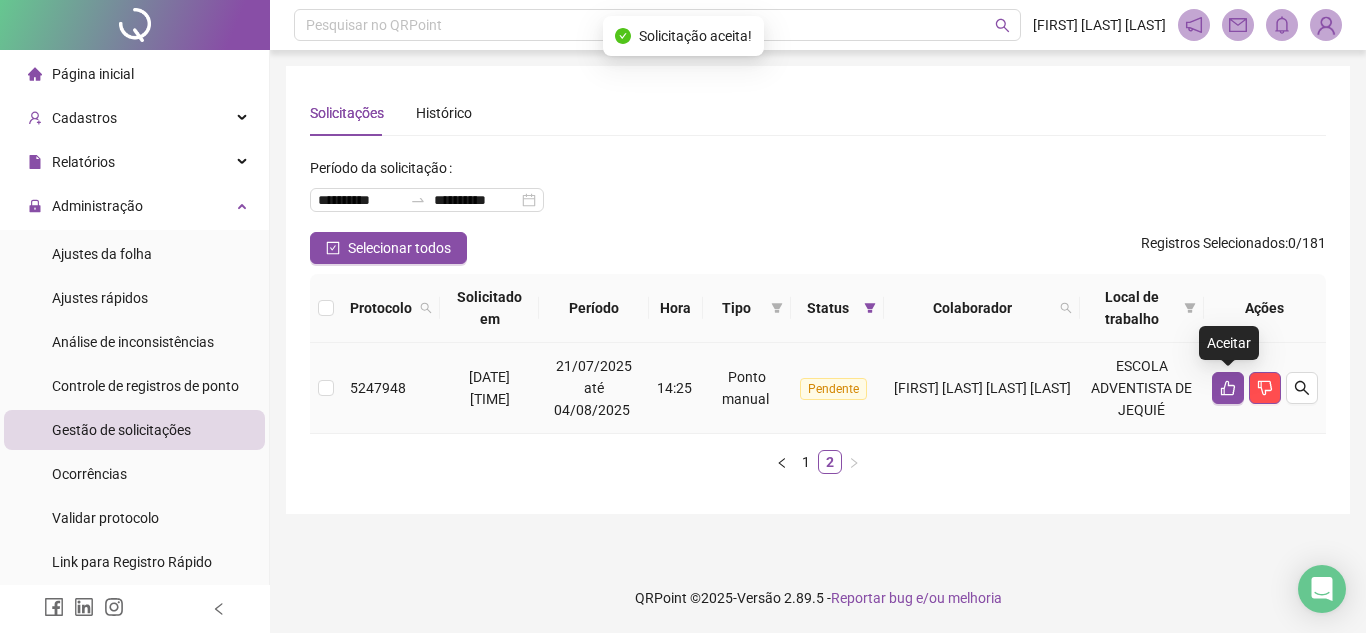 click at bounding box center [1265, 388] 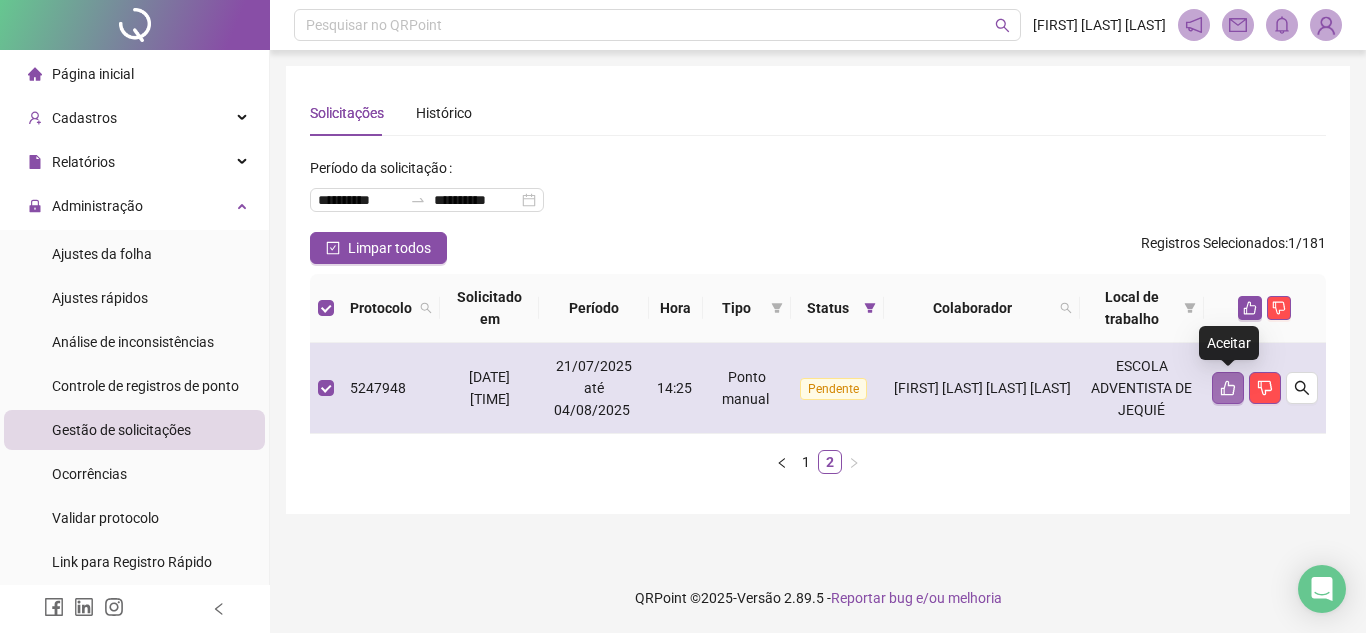 click 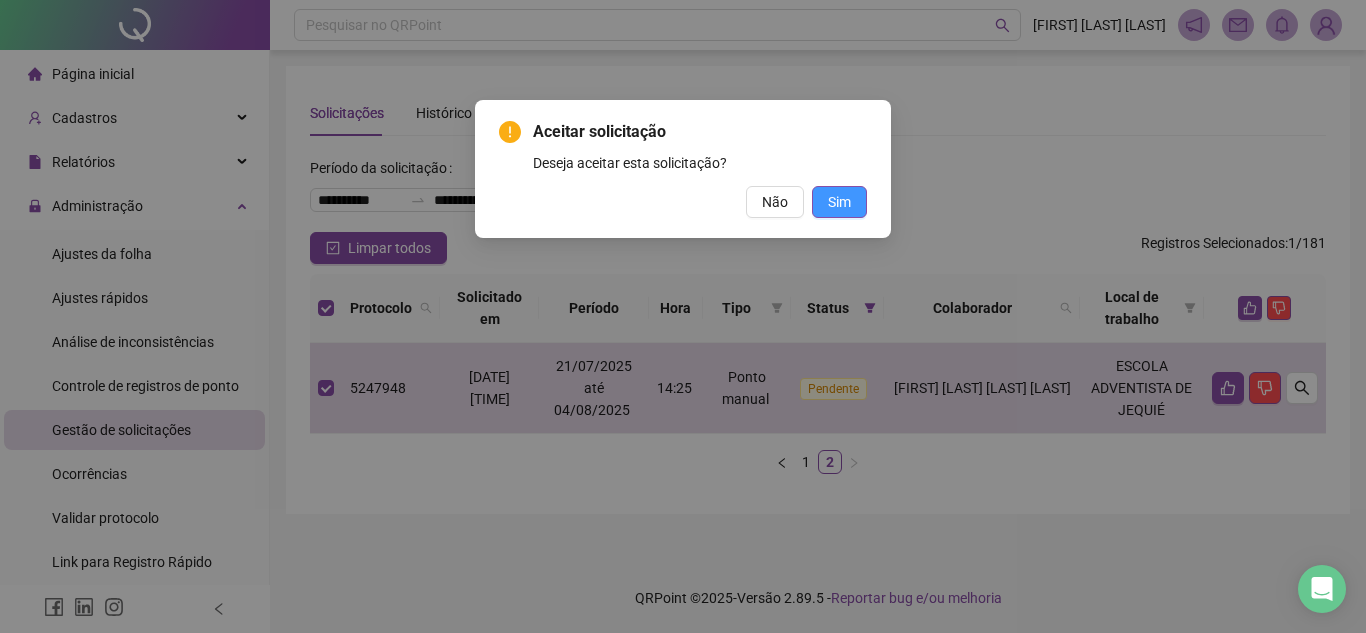 click on "Sim" at bounding box center [839, 202] 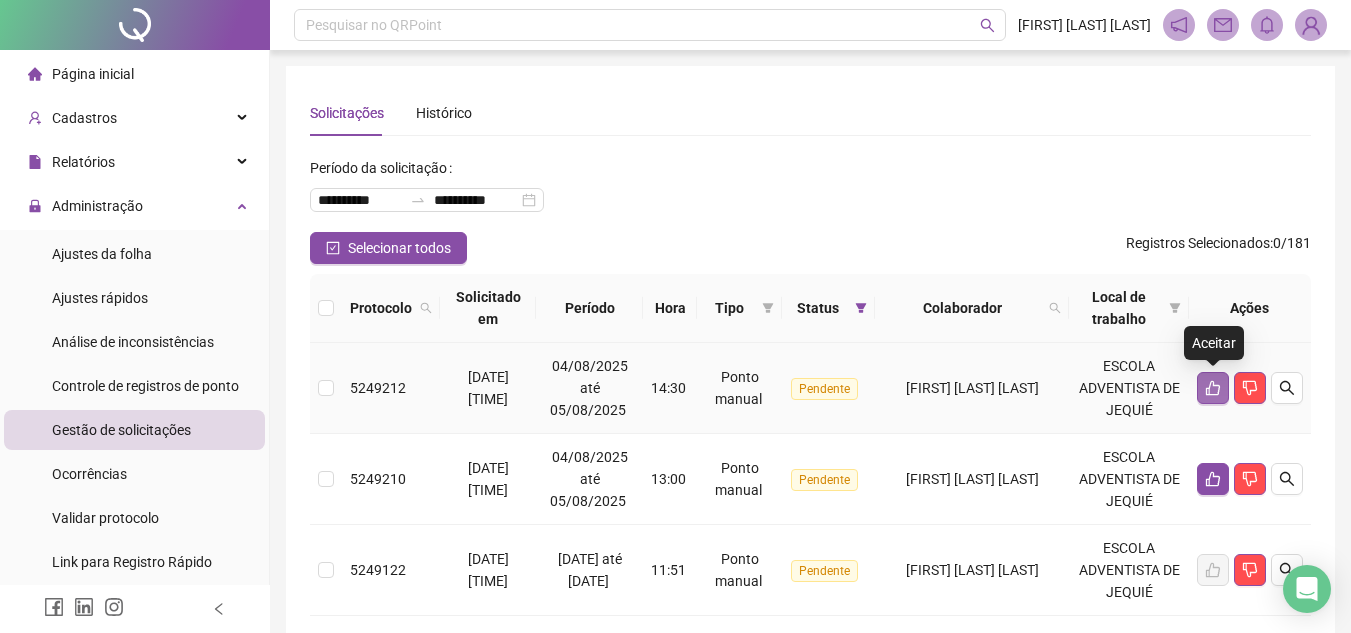 click 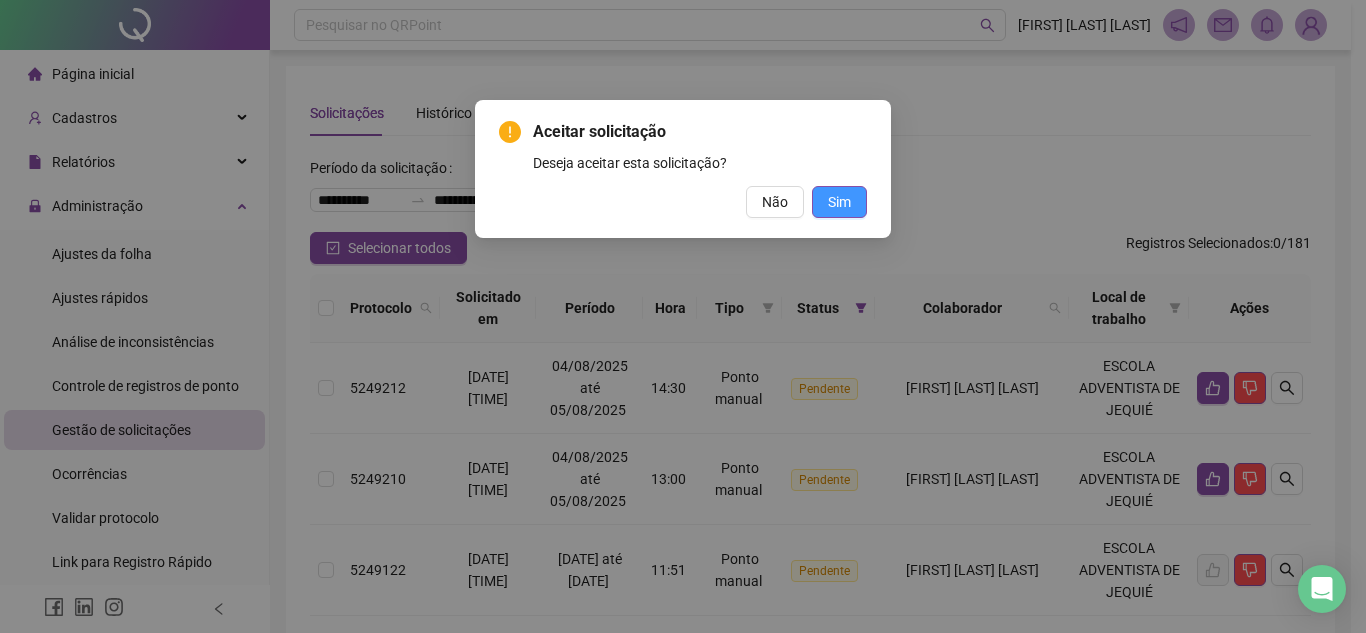 click on "Sim" at bounding box center (839, 202) 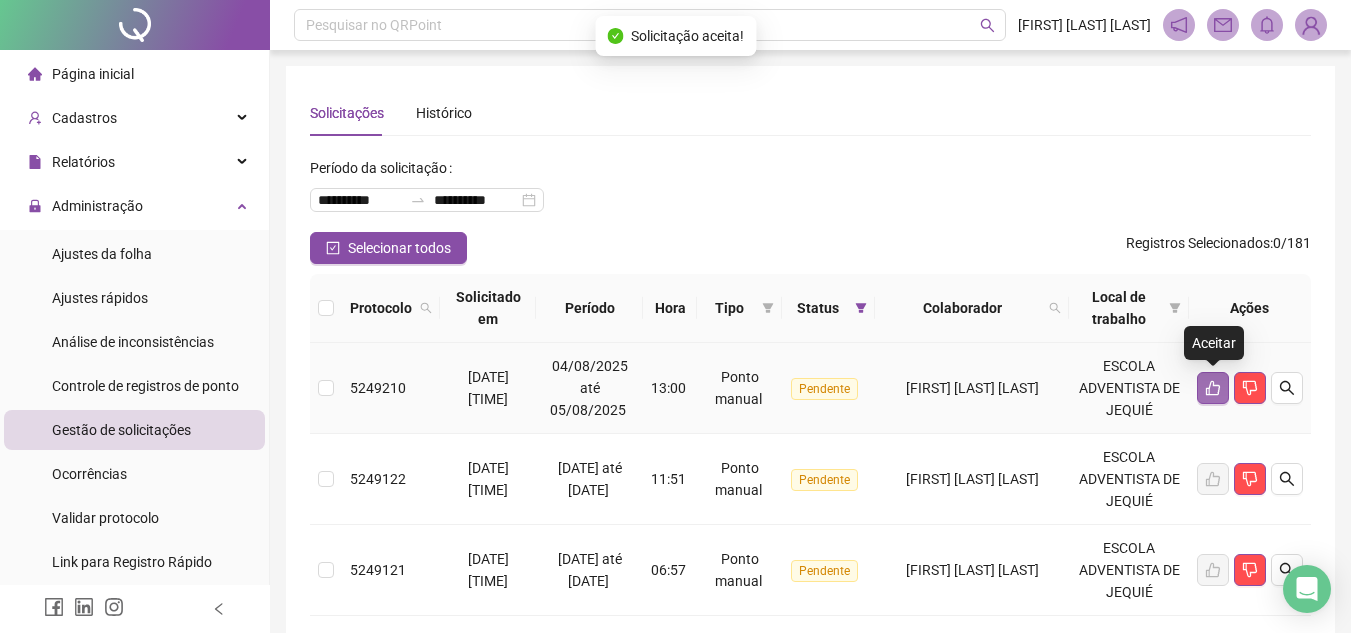 click 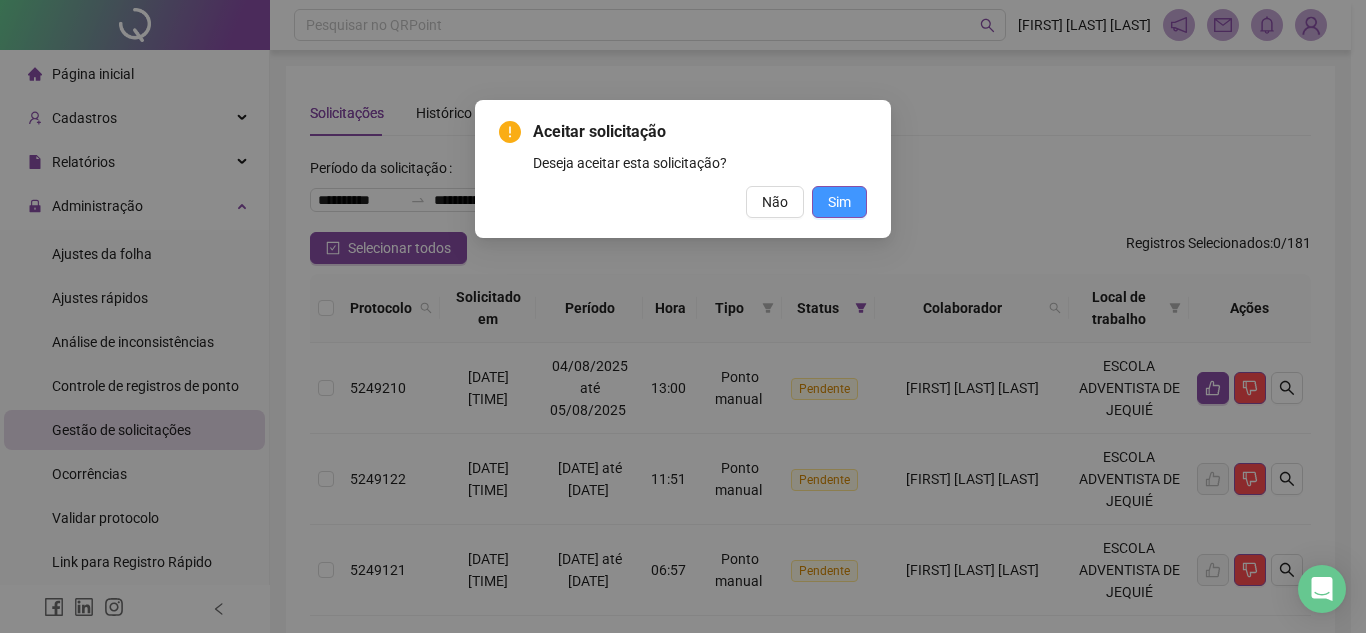 click on "Sim" at bounding box center (839, 202) 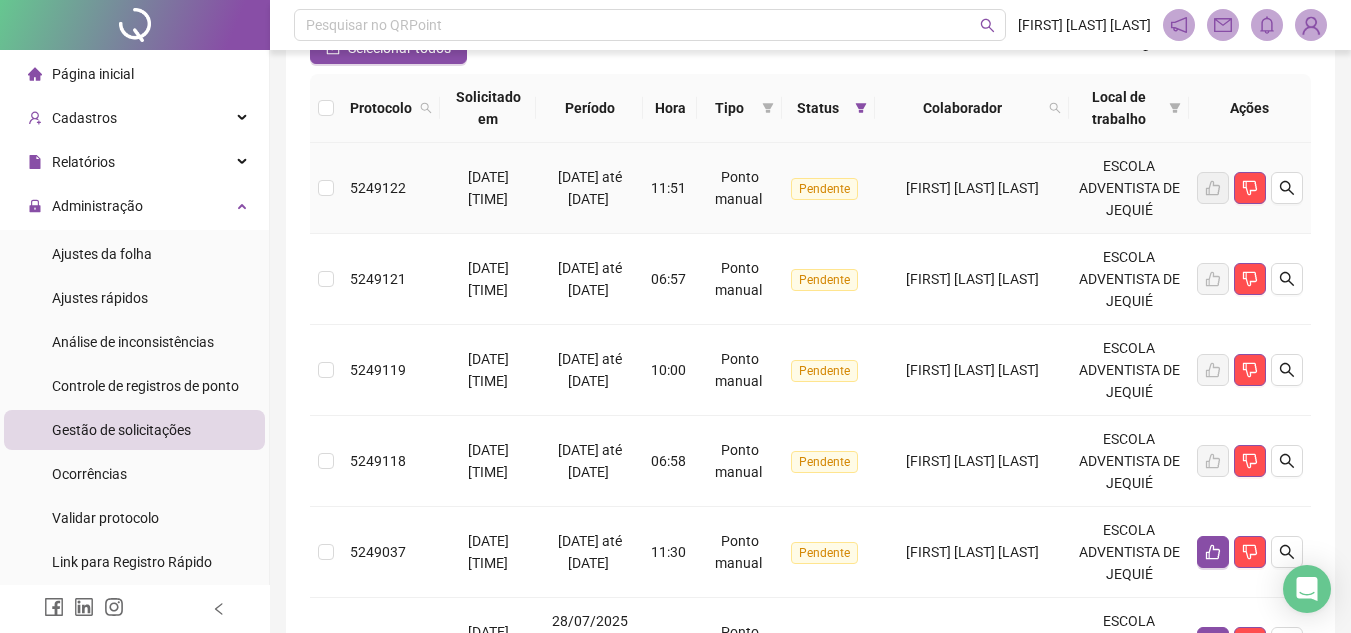 scroll, scrollTop: 300, scrollLeft: 0, axis: vertical 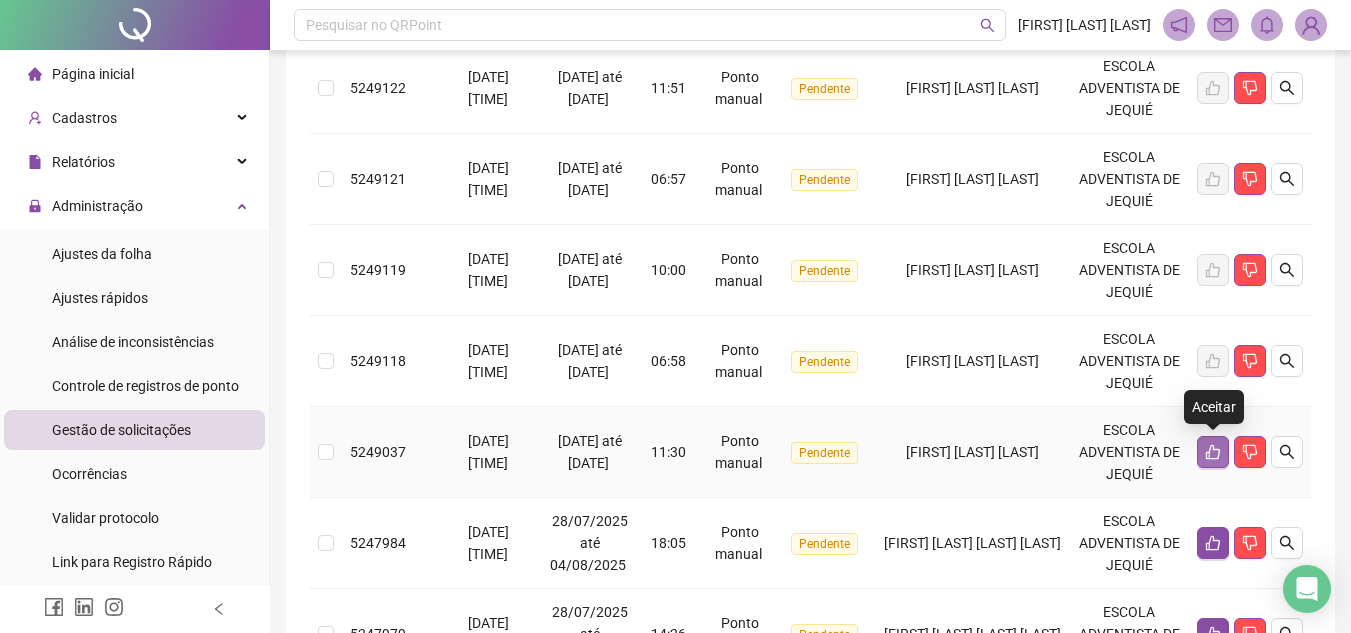 click at bounding box center [1213, 452] 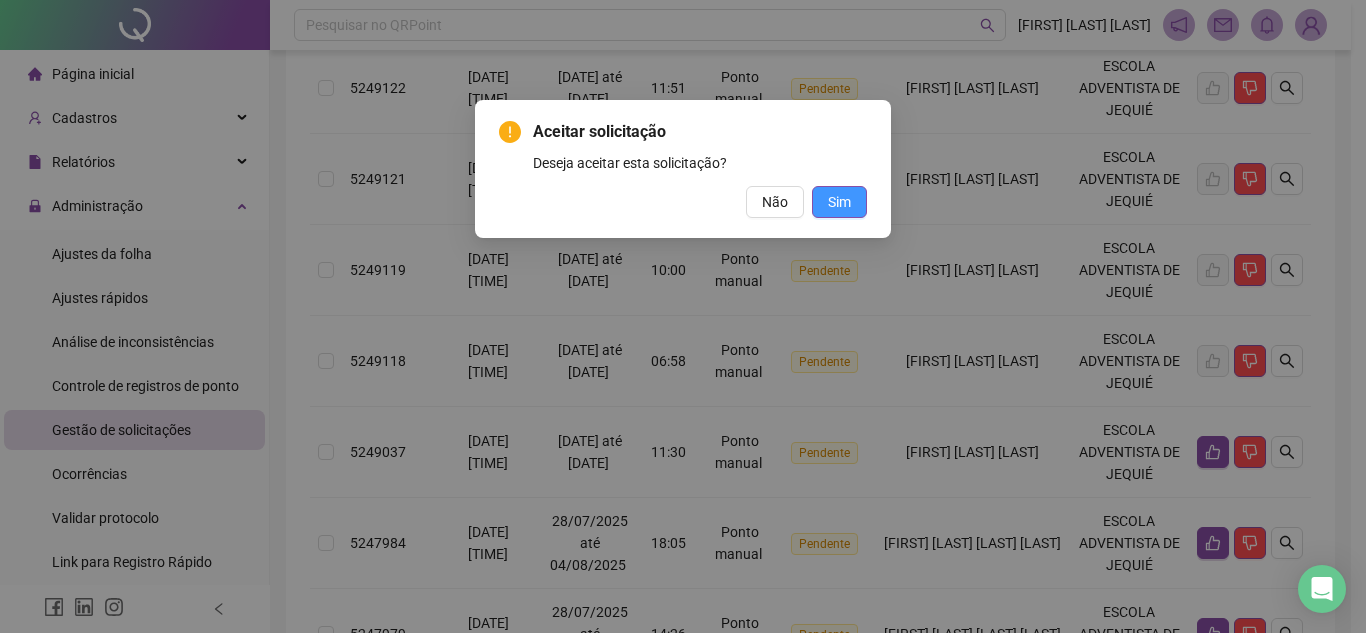 click on "Sim" at bounding box center [839, 202] 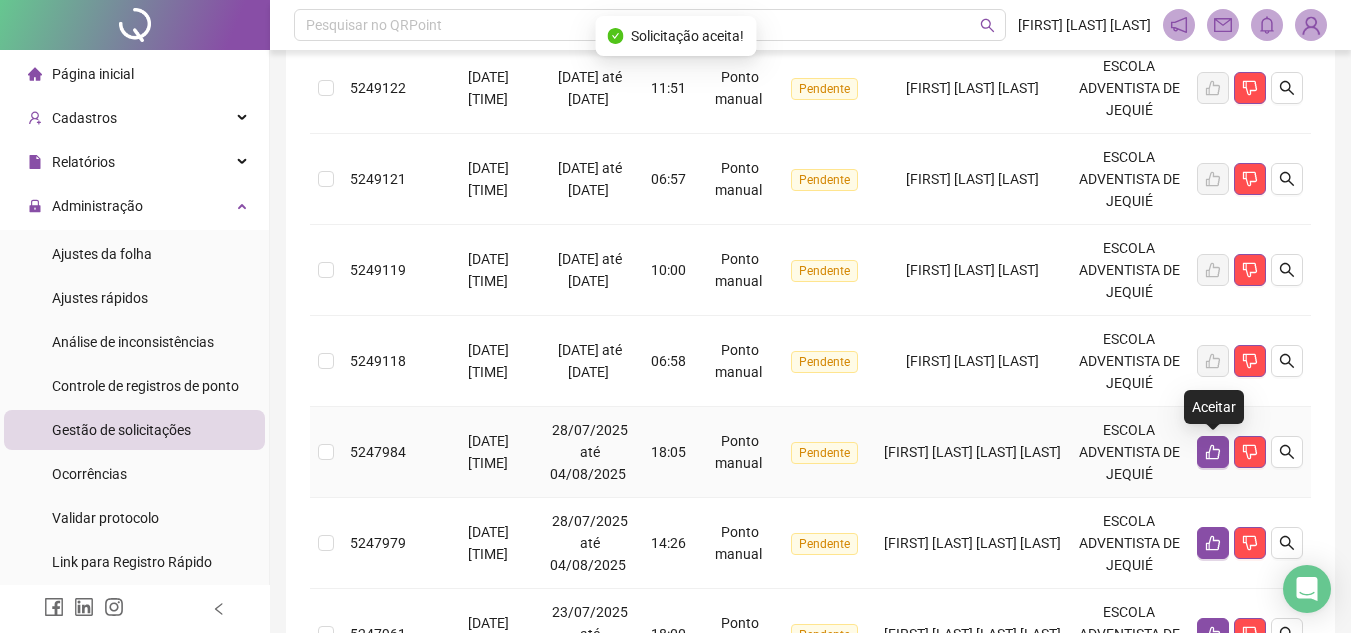 click 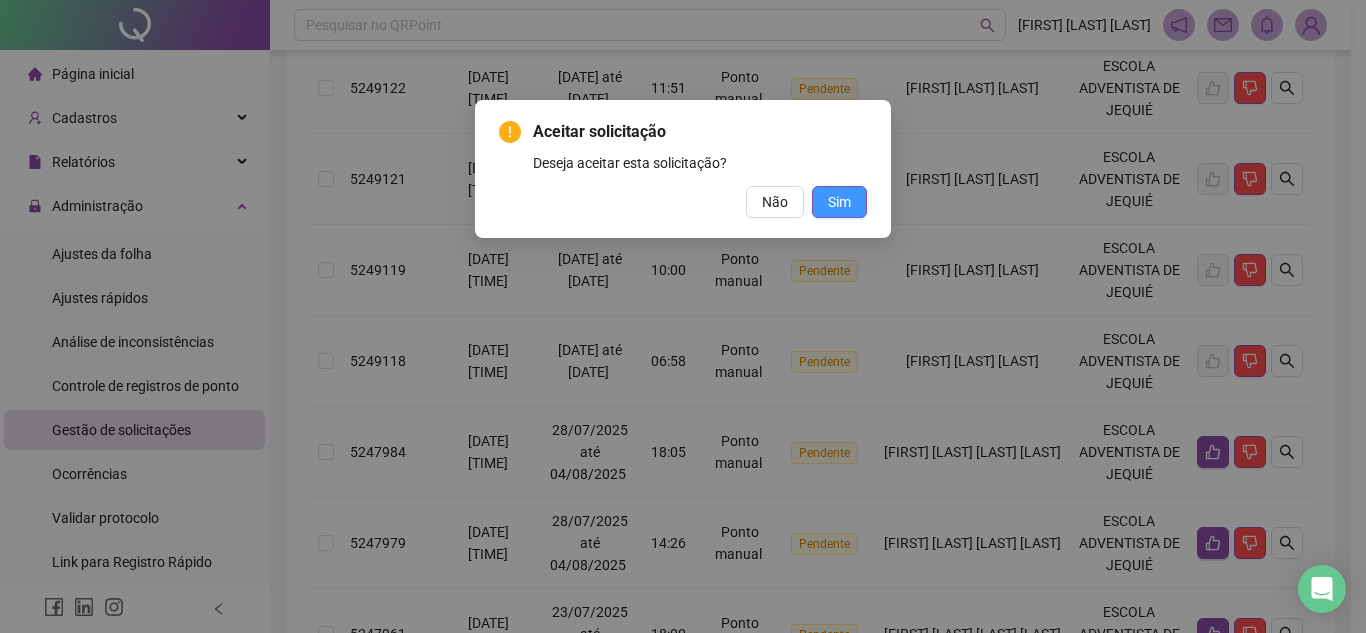 click on "Sim" at bounding box center [839, 202] 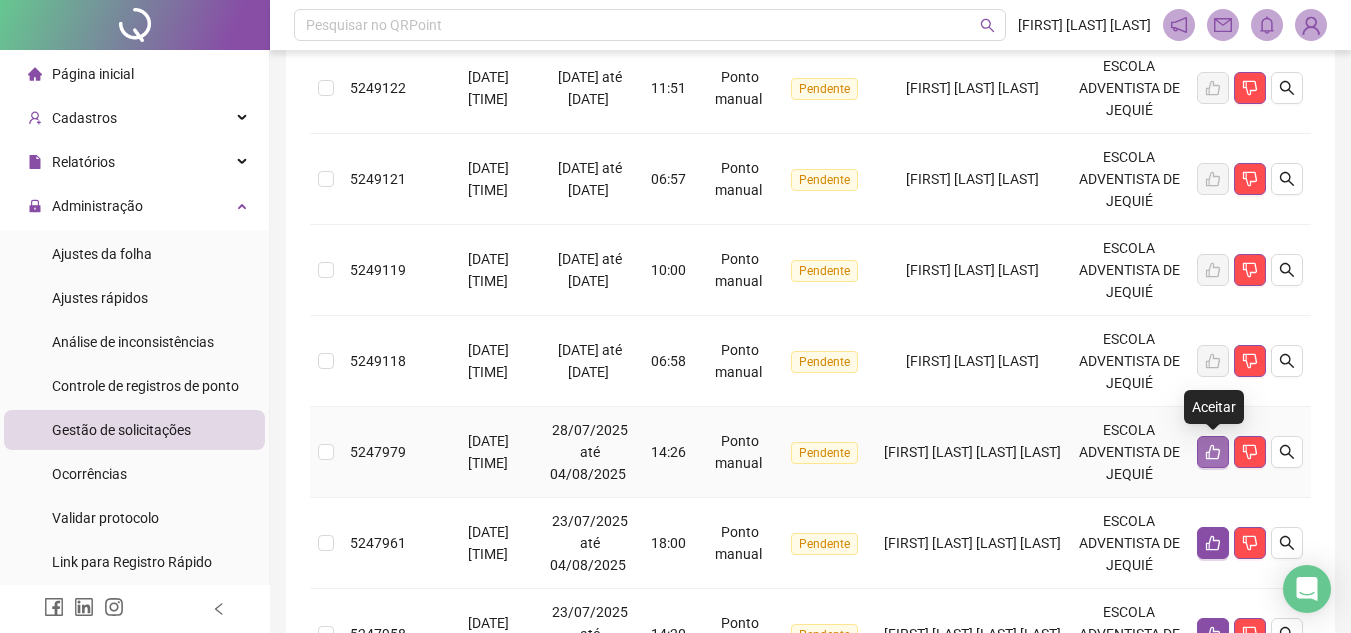 click 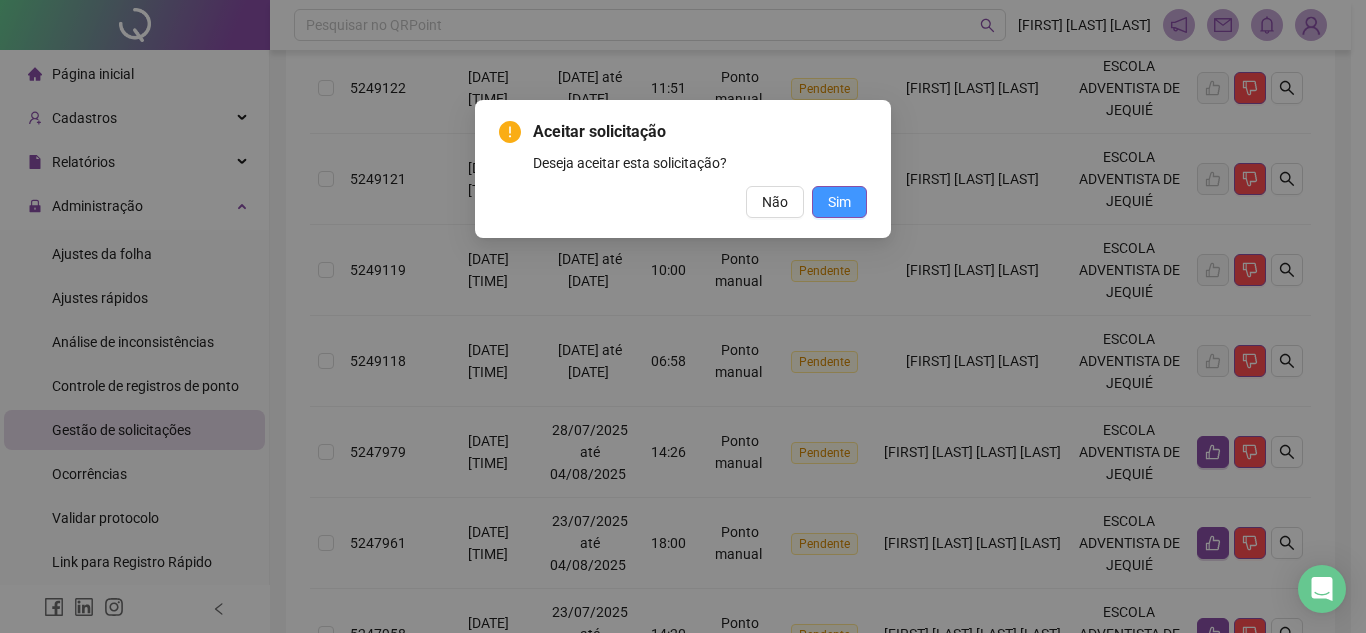 click on "Sim" at bounding box center (839, 202) 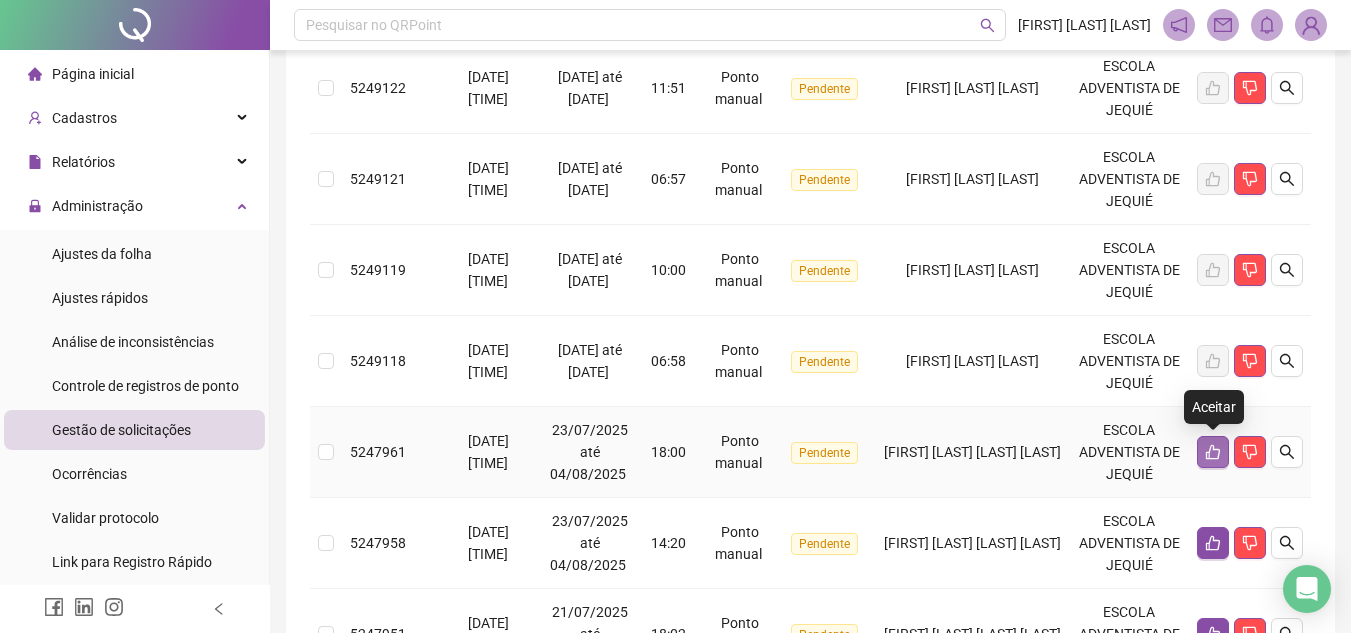 click 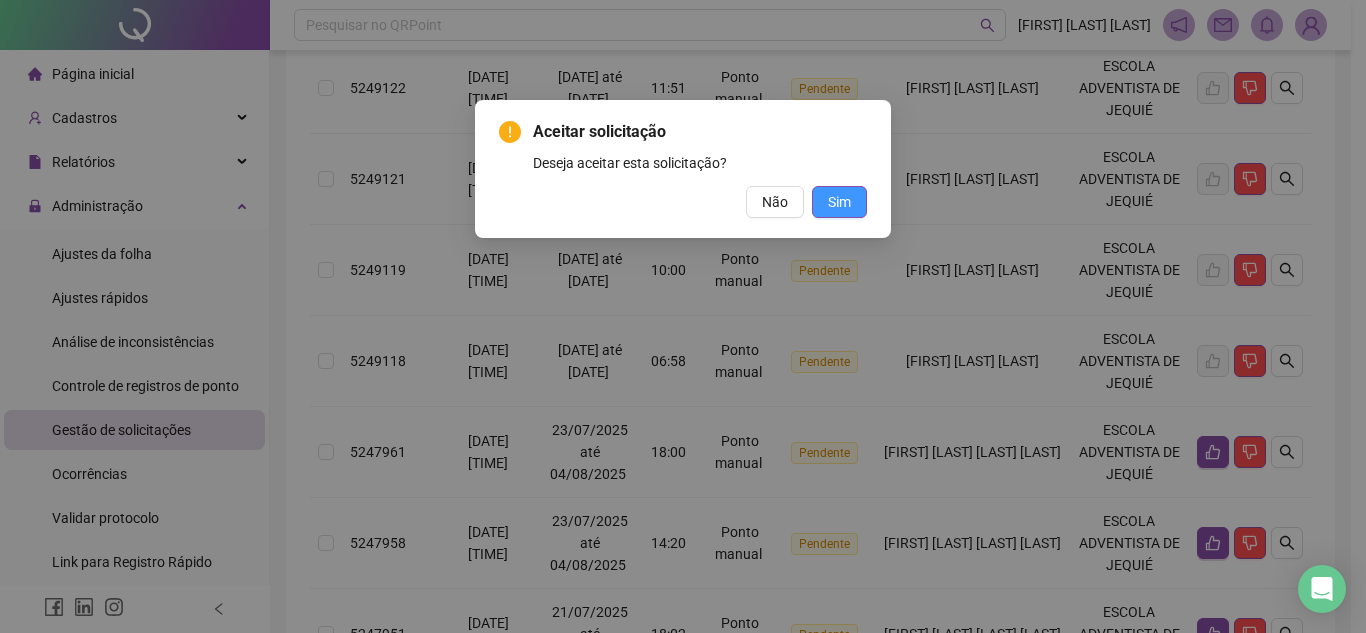 click on "Sim" at bounding box center [839, 202] 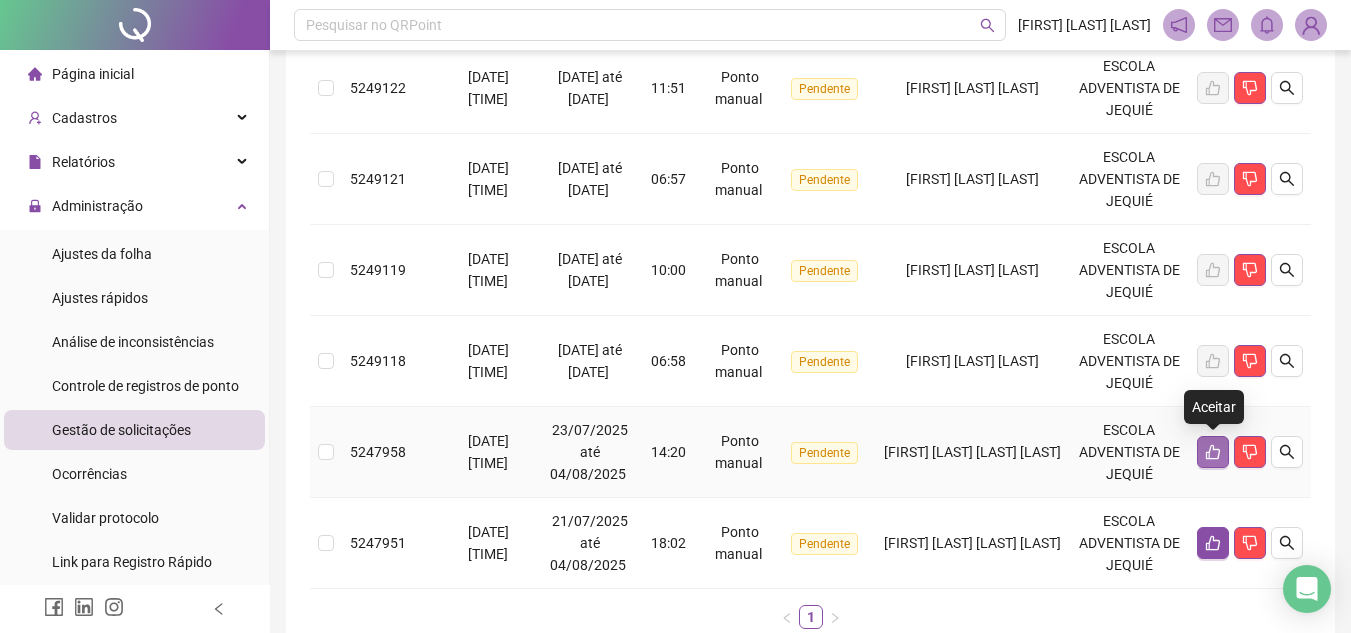 click 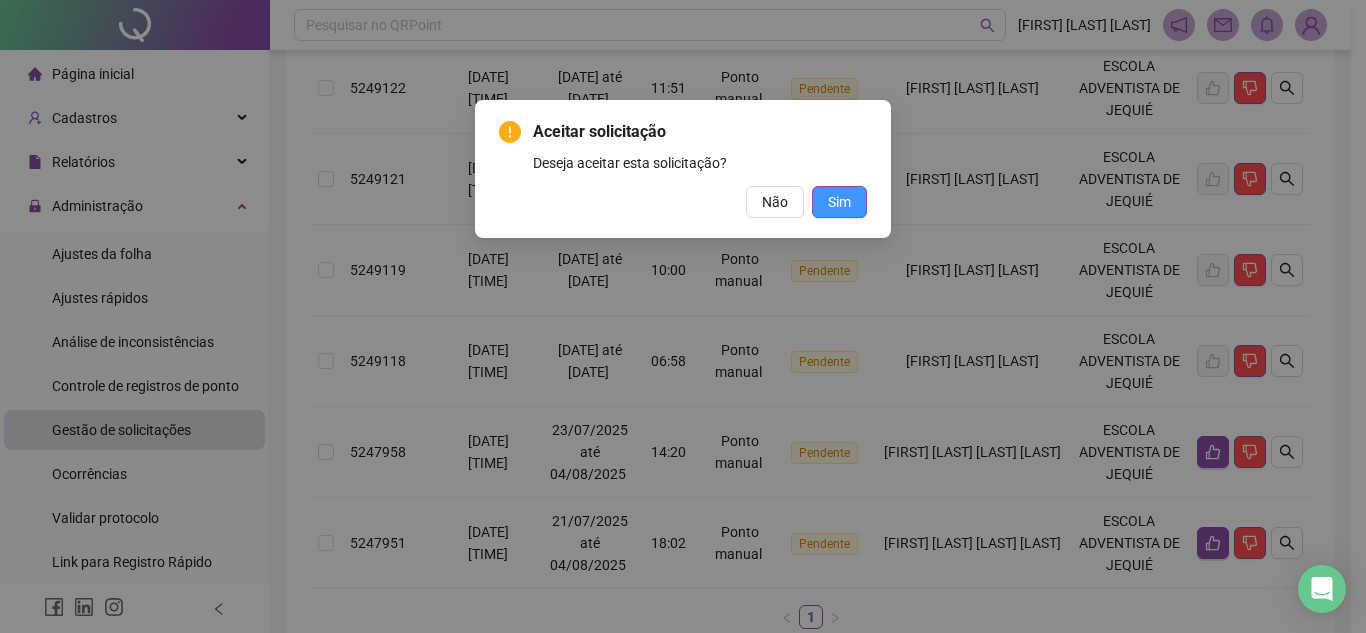 click on "Sim" at bounding box center [839, 202] 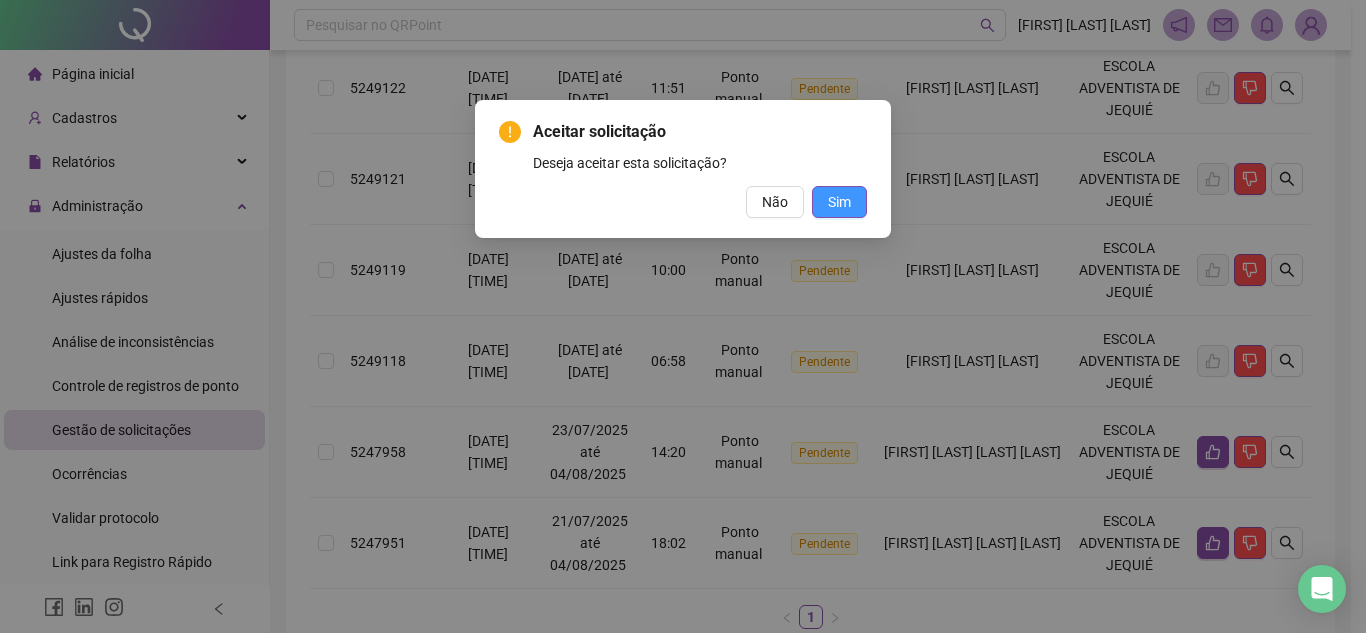 click on "Sim" at bounding box center (839, 202) 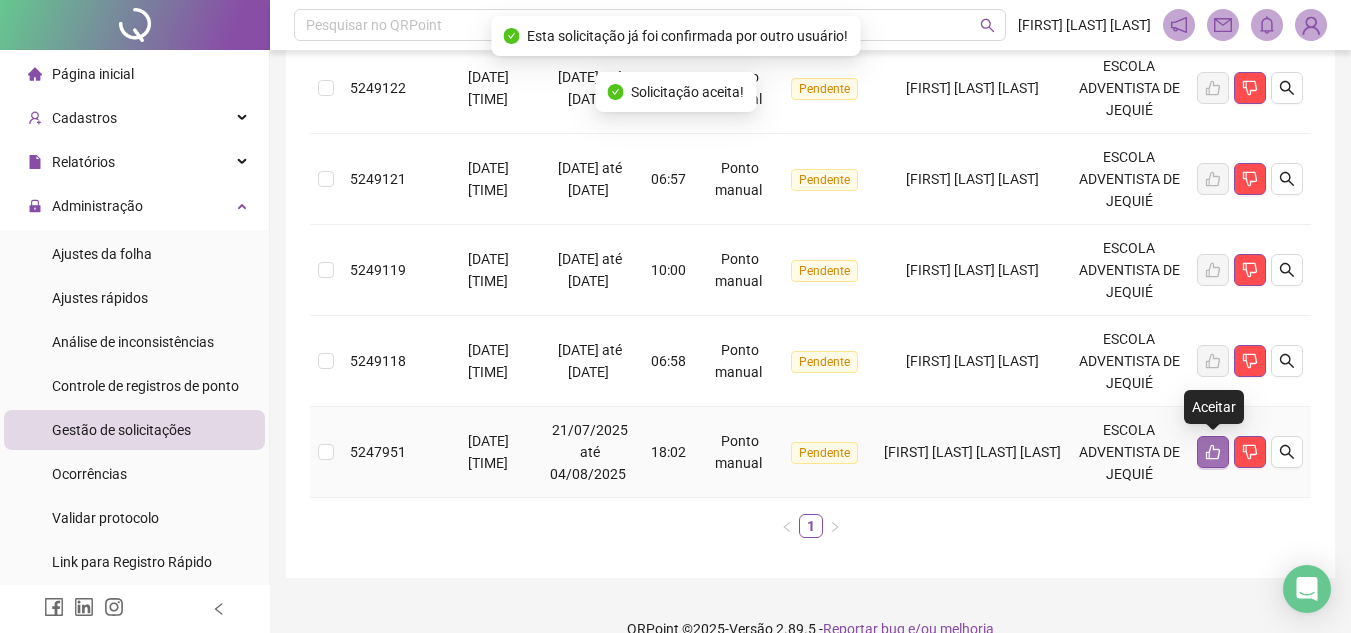 click at bounding box center [1213, 452] 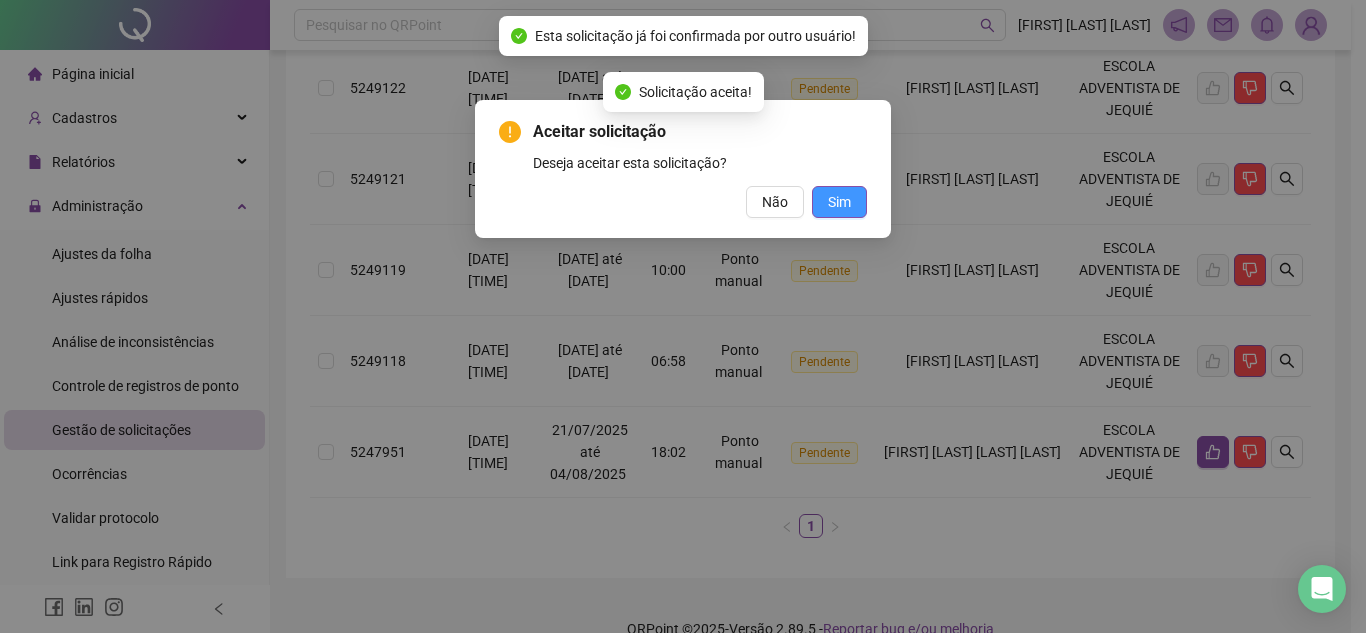 click on "Sim" at bounding box center [839, 202] 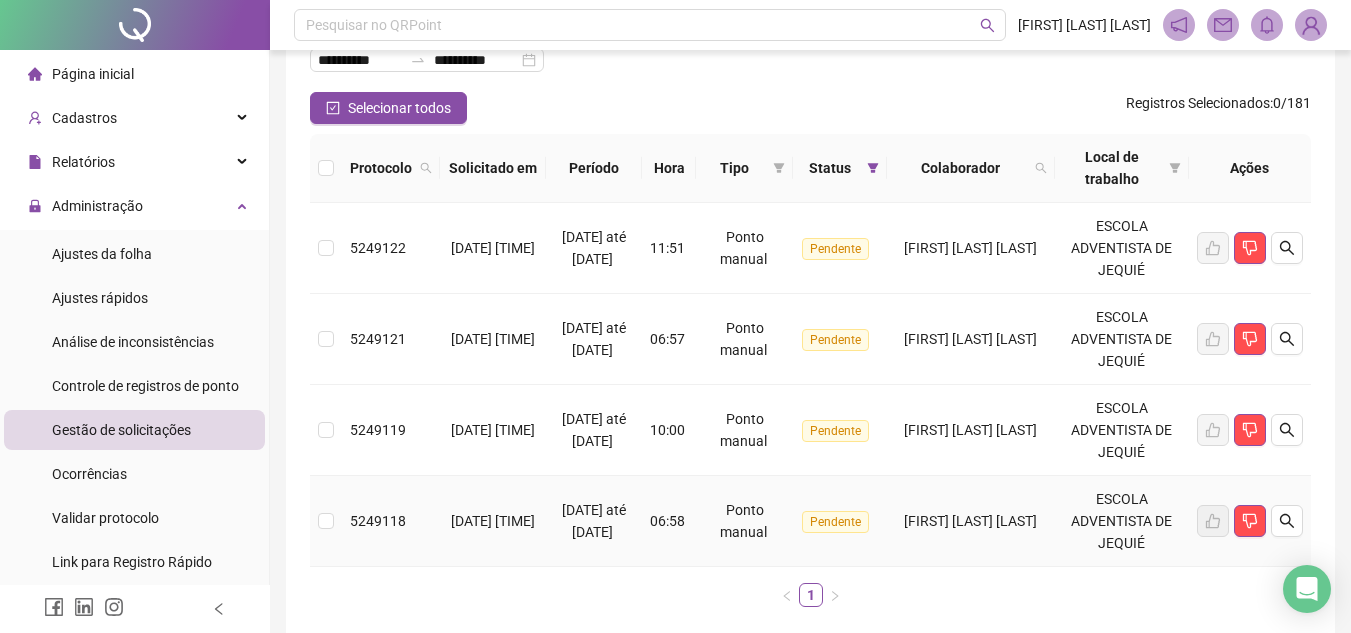 scroll, scrollTop: 40, scrollLeft: 0, axis: vertical 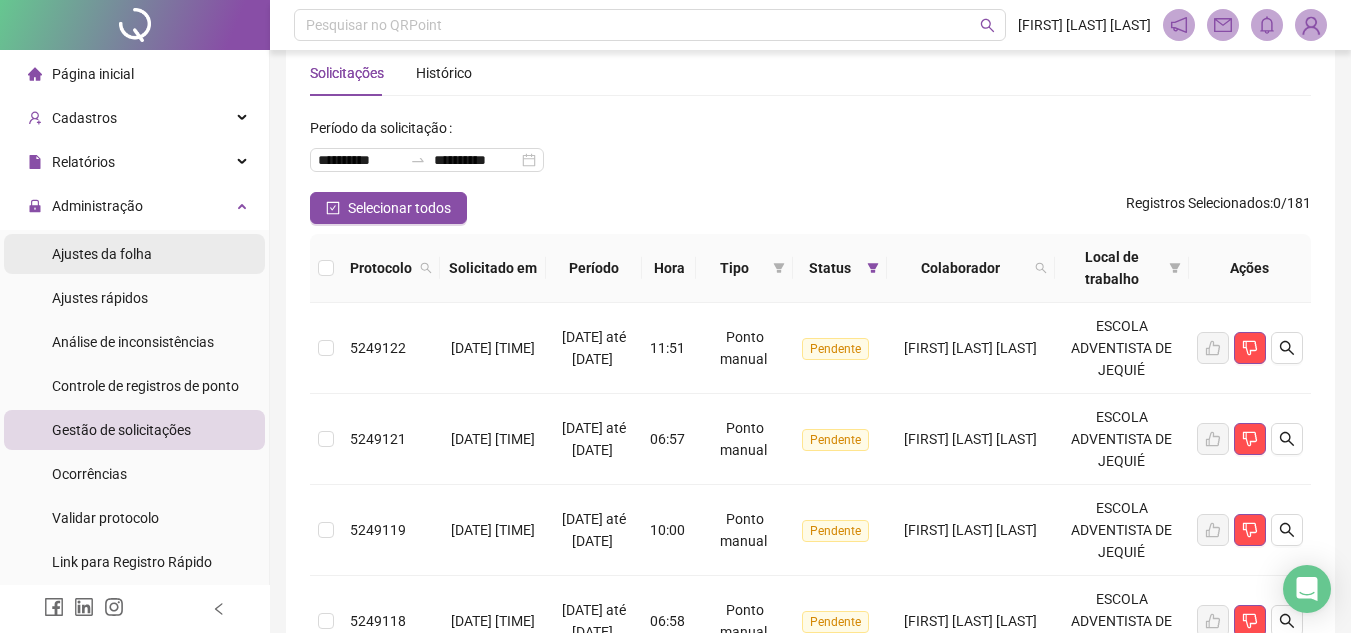 click on "Ajustes da folha" at bounding box center [134, 254] 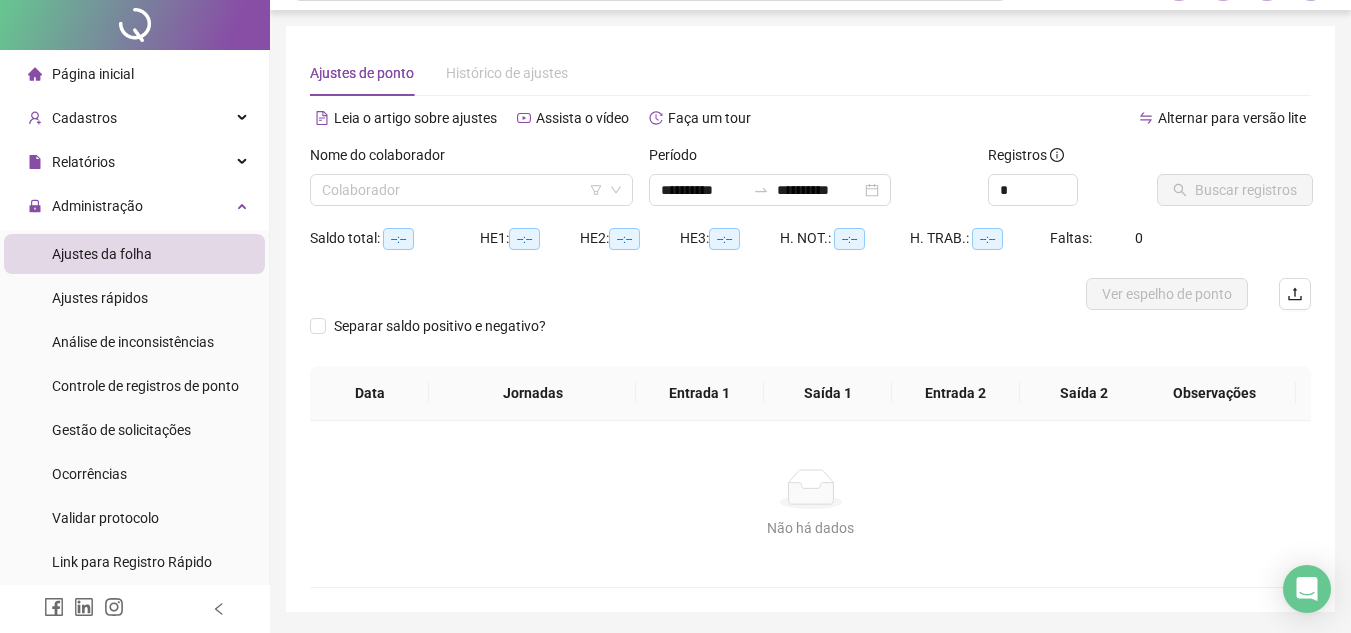 scroll, scrollTop: 0, scrollLeft: 0, axis: both 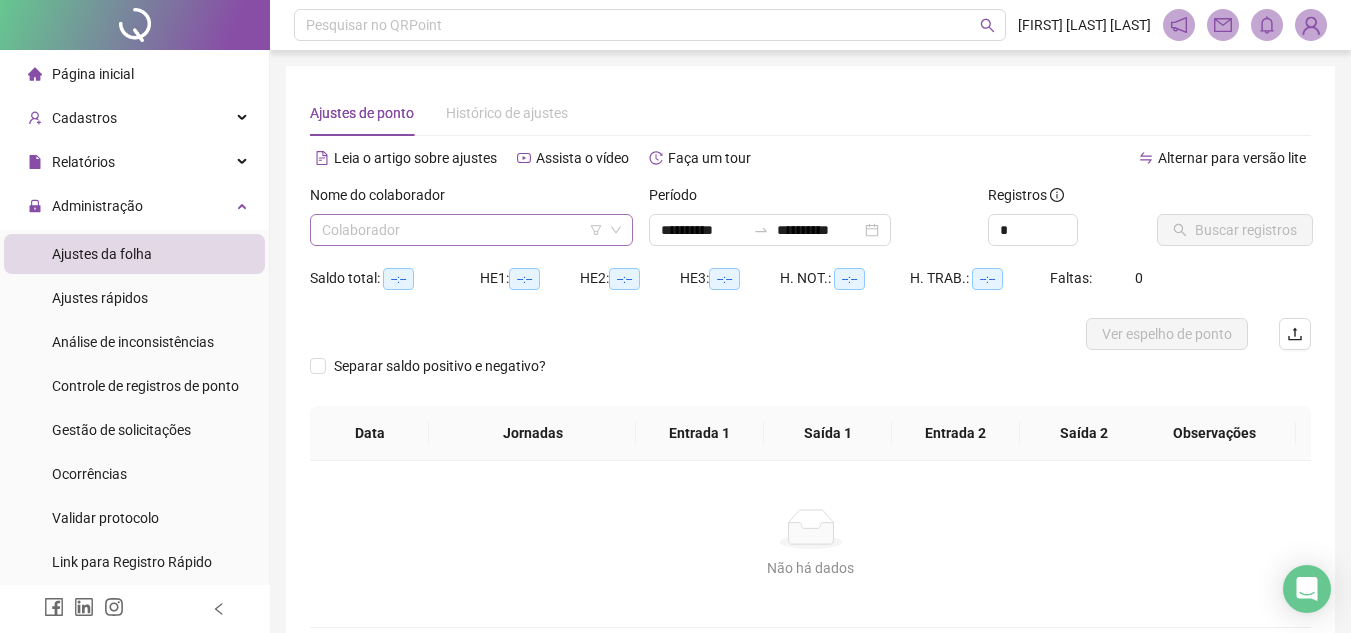 click at bounding box center (462, 230) 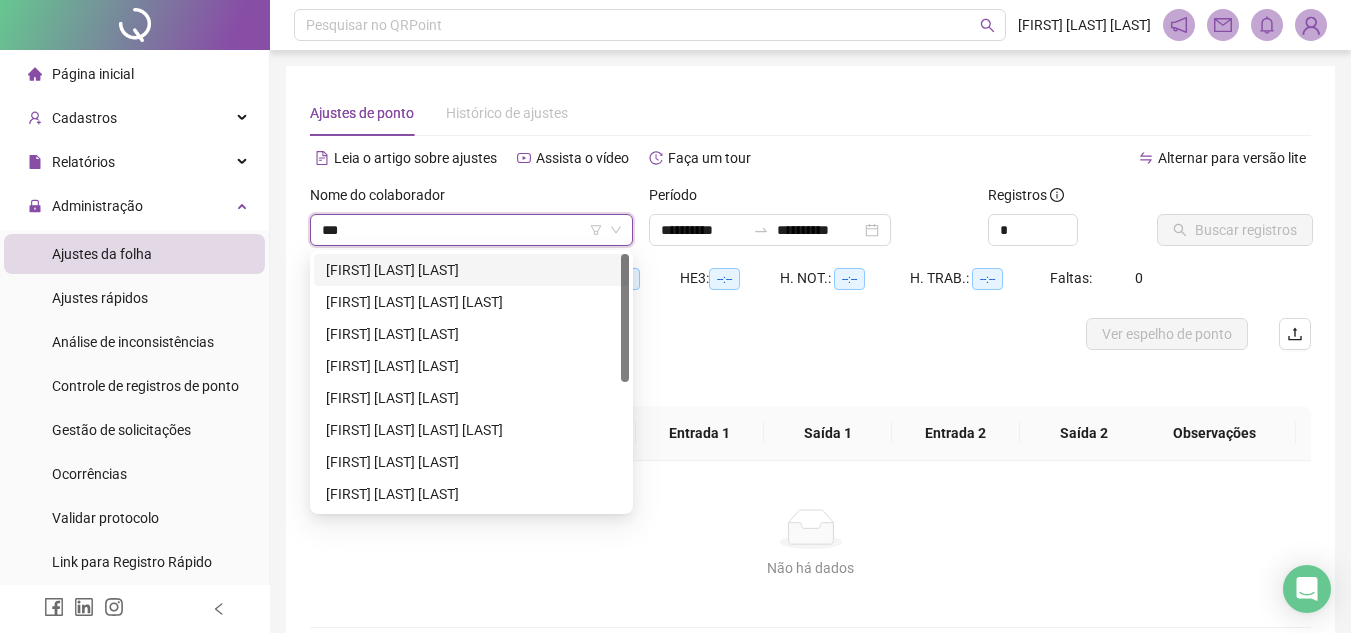 type on "****" 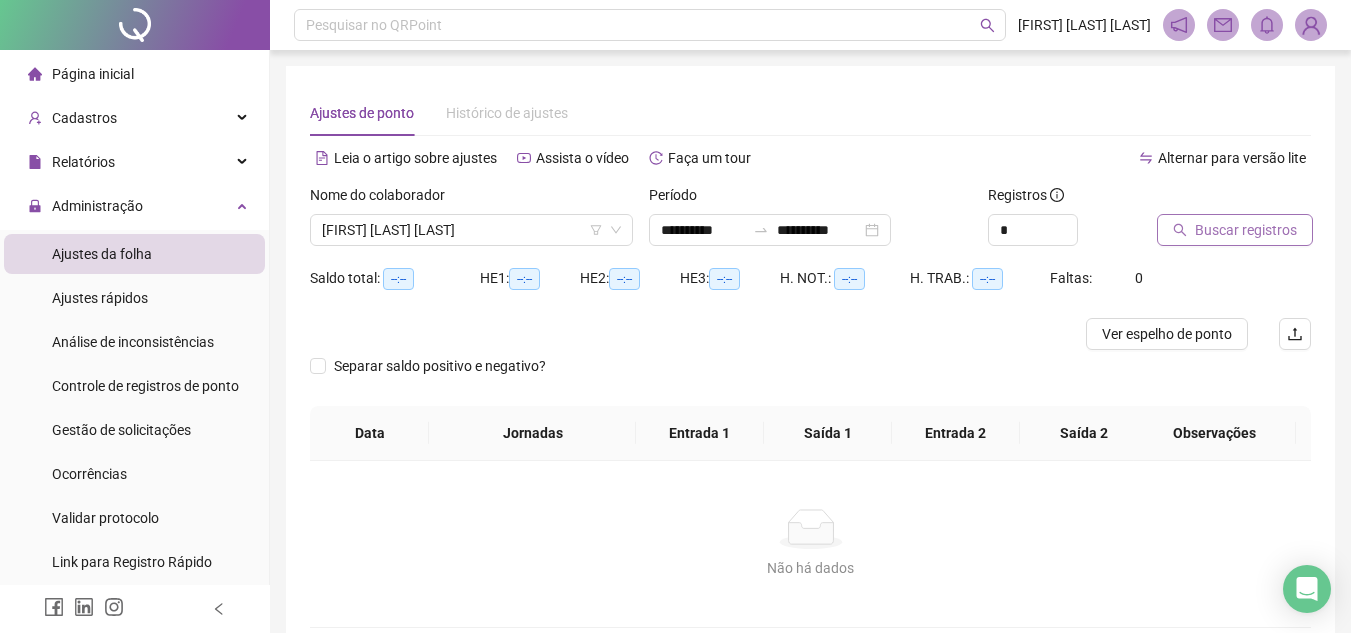 click on "Buscar registros" at bounding box center [1246, 230] 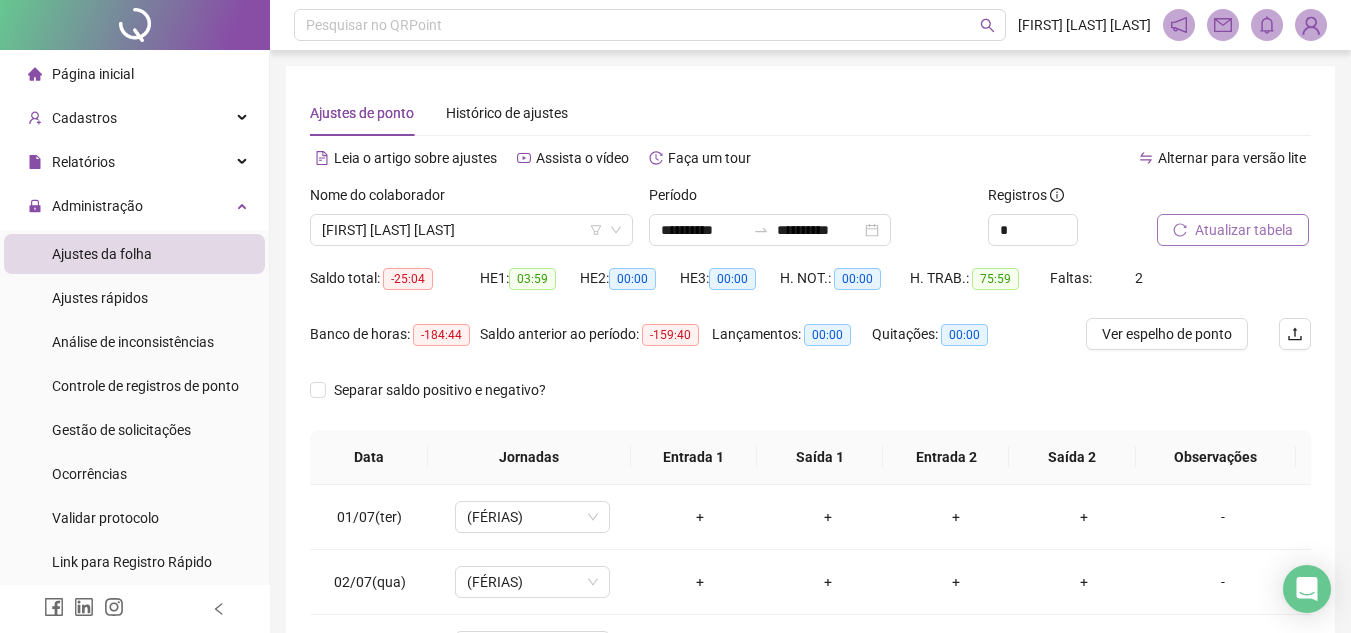click on "Atualizar tabela" at bounding box center [1244, 230] 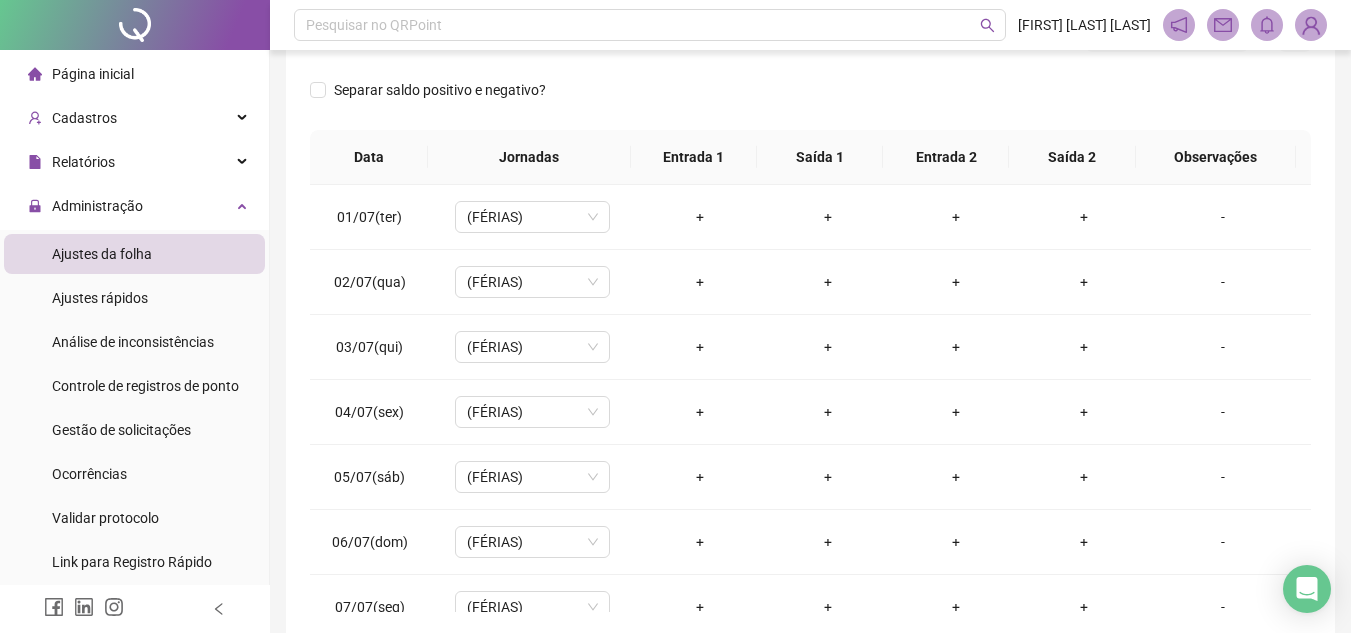 scroll, scrollTop: 389, scrollLeft: 0, axis: vertical 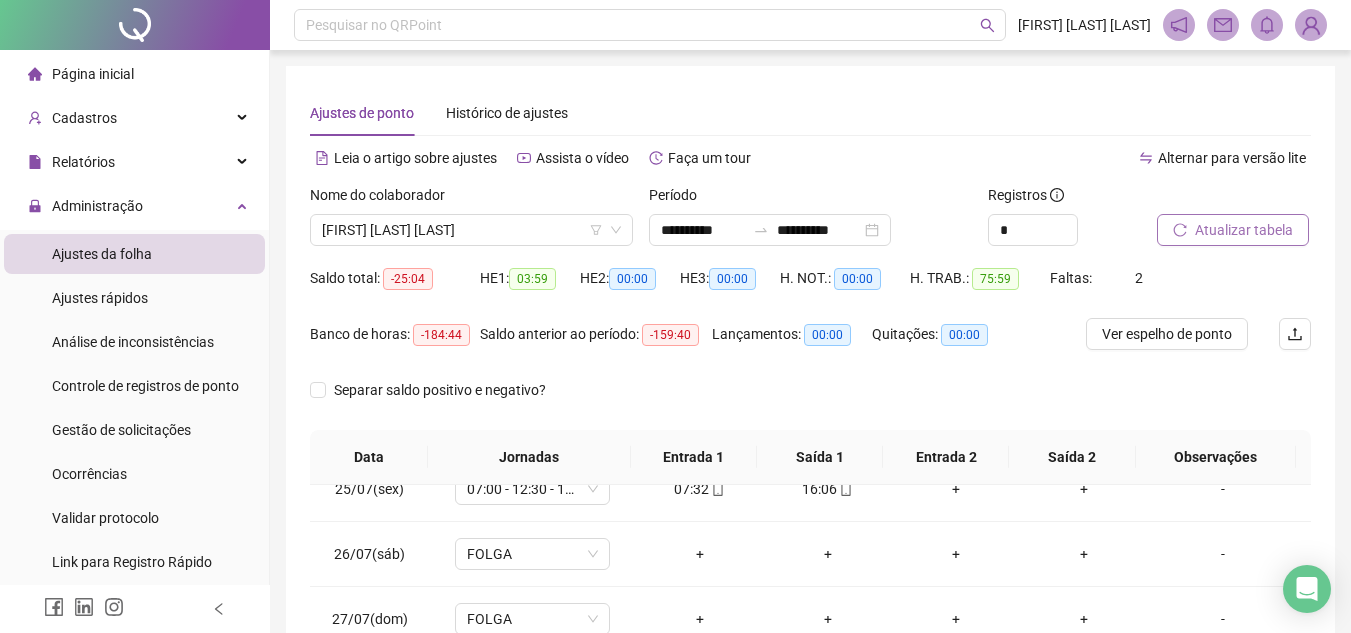 click on "Atualizar tabela" at bounding box center (1244, 230) 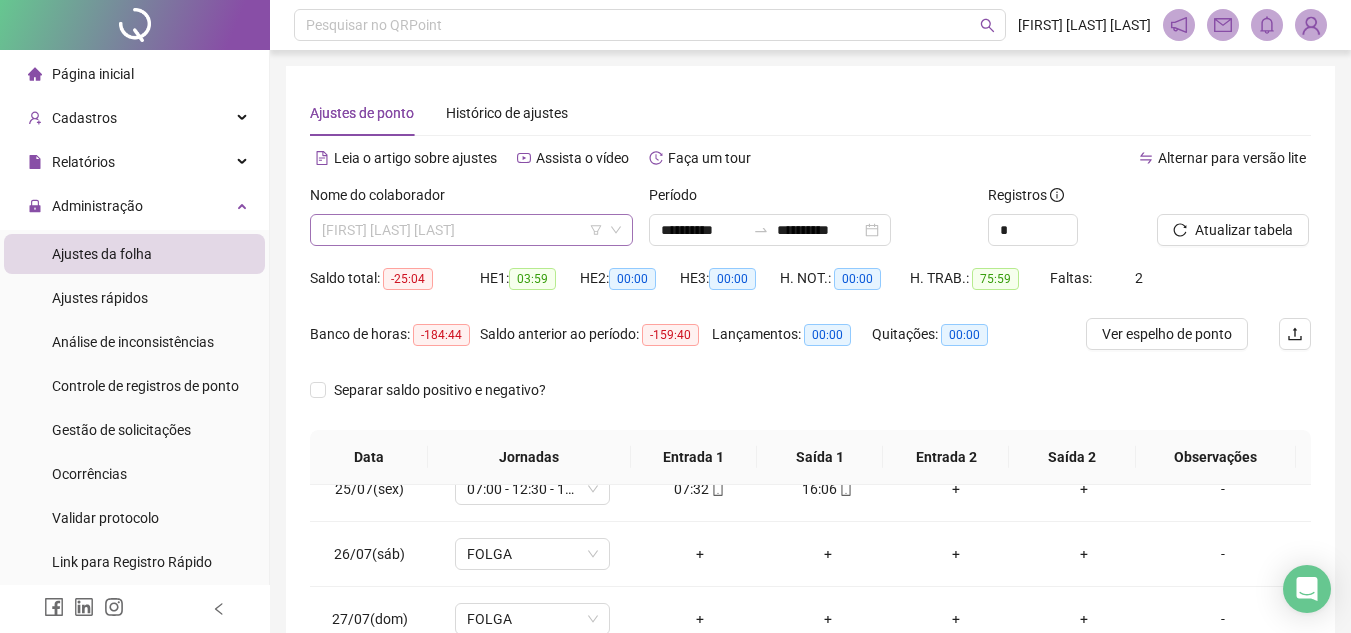 scroll, scrollTop: 800, scrollLeft: 0, axis: vertical 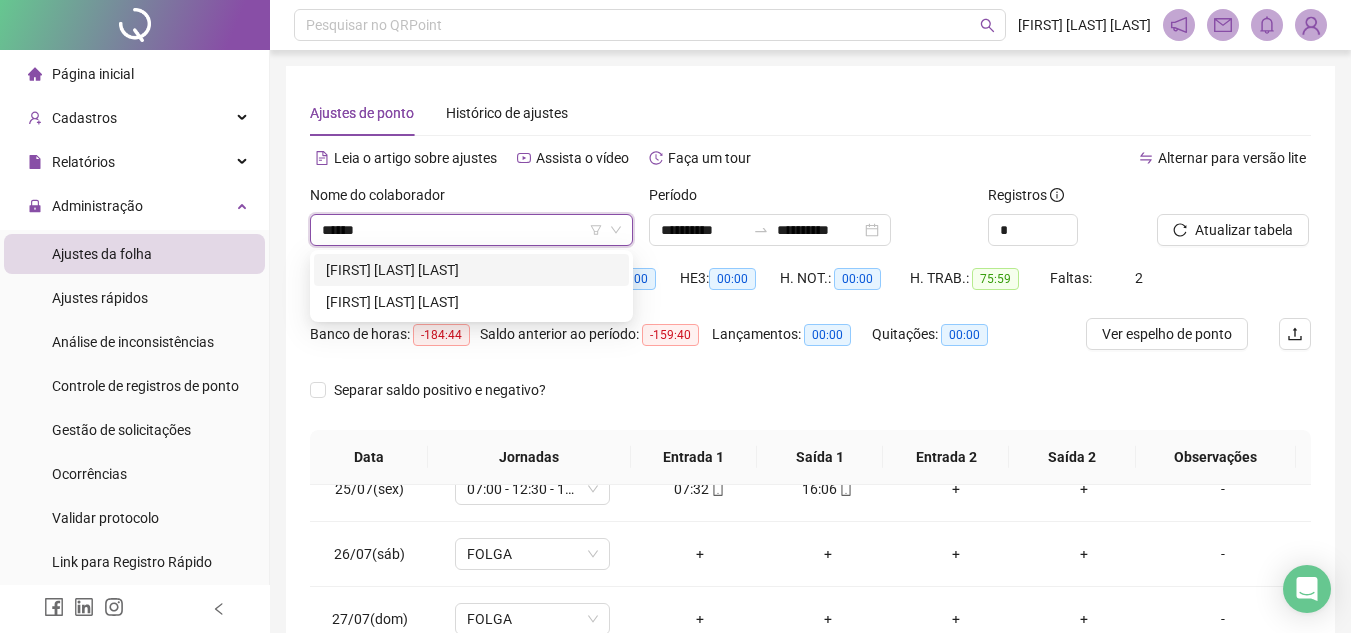 type on "*******" 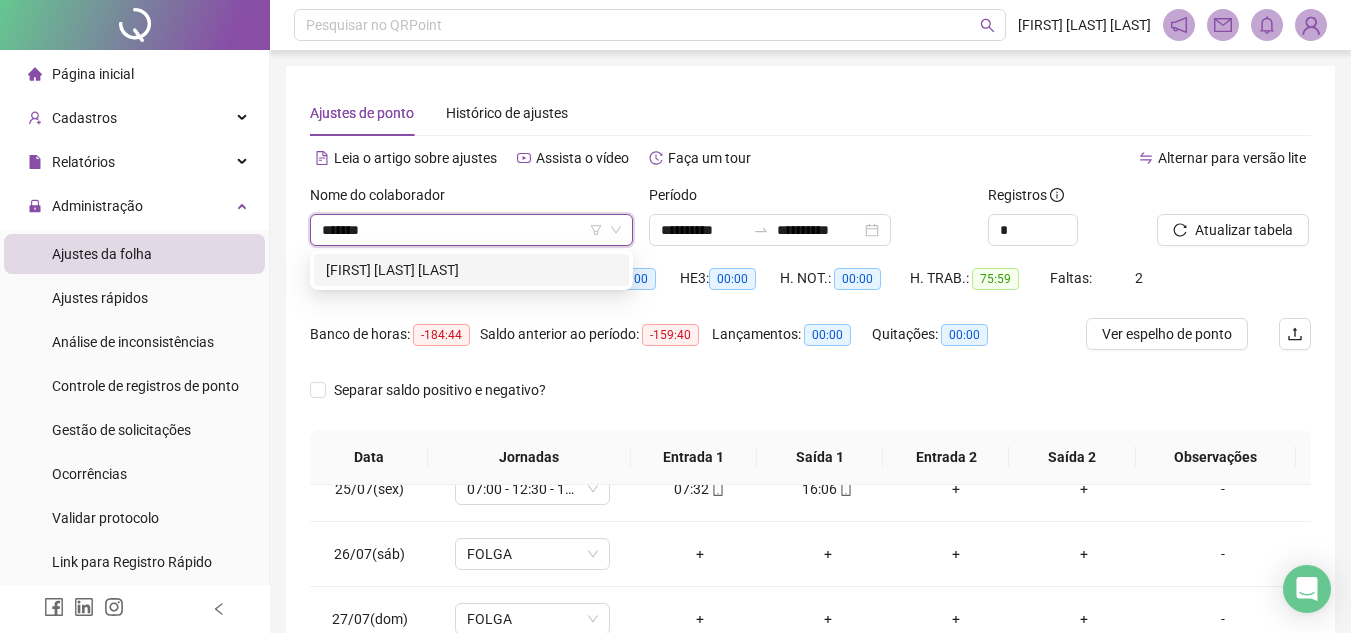 click on "[FIRST] [LAST] [LAST]" at bounding box center (471, 270) 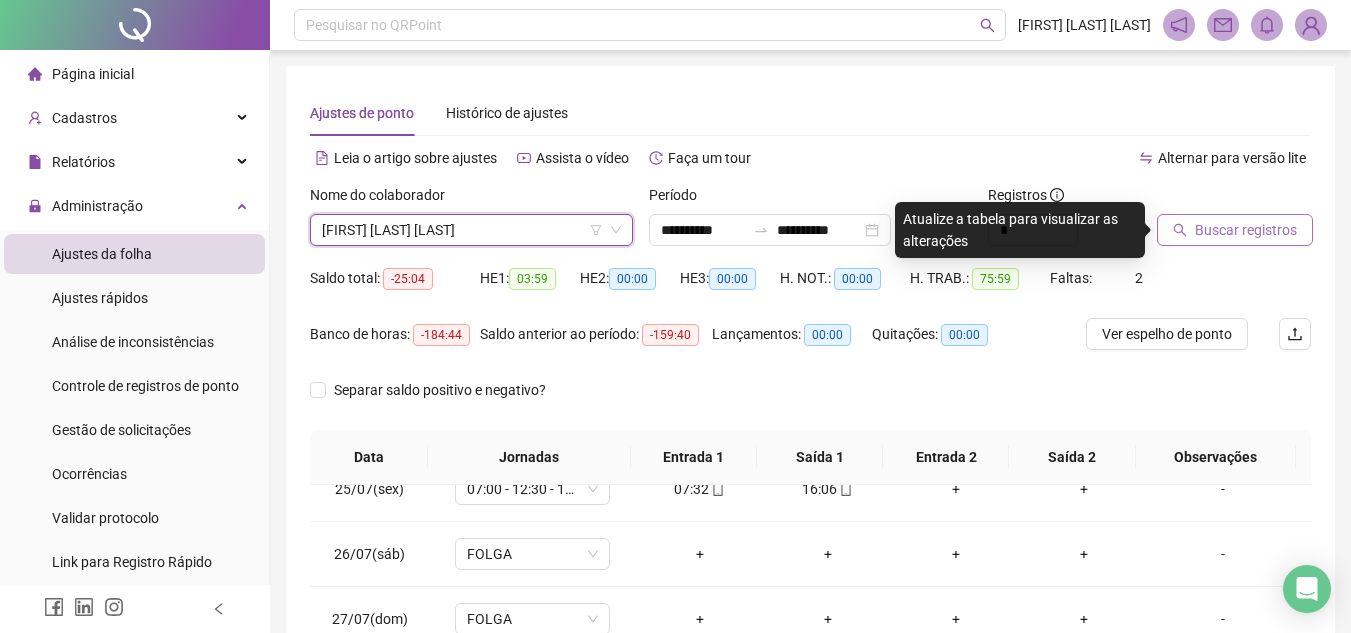 click on "Buscar registros" at bounding box center (1246, 230) 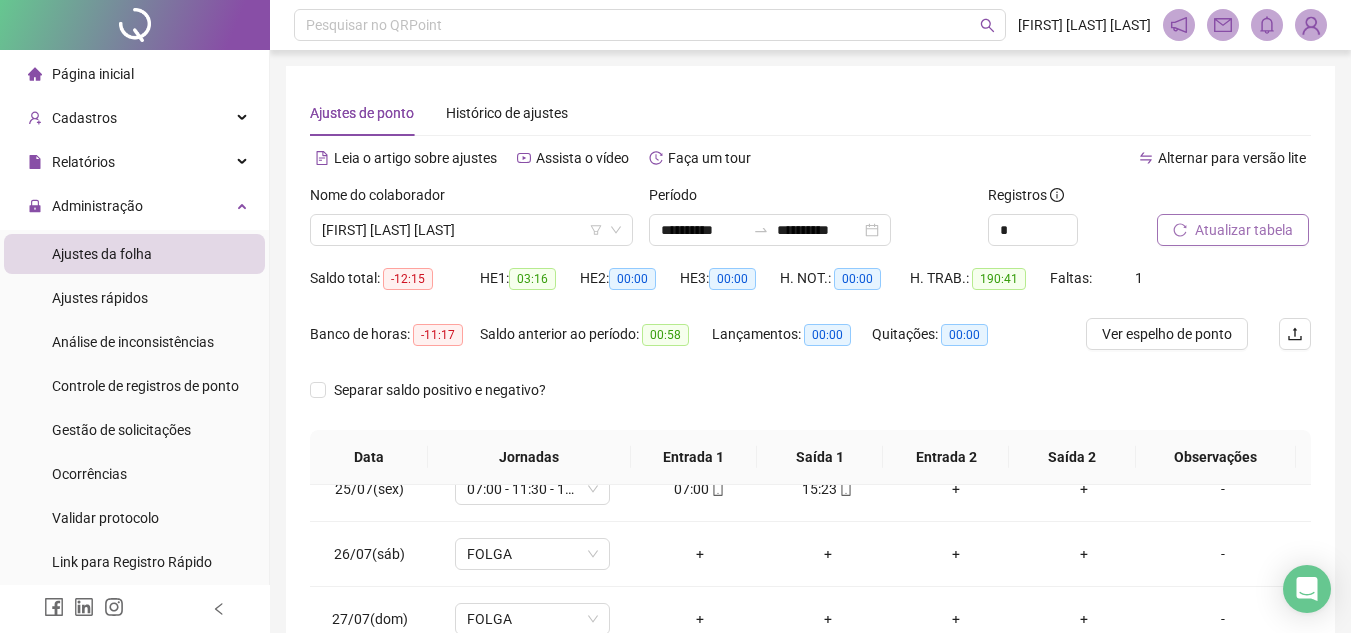 click on "Atualizar tabela" at bounding box center (1244, 230) 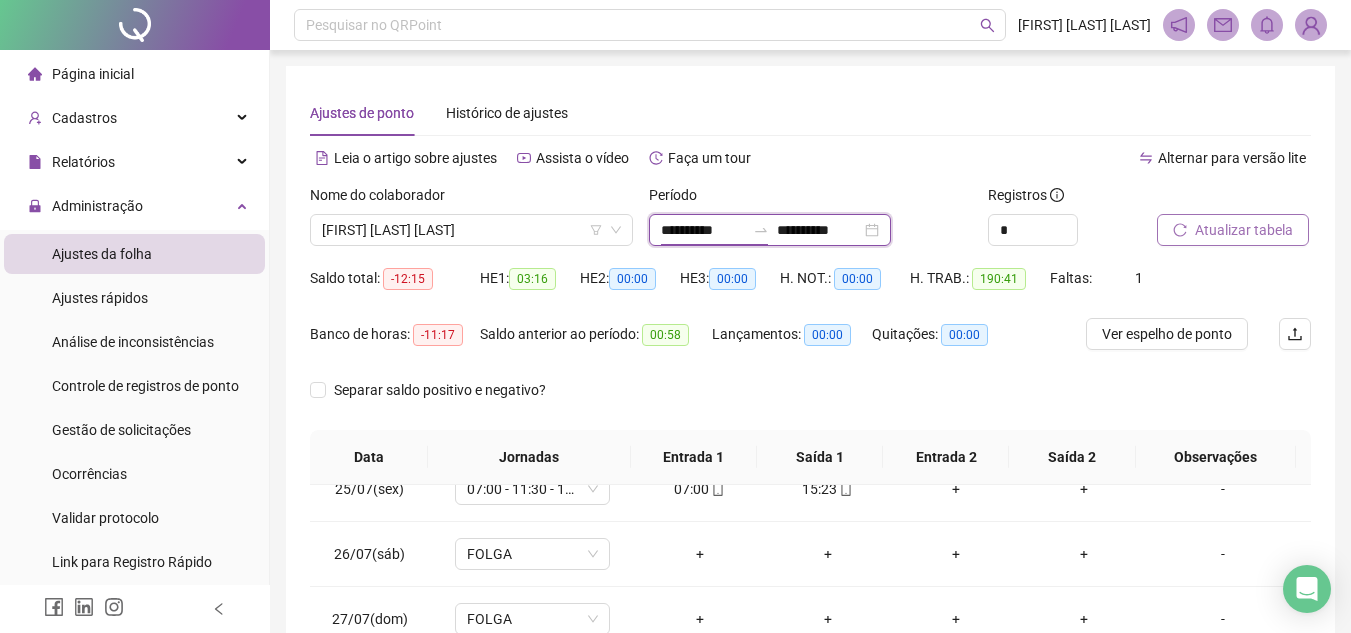 click on "**********" at bounding box center [703, 230] 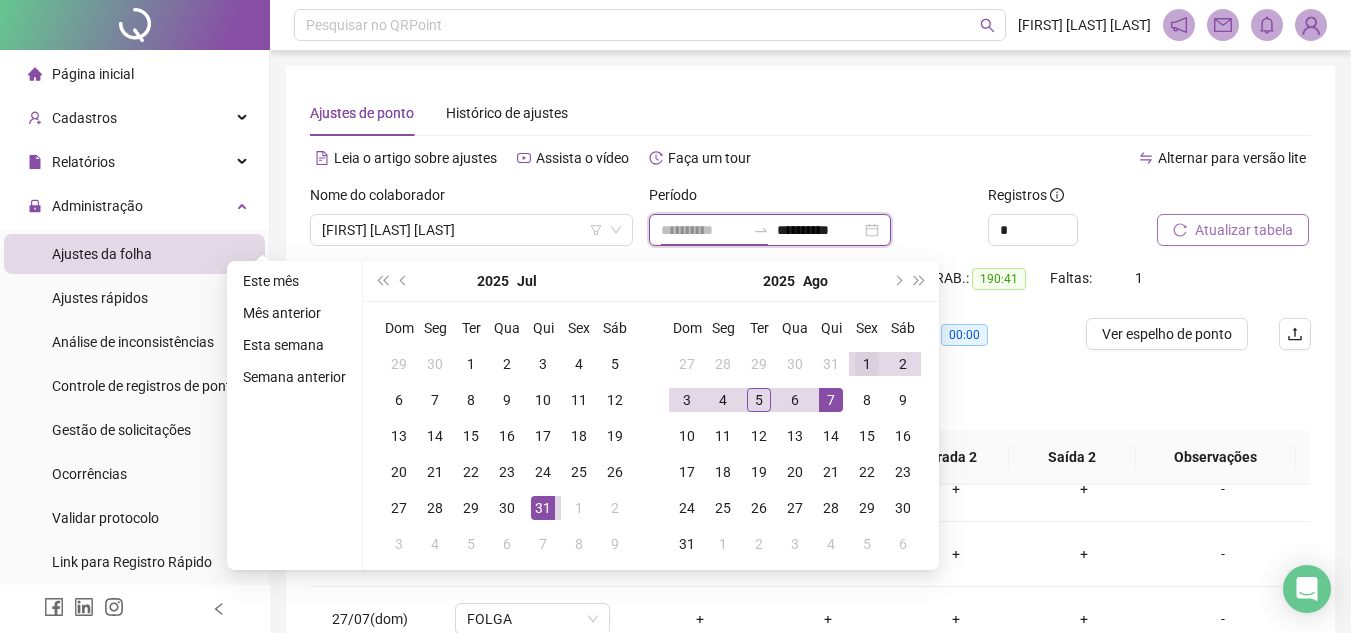 type on "**********" 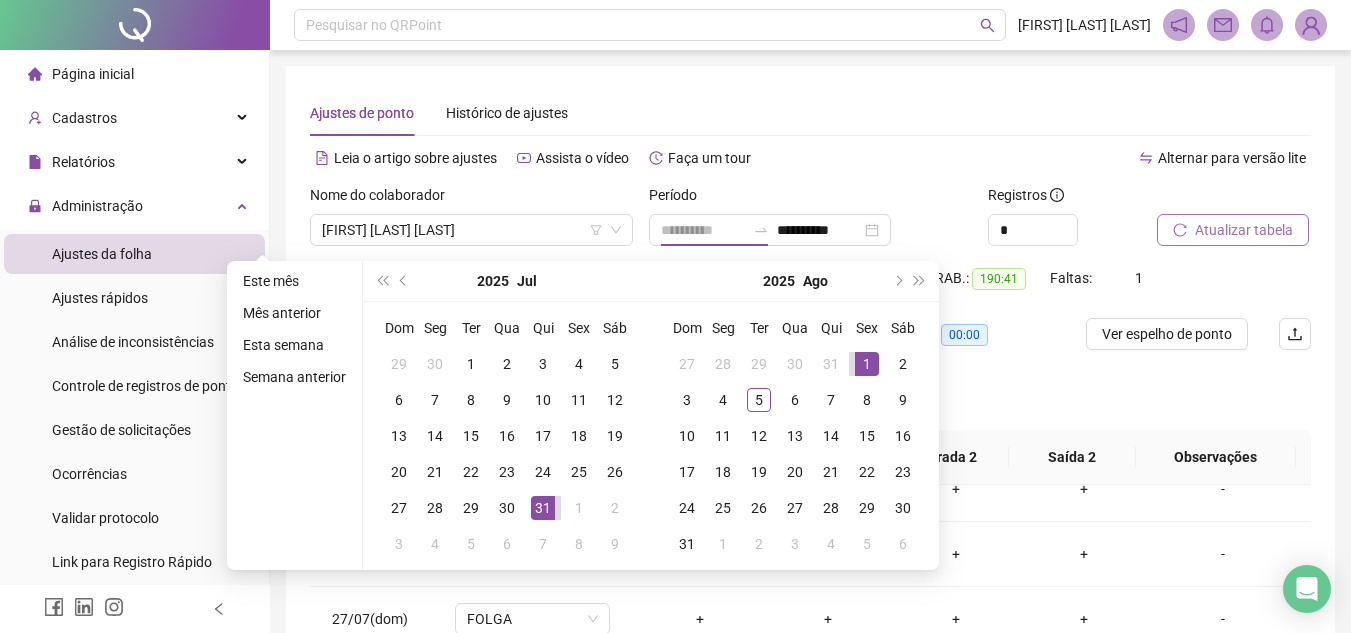 click on "1" at bounding box center [867, 364] 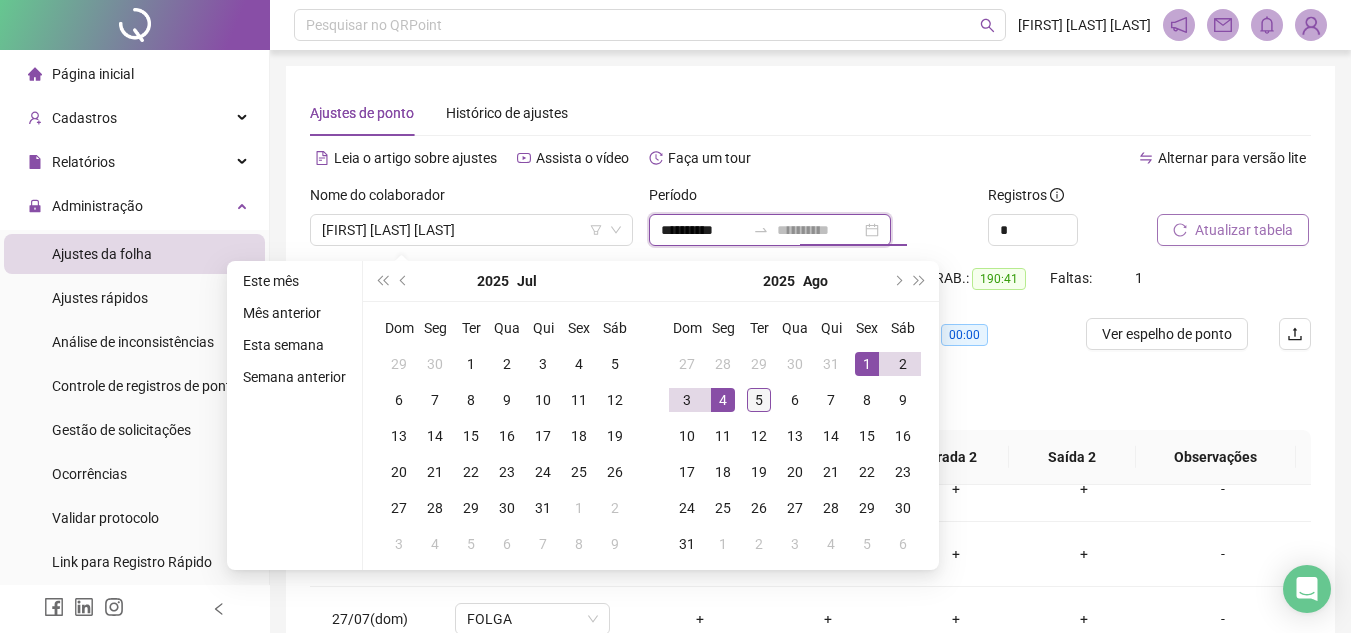 type on "**********" 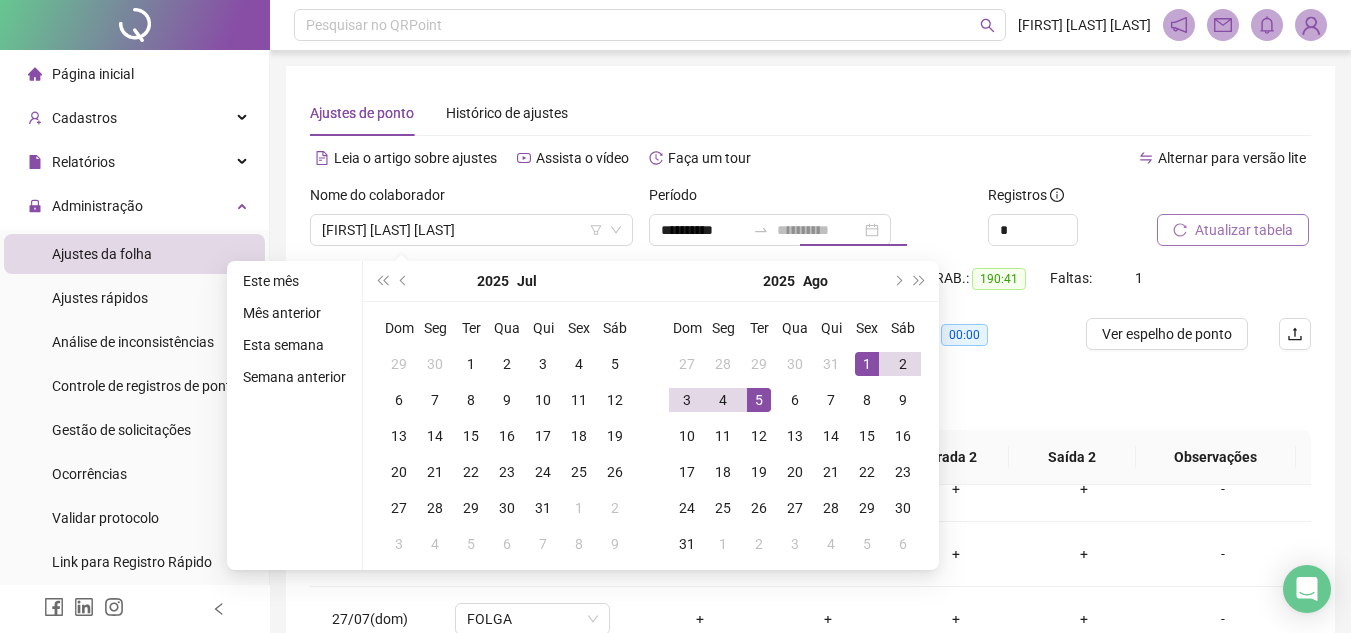 click on "5" at bounding box center (759, 400) 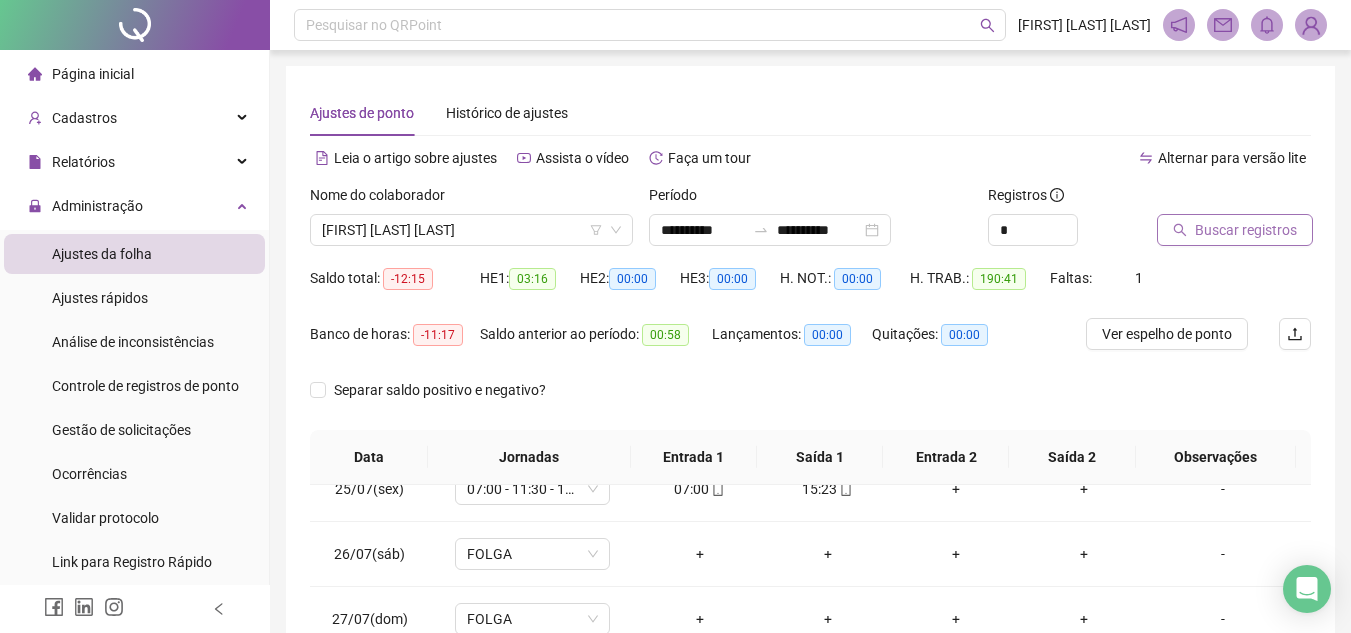 click on "Buscar registros" at bounding box center [1246, 230] 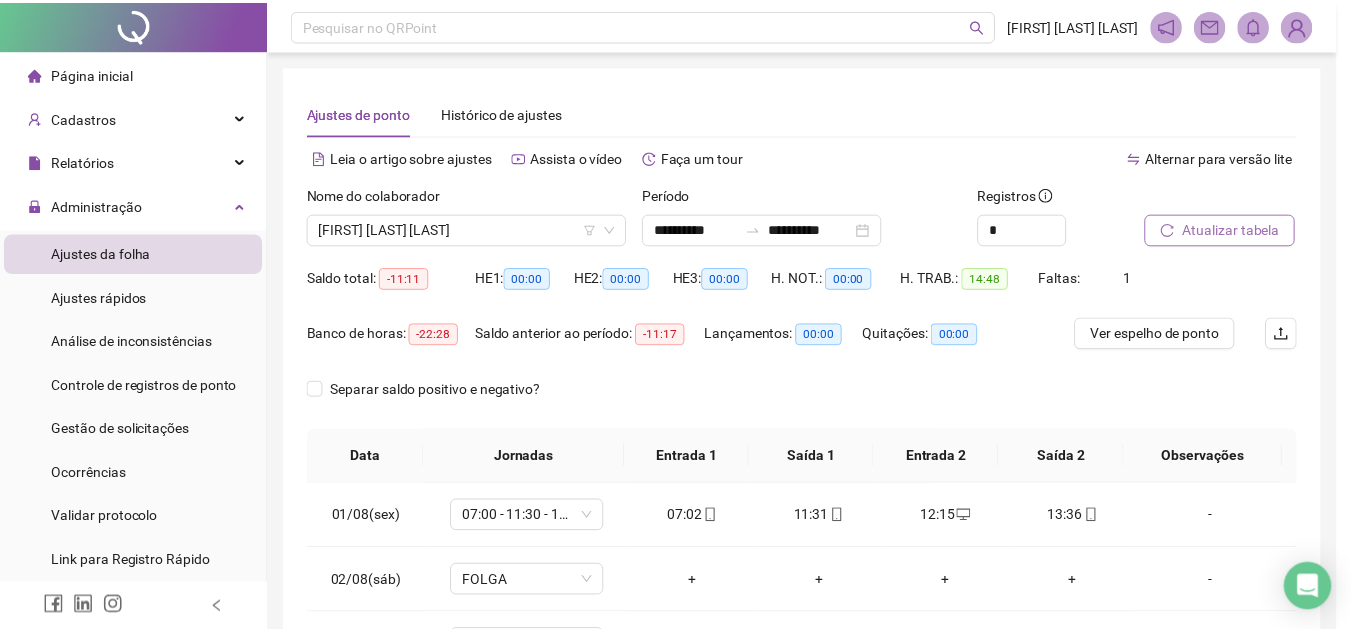 scroll, scrollTop: 0, scrollLeft: 0, axis: both 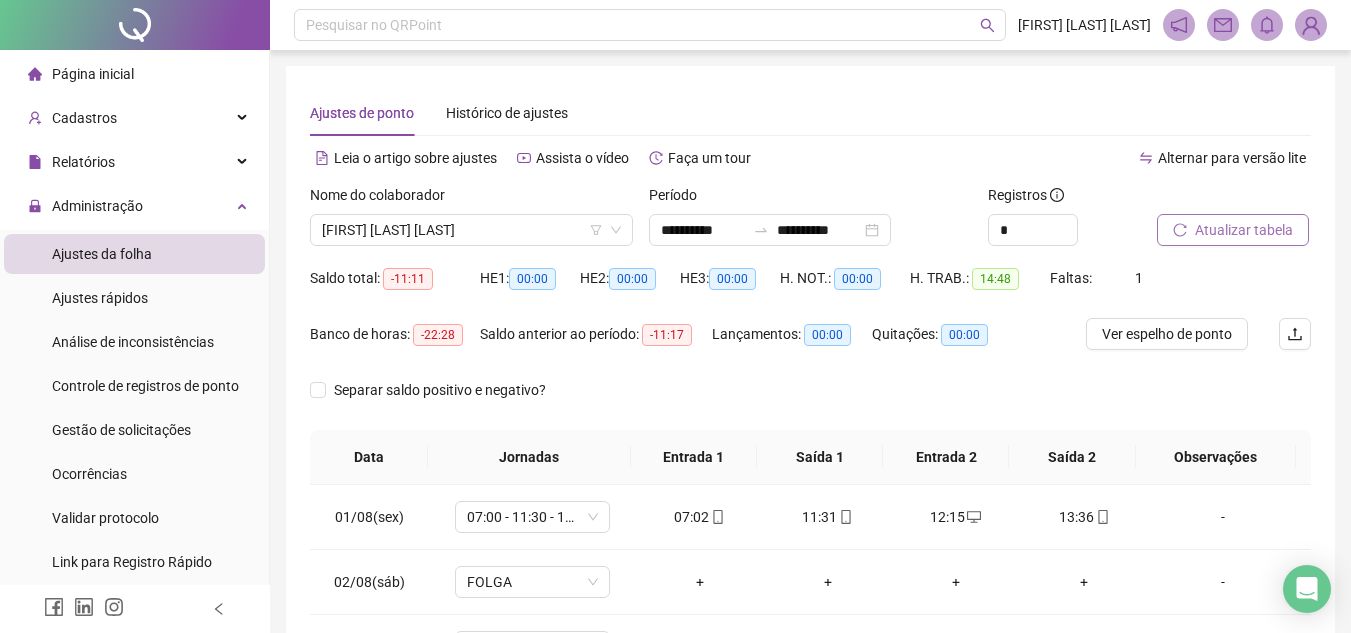 click on "Atualizar tabela" at bounding box center [1244, 230] 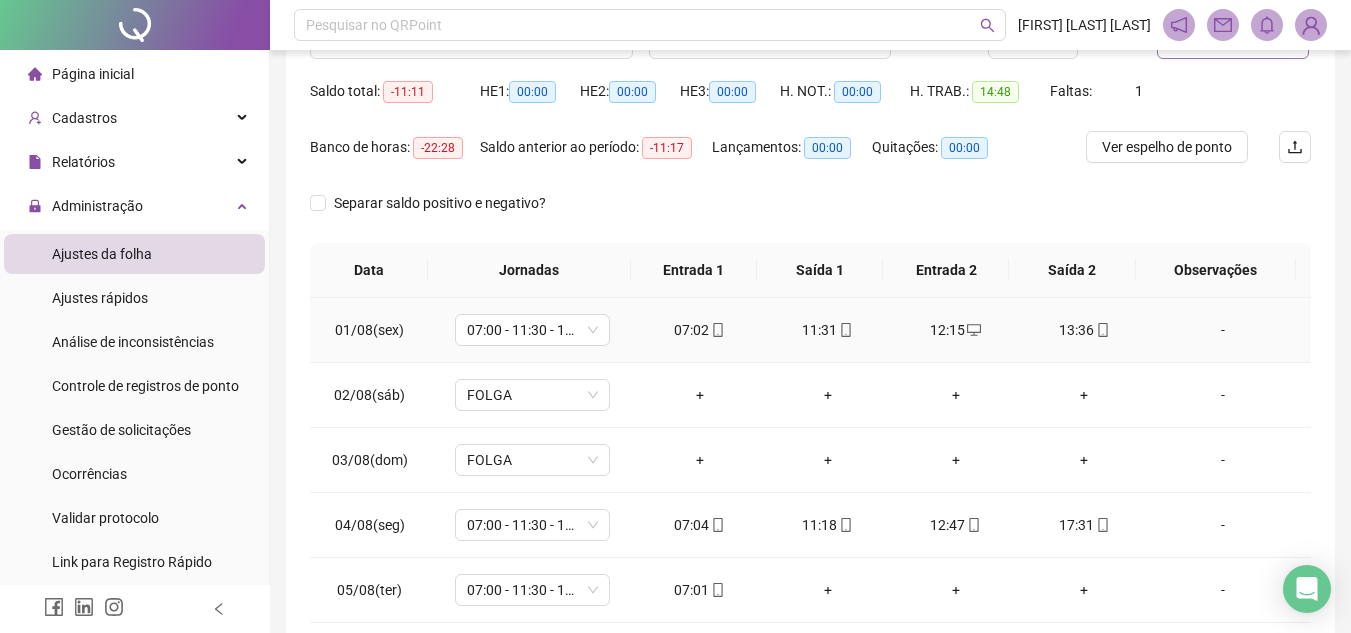 scroll, scrollTop: 287, scrollLeft: 0, axis: vertical 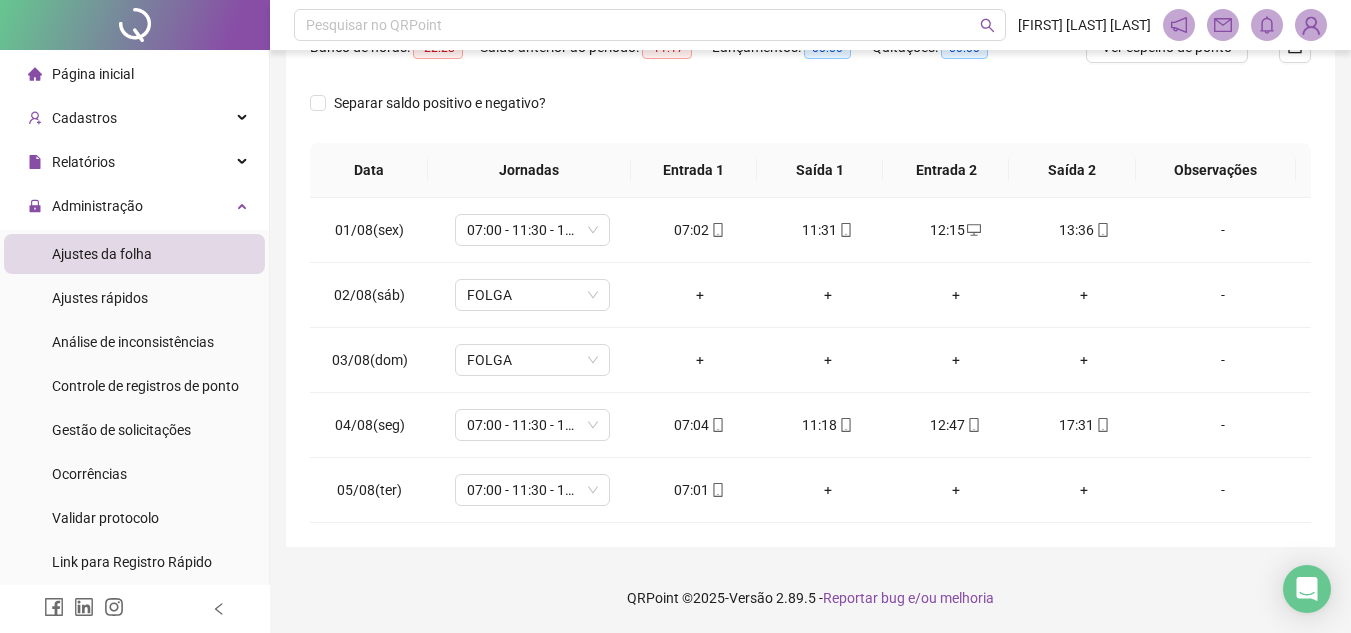 type 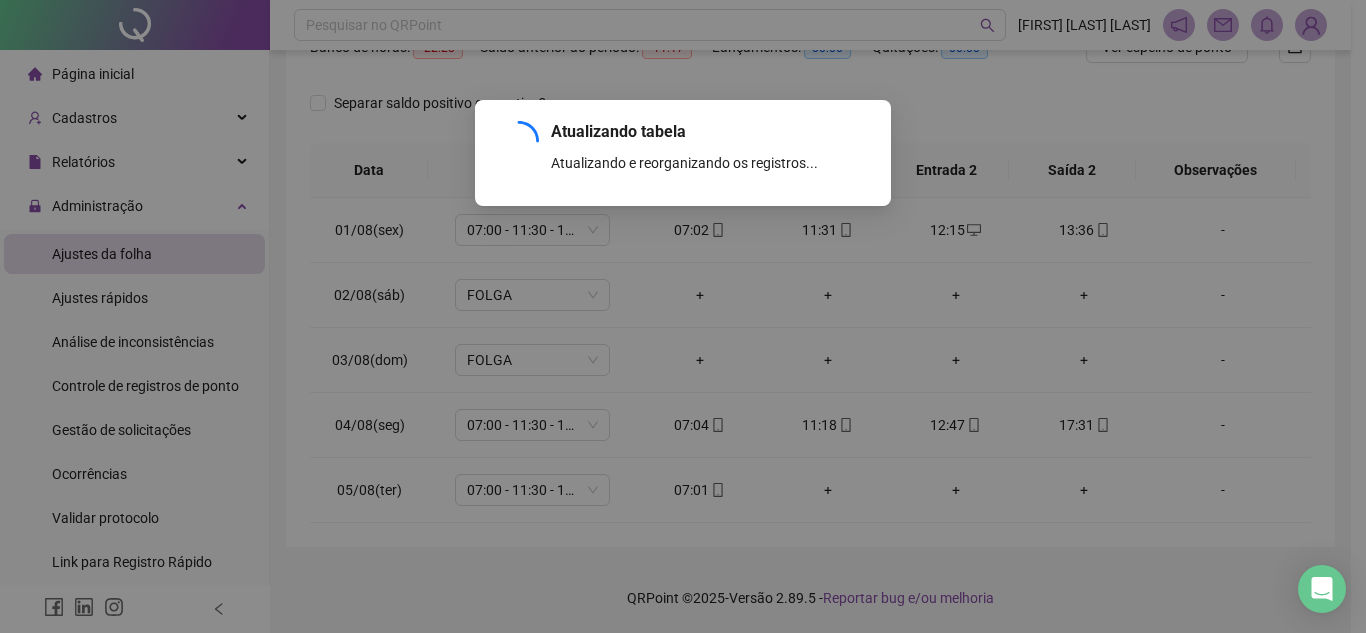 click on "Atualizar tabela" at bounding box center [1233, -57] 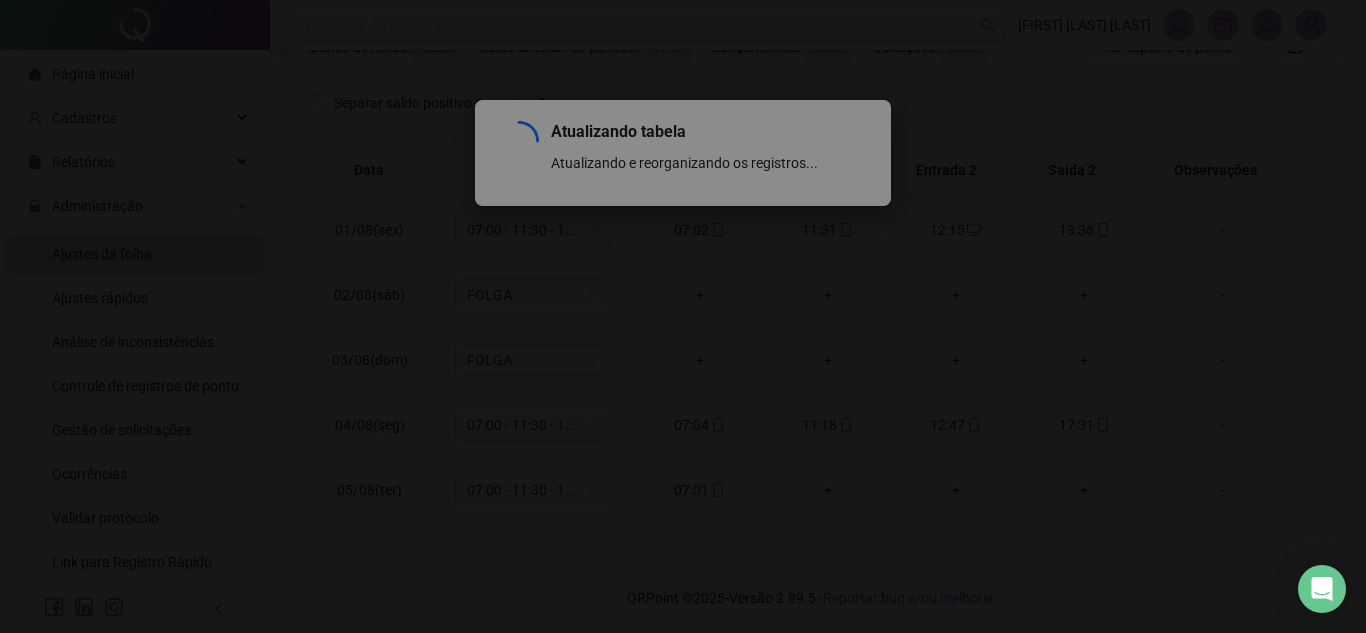 click on "Atualizar tabela" at bounding box center (1233, -57) 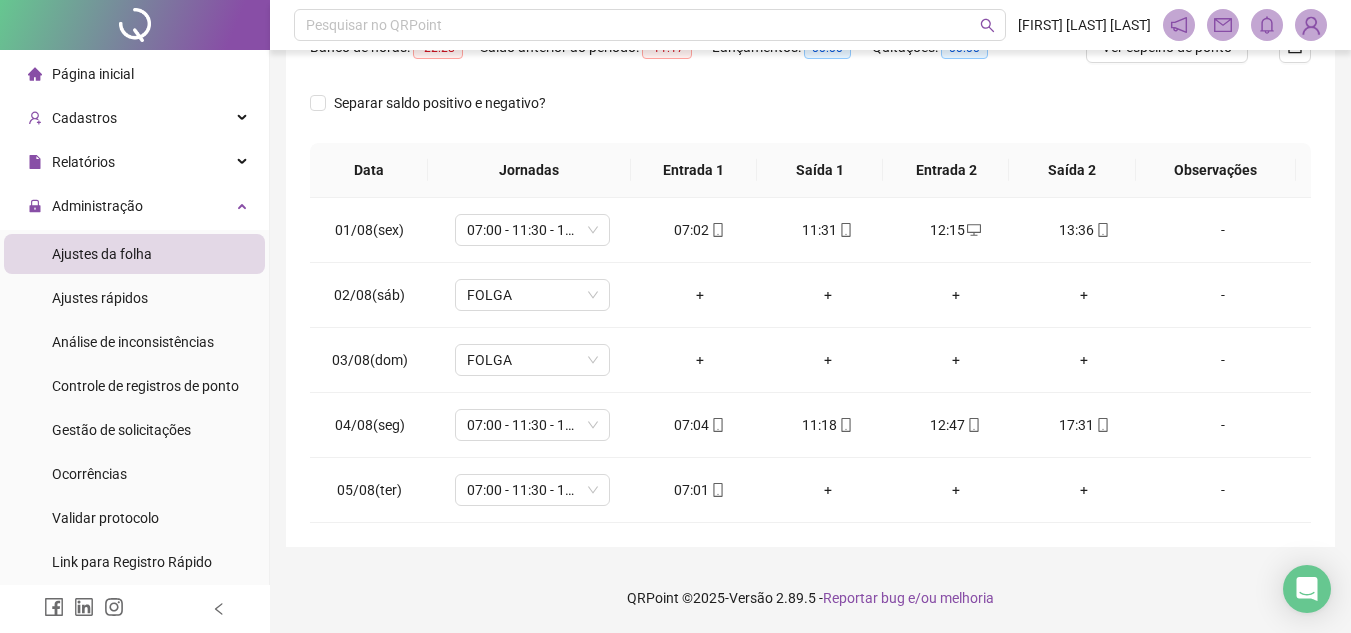 scroll, scrollTop: 0, scrollLeft: 0, axis: both 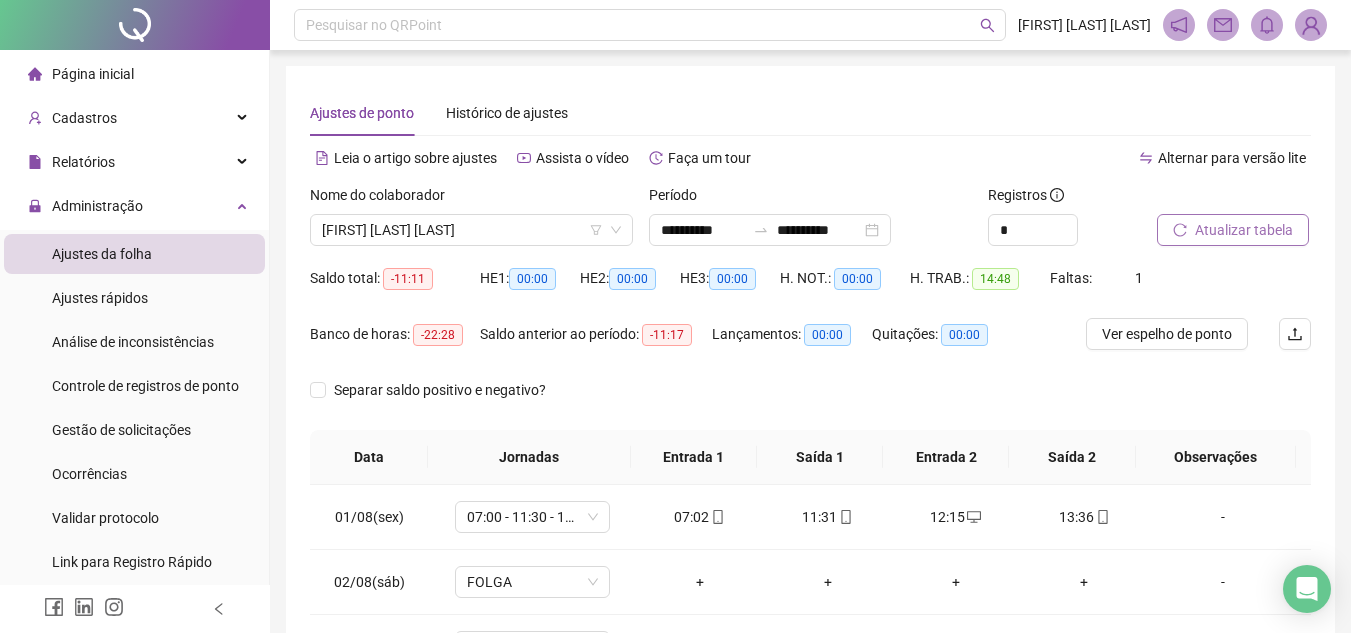 click on "Atualizar tabela" at bounding box center [1244, 230] 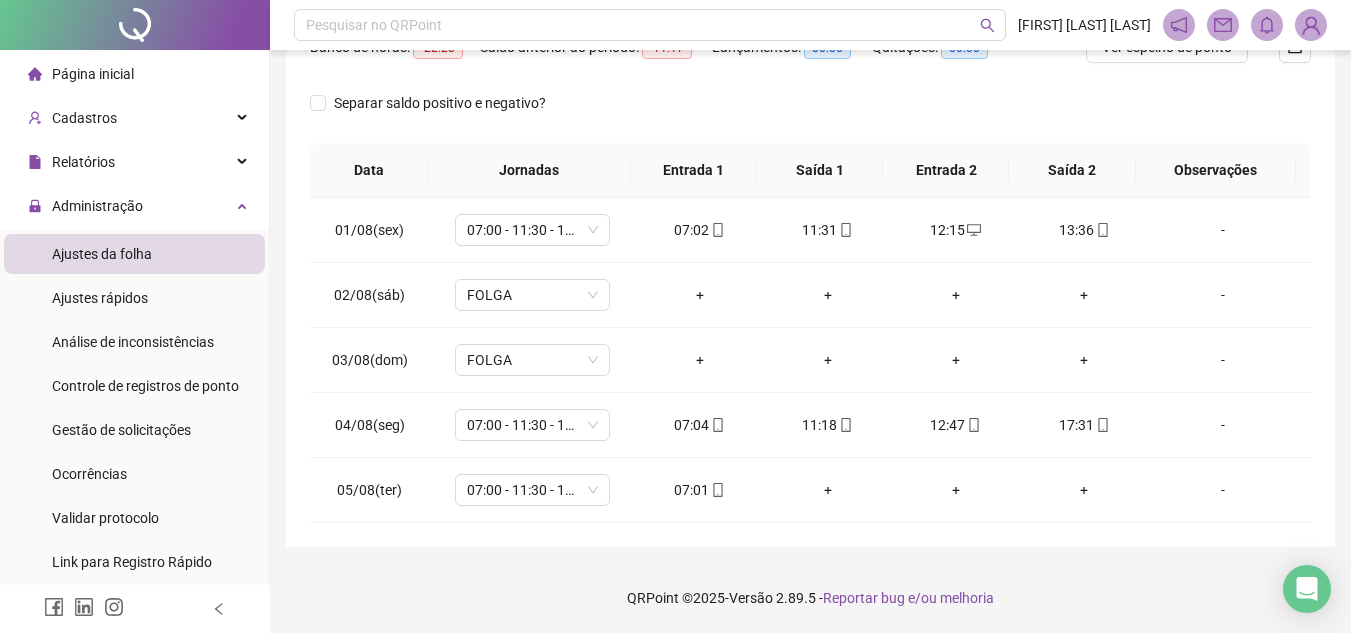 scroll, scrollTop: 0, scrollLeft: 0, axis: both 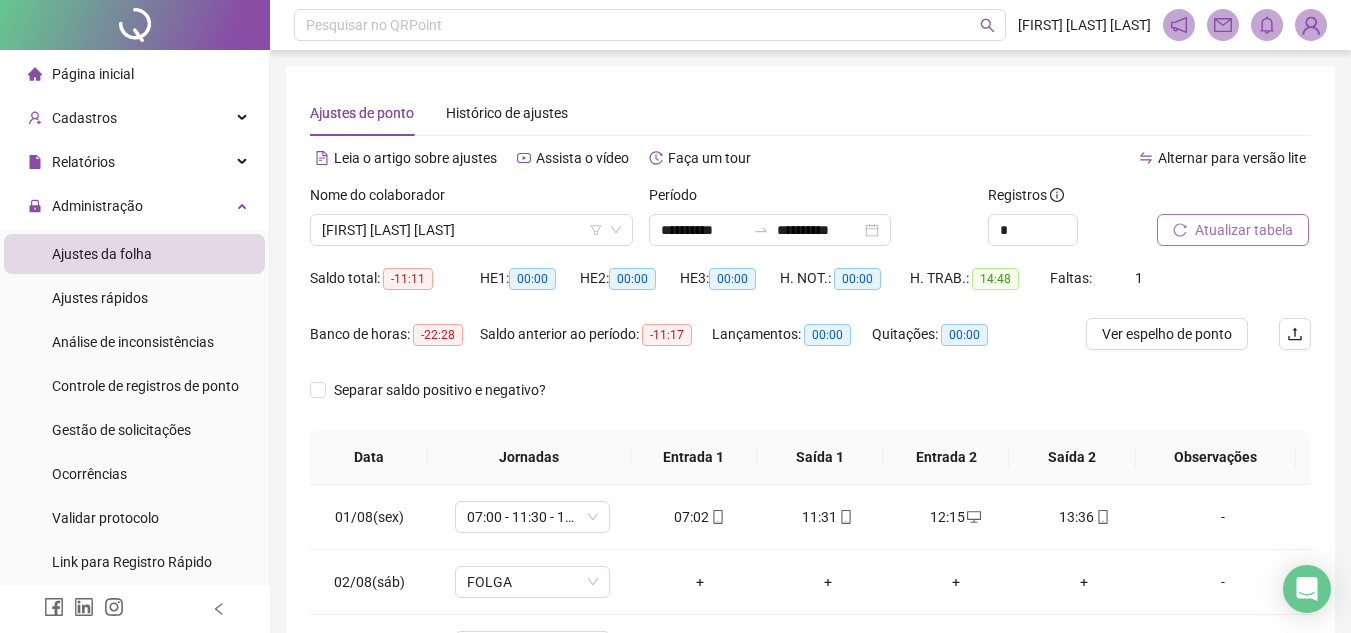 click on "Atualizar tabela" at bounding box center (1244, 230) 